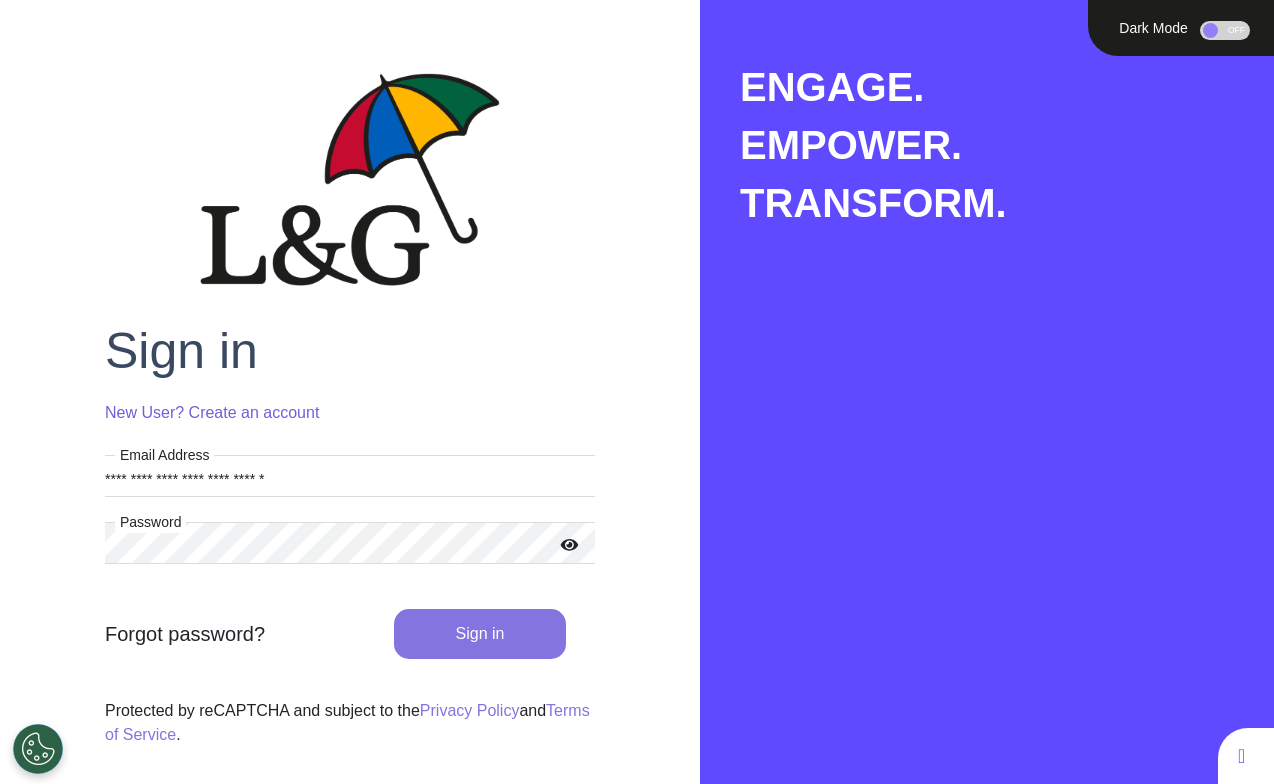 click on "**********" at bounding box center [350, 476] 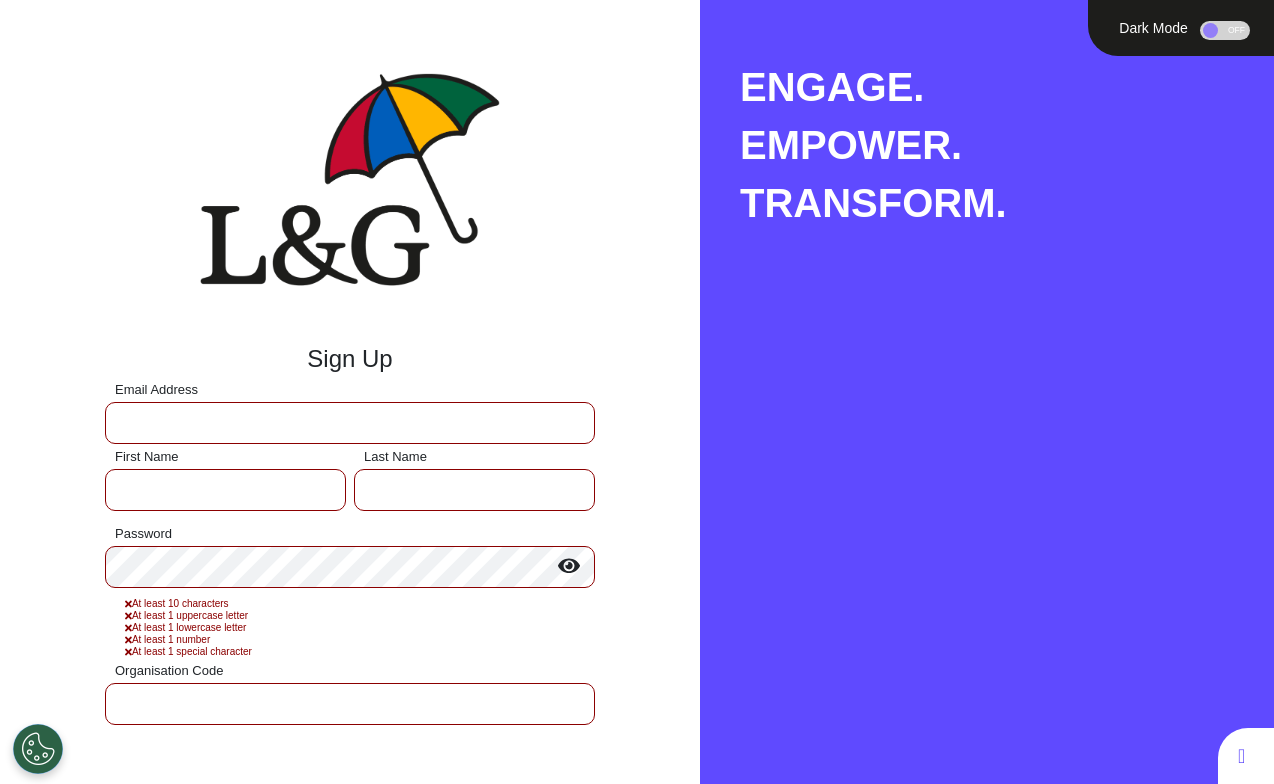 scroll, scrollTop: 0, scrollLeft: 0, axis: both 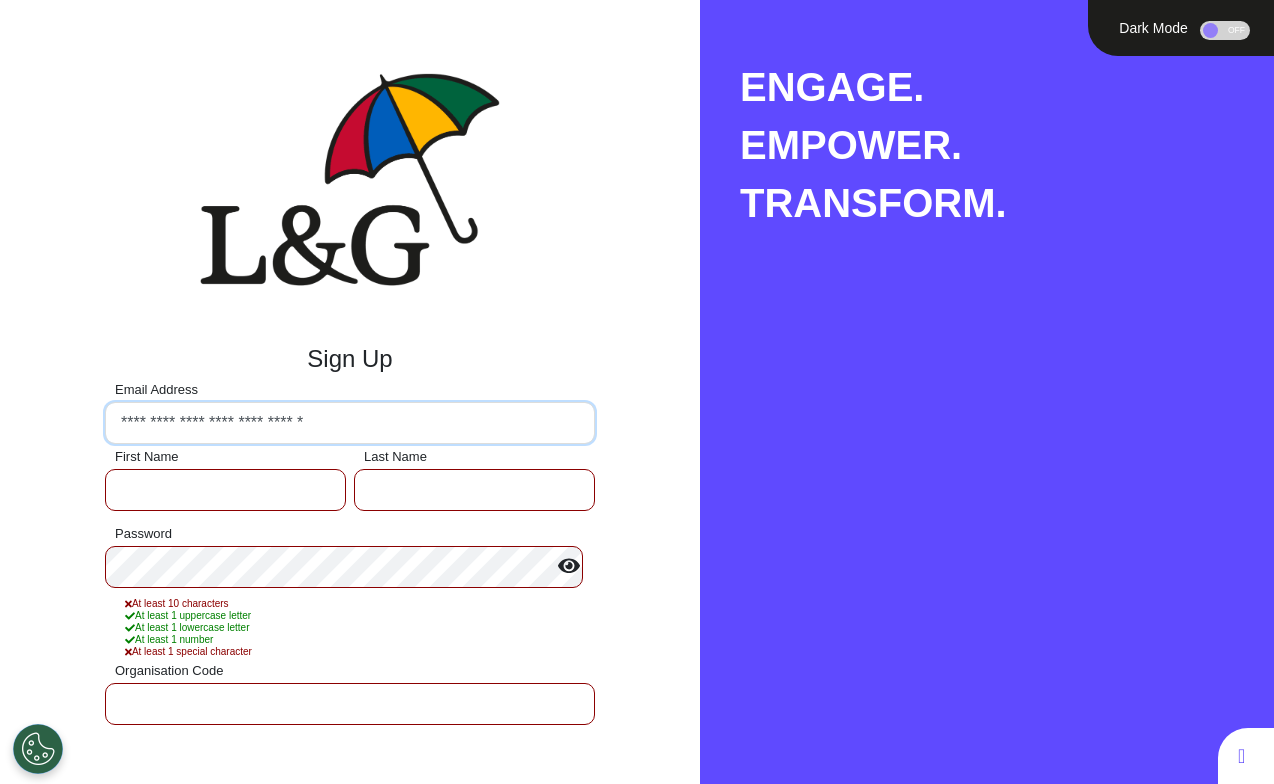 click on "**********" at bounding box center (350, 423) 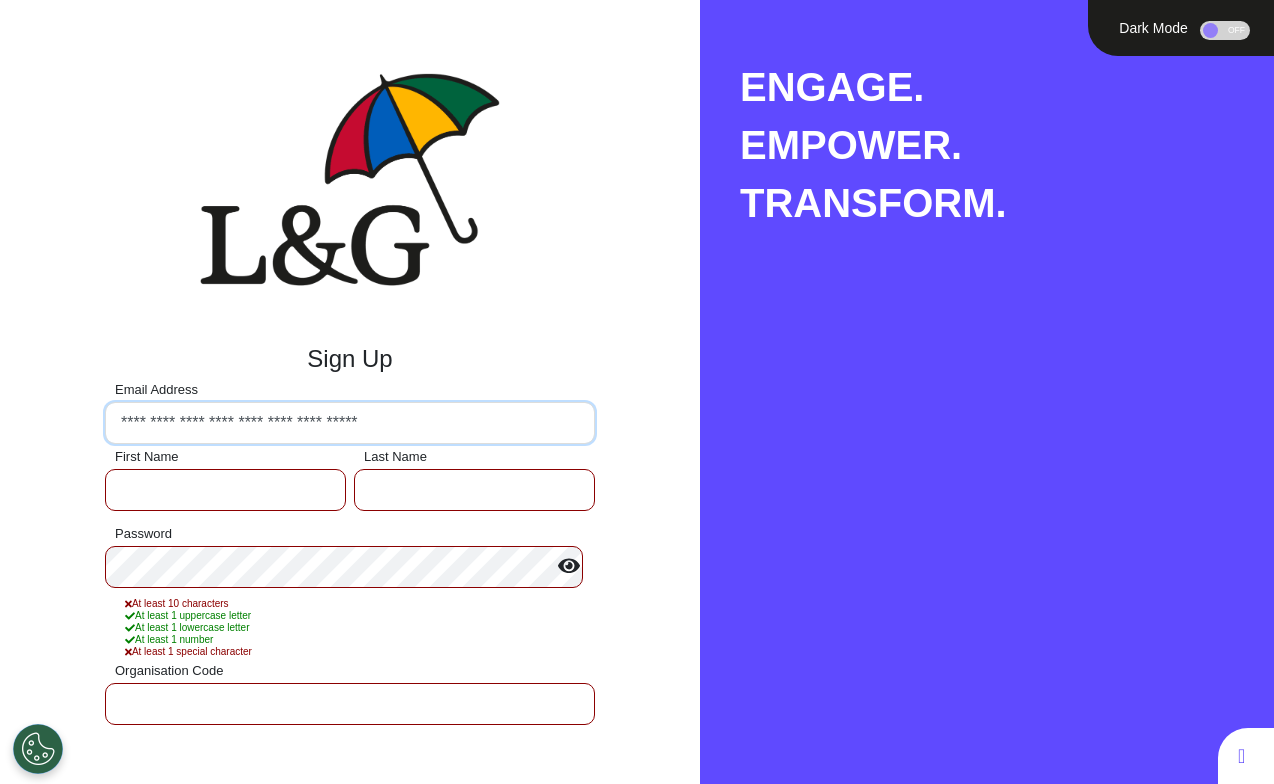 type on "**********" 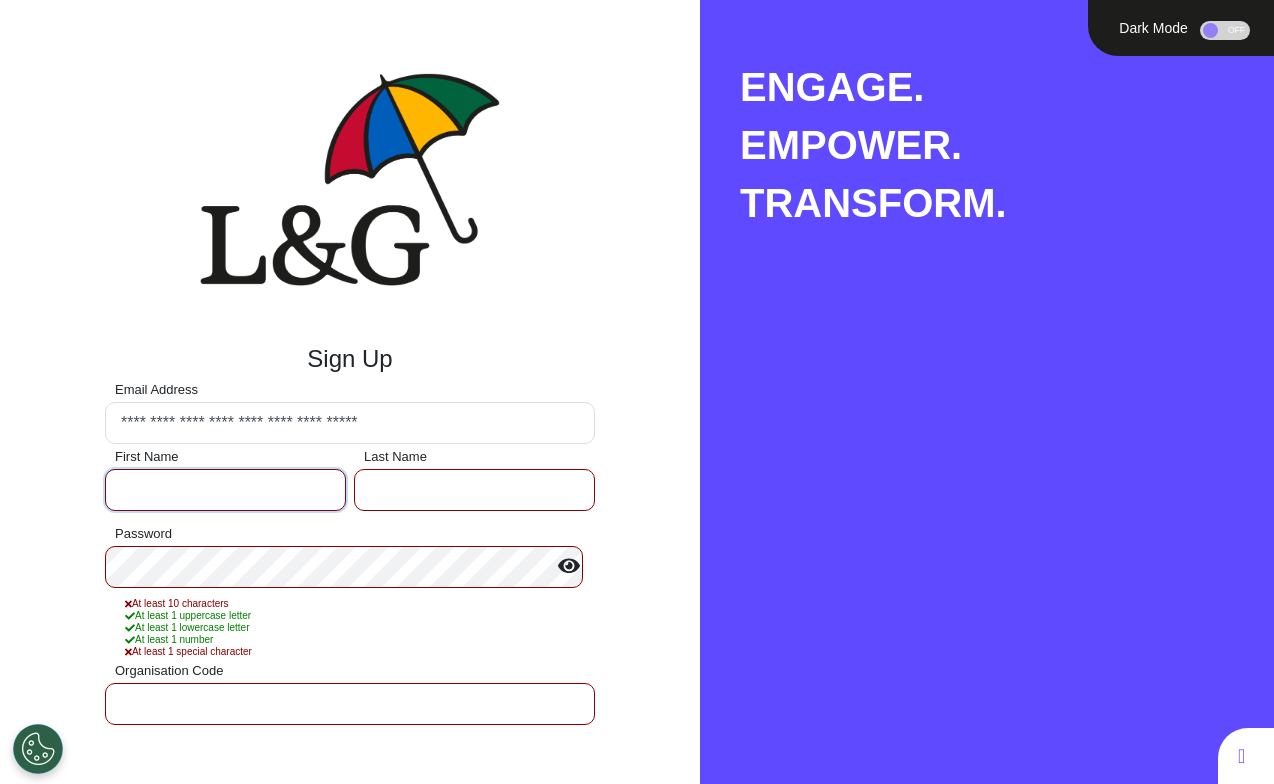 click on "First Name" at bounding box center [225, 490] 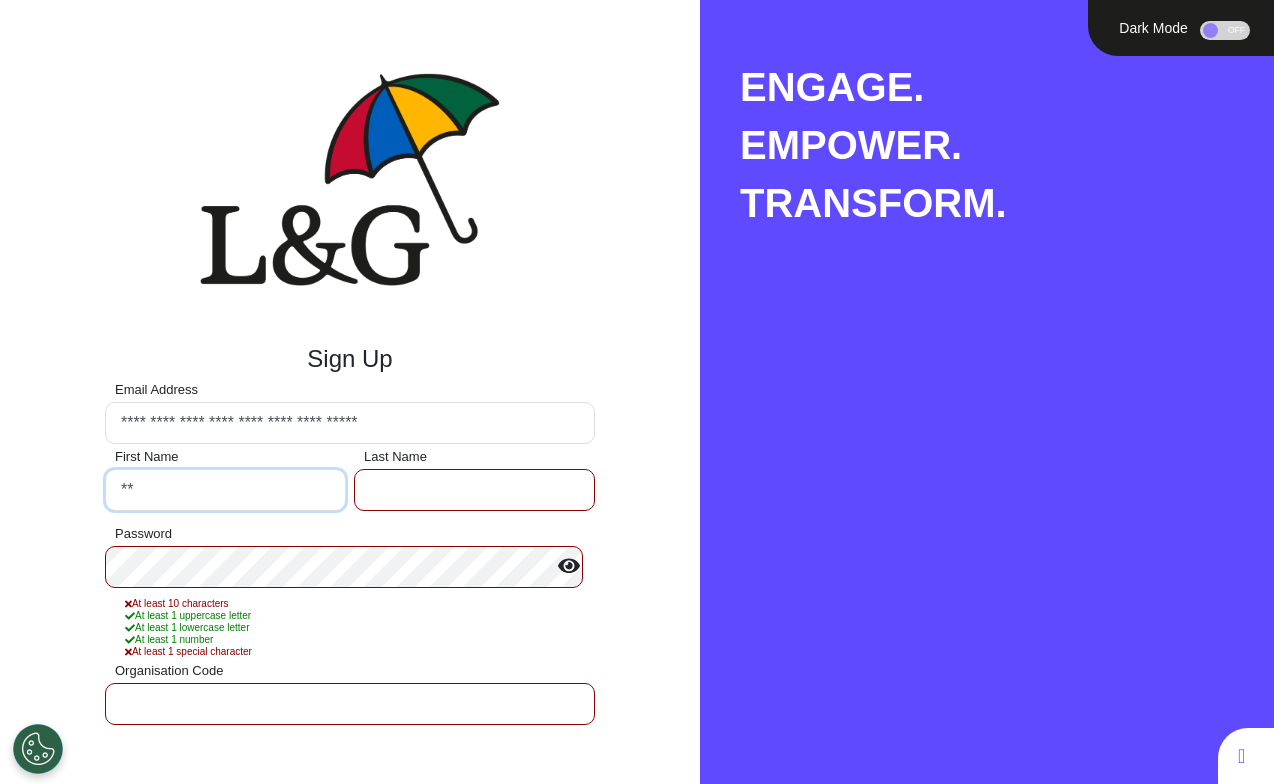 type on "*" 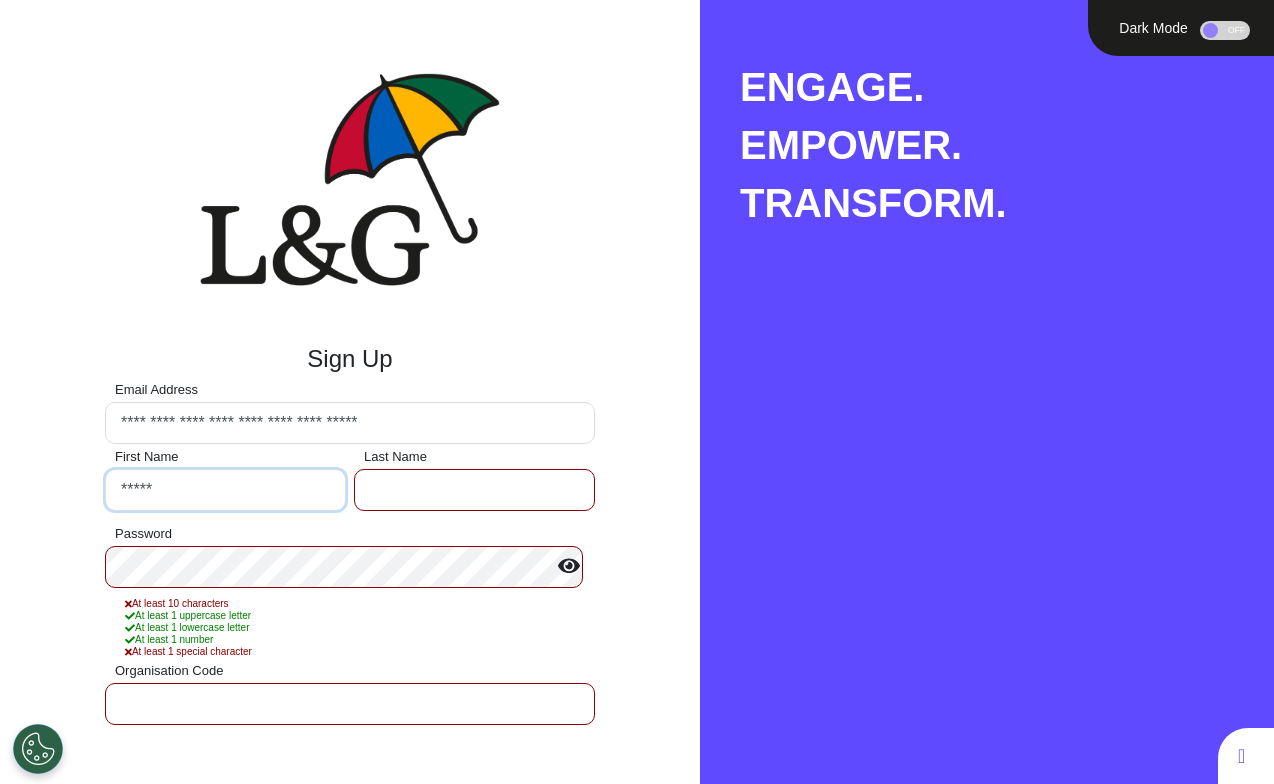 type on "*****" 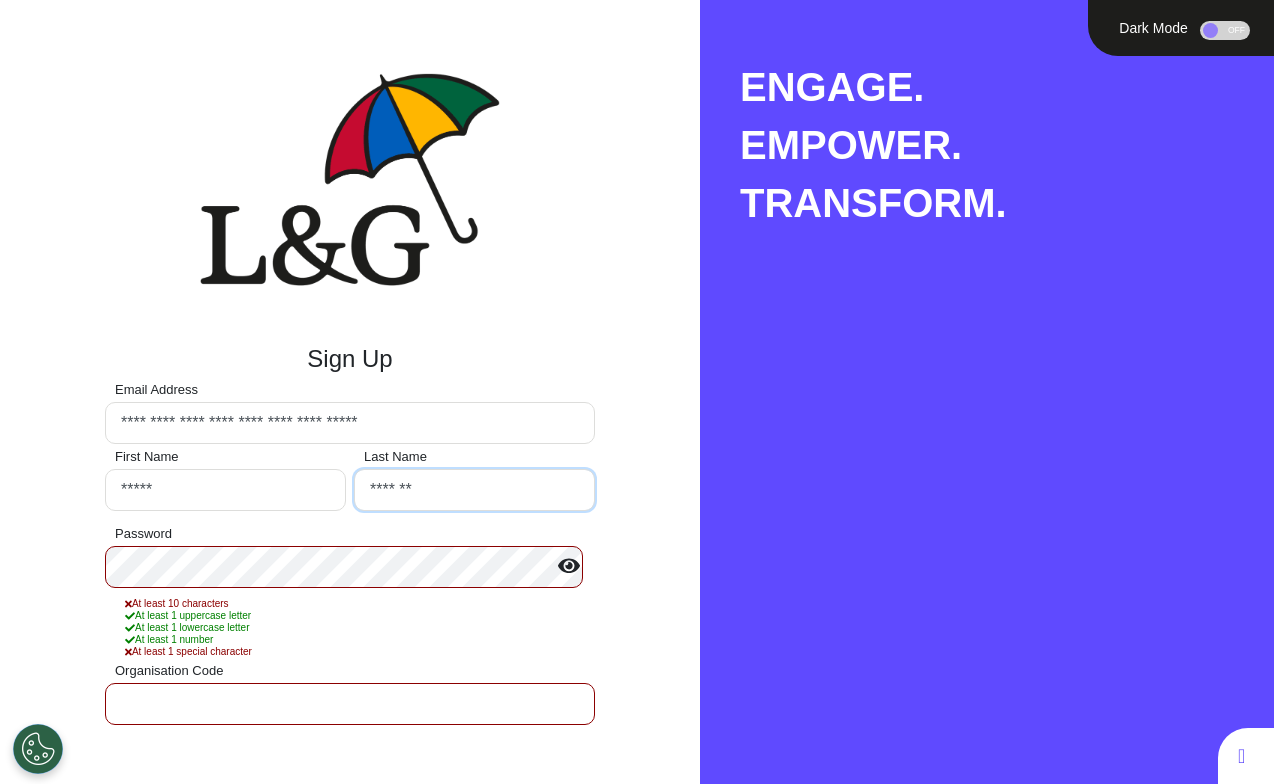 type on "*******" 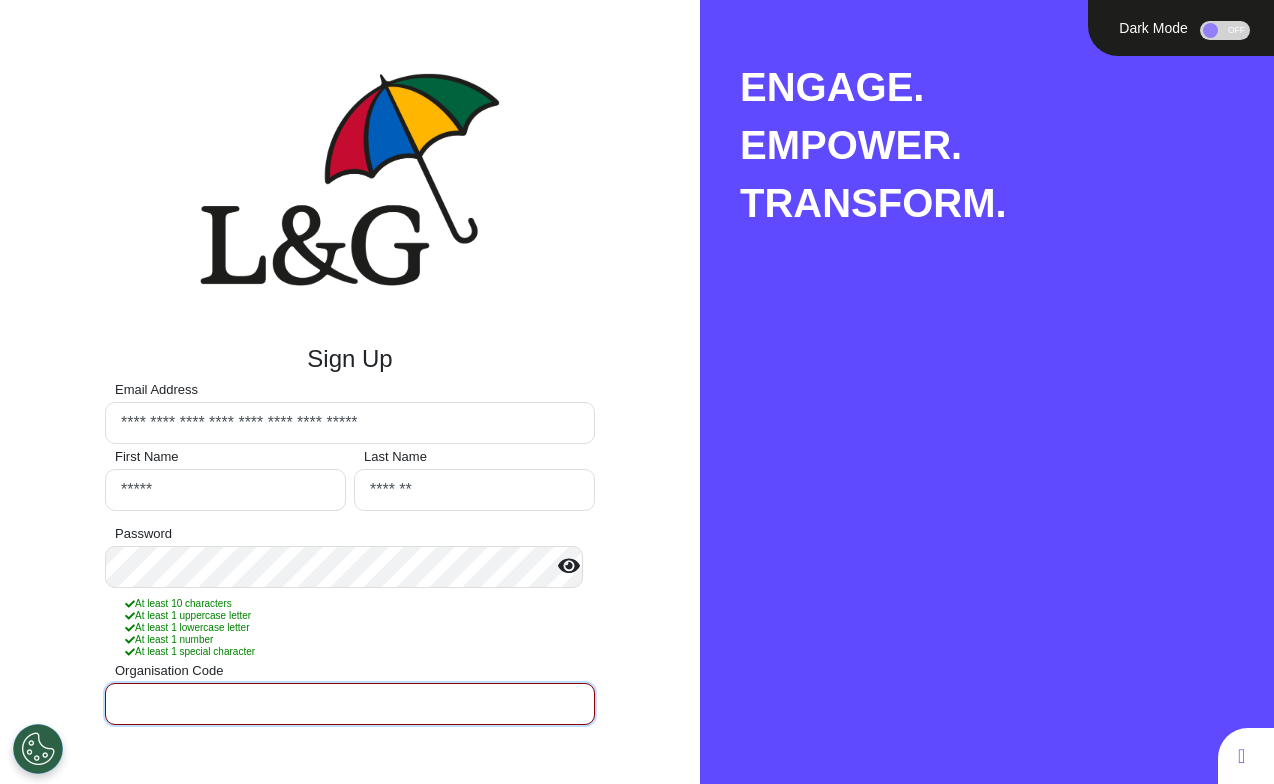 click on "Organisation Code" at bounding box center [350, 704] 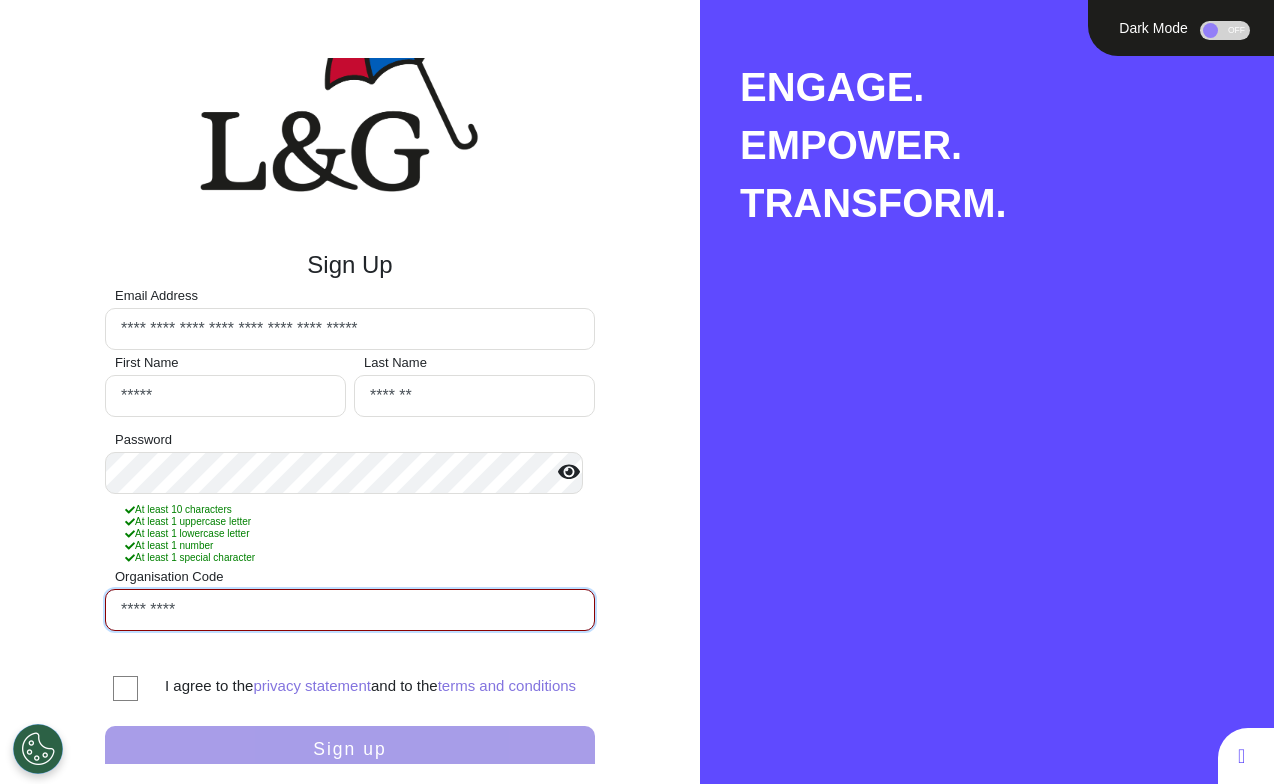 scroll, scrollTop: 179, scrollLeft: 0, axis: vertical 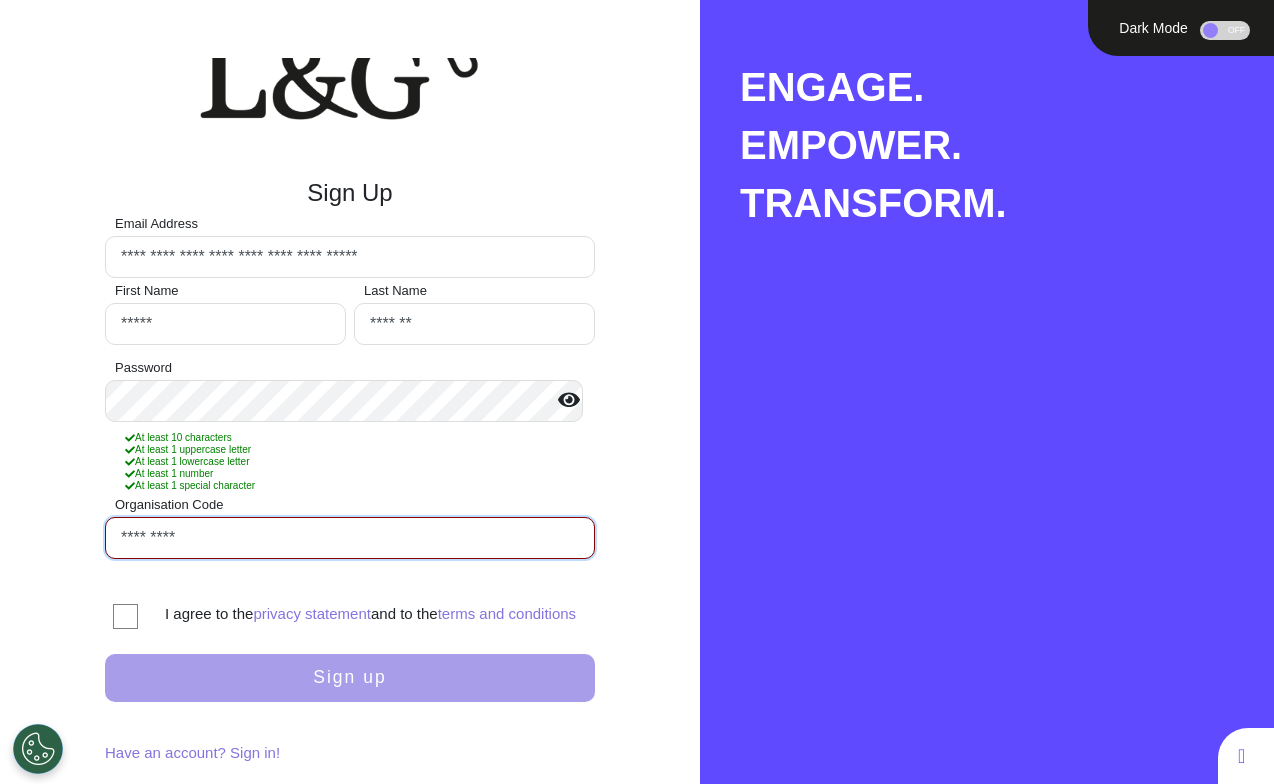 type on "*********" 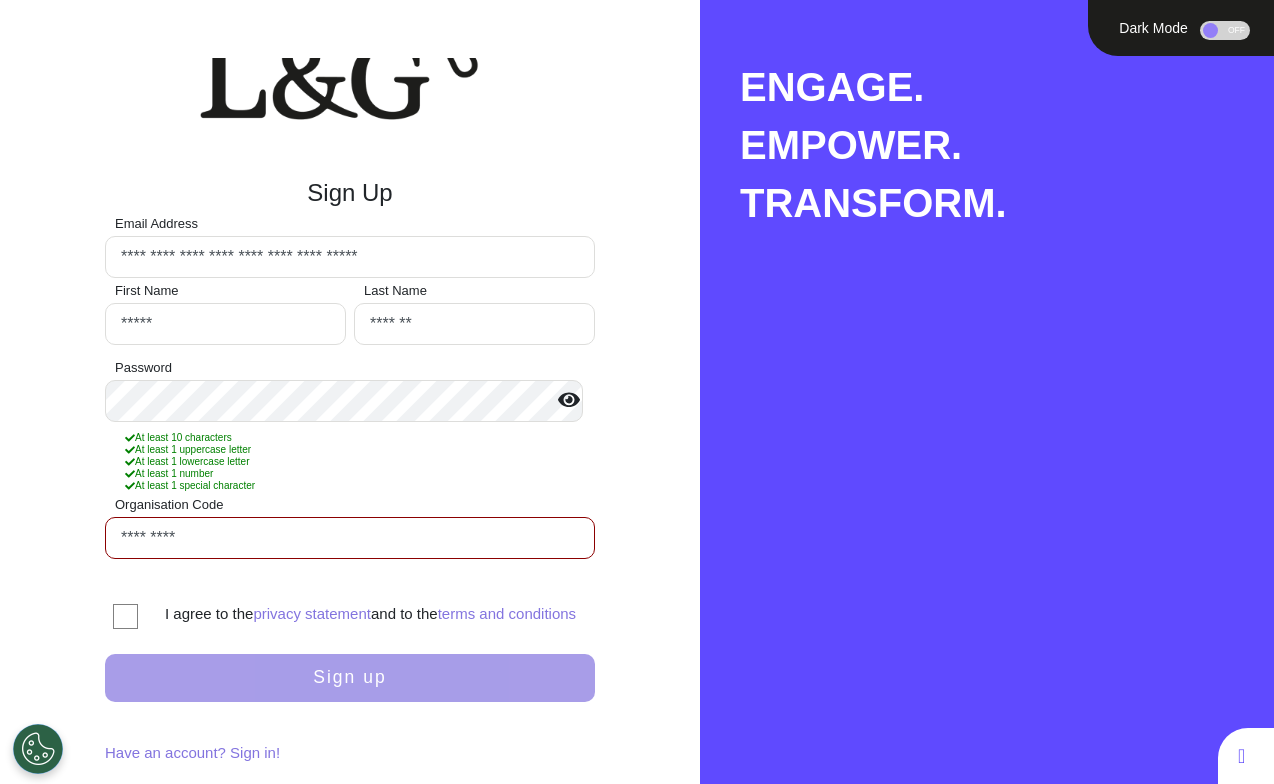click at bounding box center (125, 616) 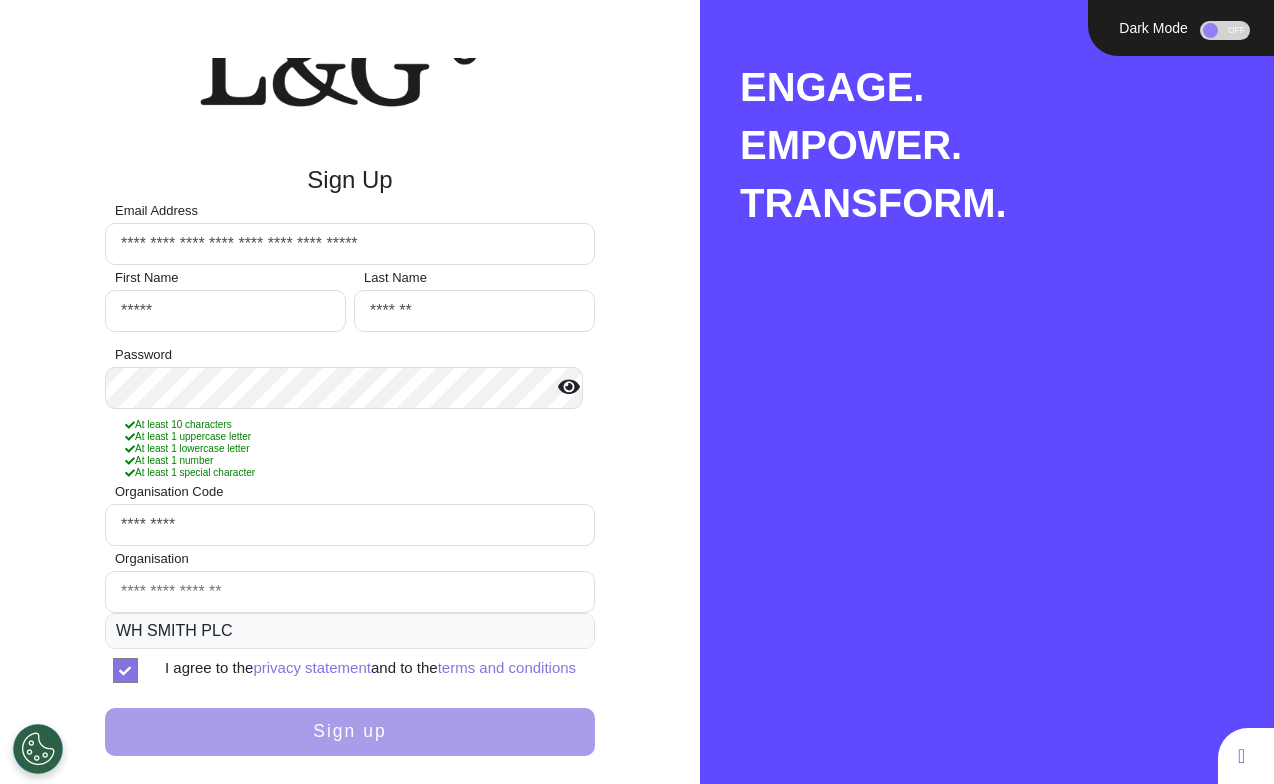 click on "WH SMITH PLC" at bounding box center [350, 631] 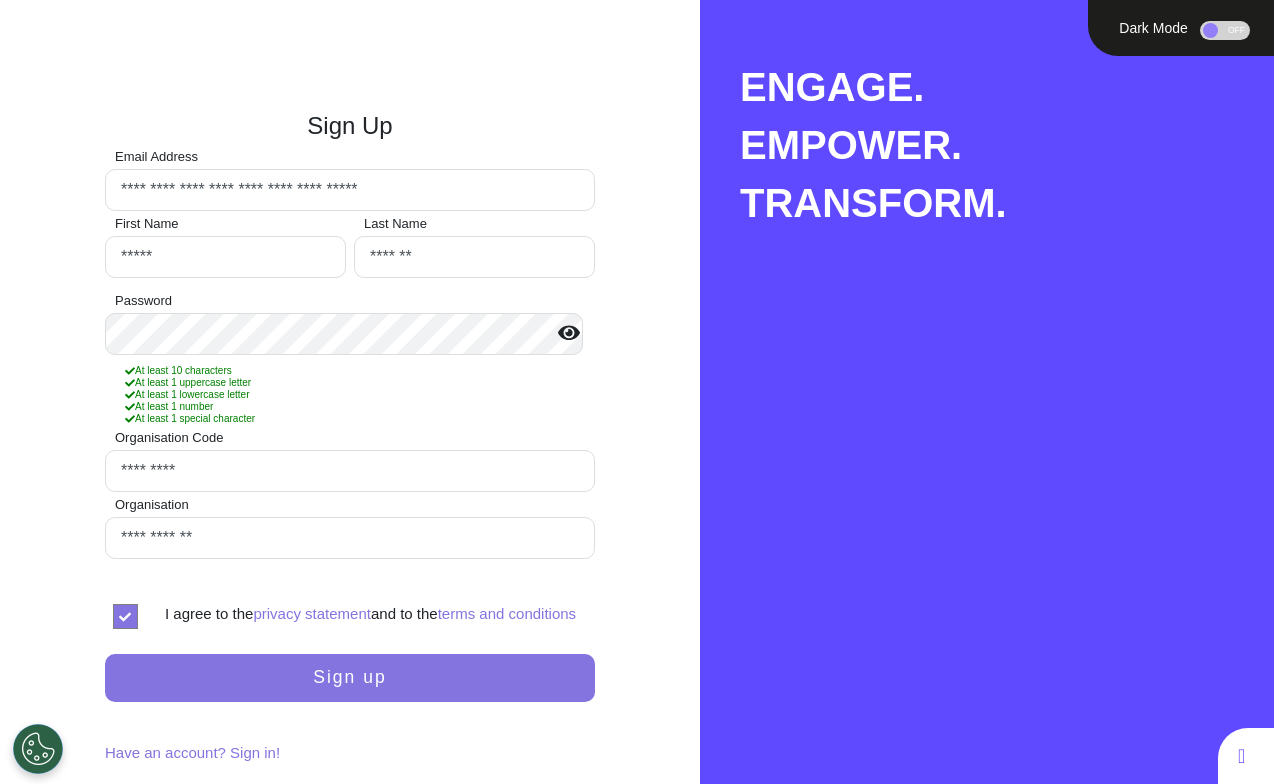 scroll, scrollTop: 246, scrollLeft: 0, axis: vertical 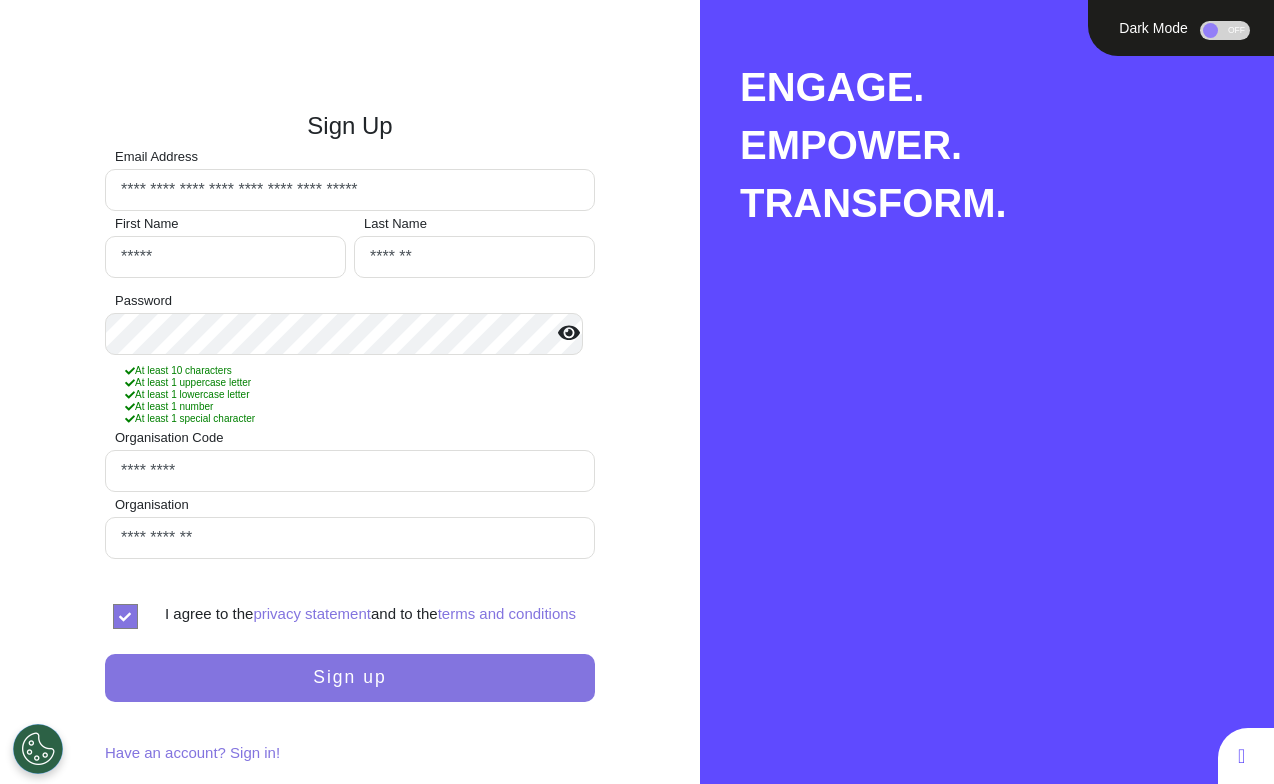 click on "Sign up" at bounding box center [350, 678] 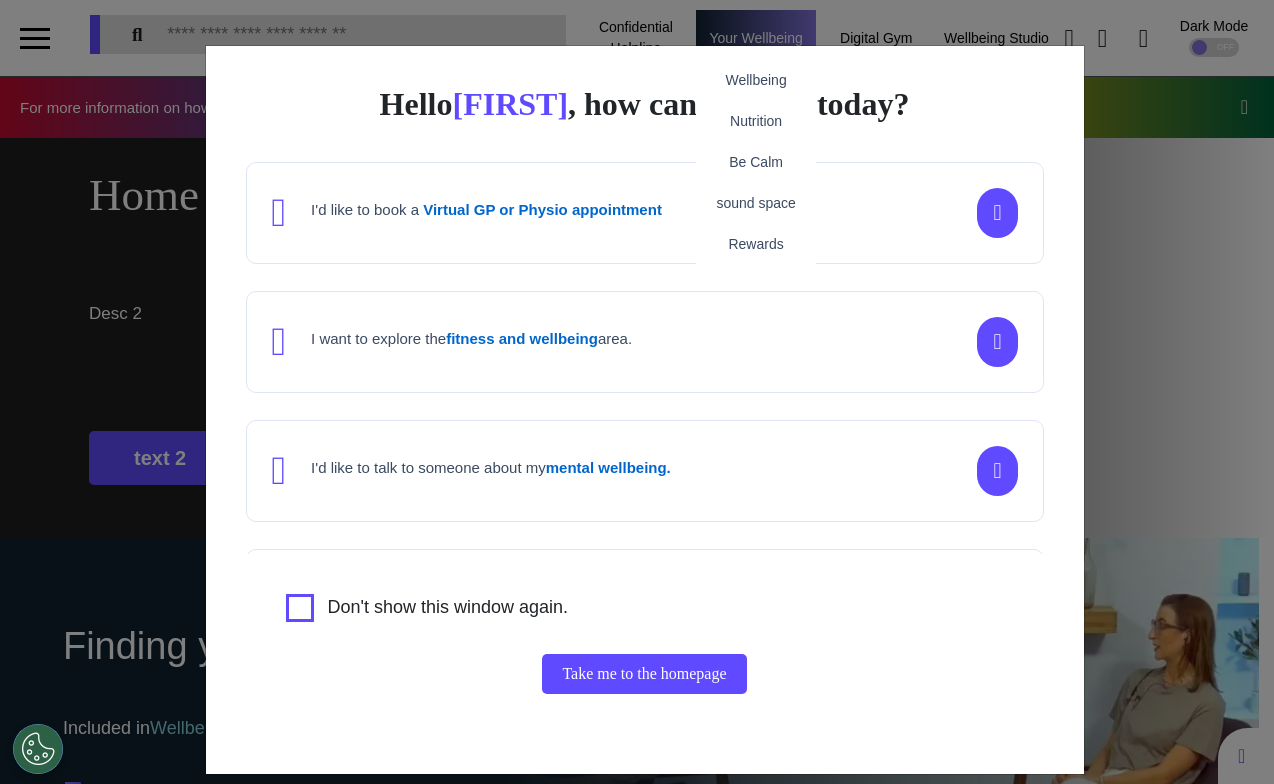 scroll, scrollTop: 0, scrollLeft: 795, axis: horizontal 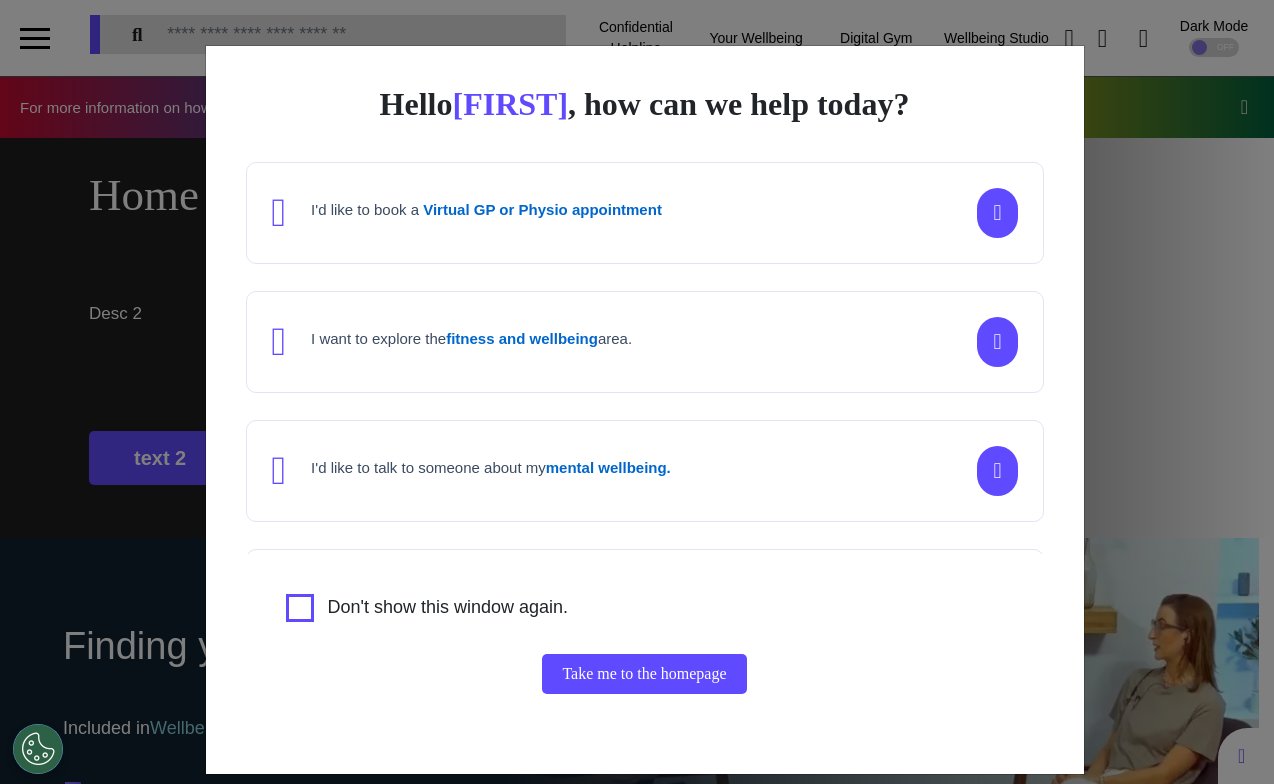 click on "Hello  [FIRST] , how can we help today? I'd like to book a   Virtual GP or Physio appointment I want to explore the  fitness and wellbeing  area. I'd like to talk to someone about my  mental wellbeing. I'd like to understand my  cancer risk or speak to a cancer nurse  about my symptoms or diagnosis. I am just  browsing.  Don't show this window again.   Take me to the homepage" at bounding box center [637, 392] 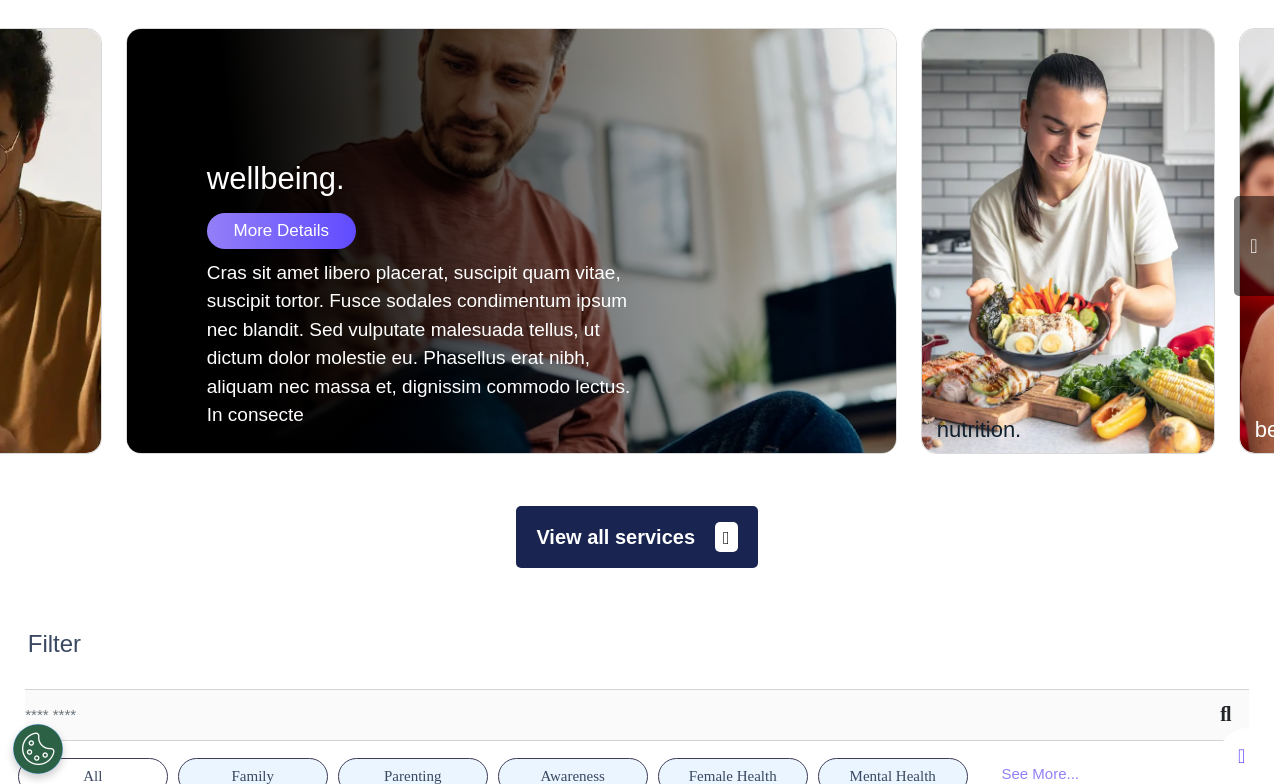 scroll, scrollTop: 1285, scrollLeft: 0, axis: vertical 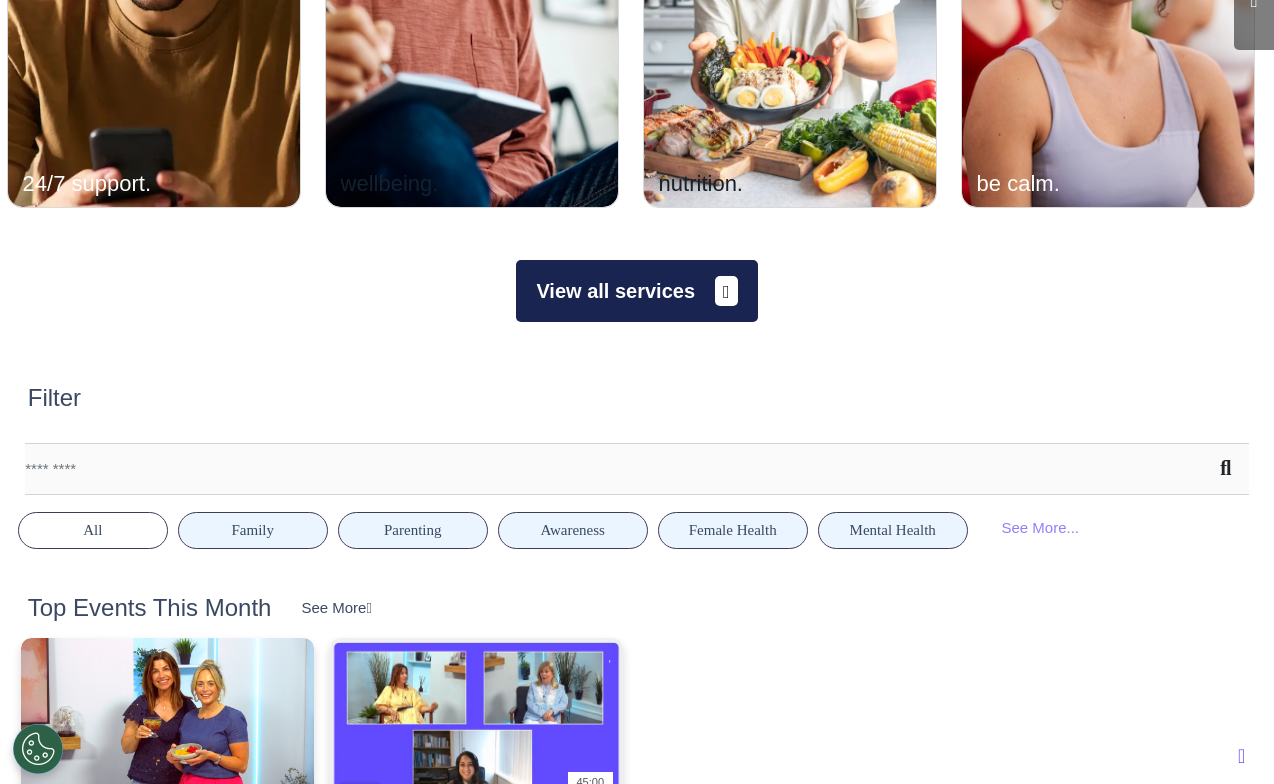 click on "View all services" at bounding box center [636, 291] 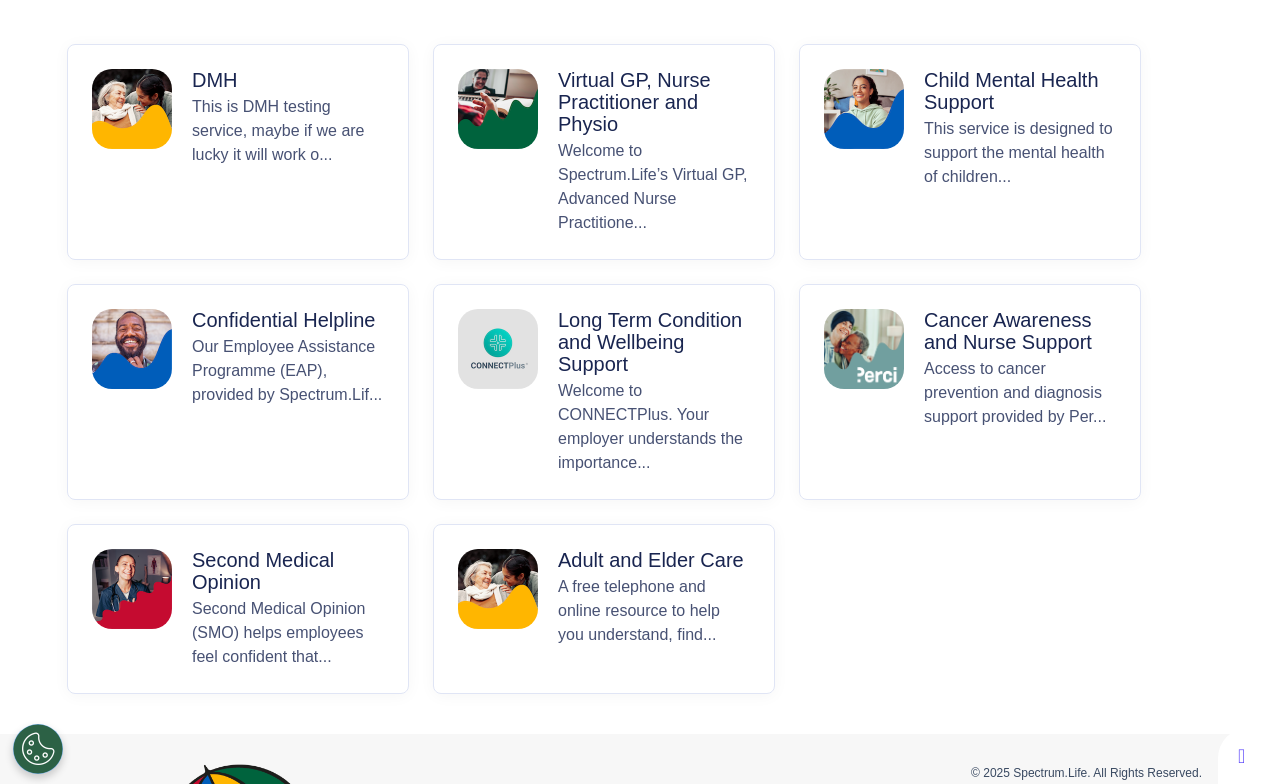 scroll, scrollTop: 475, scrollLeft: 0, axis: vertical 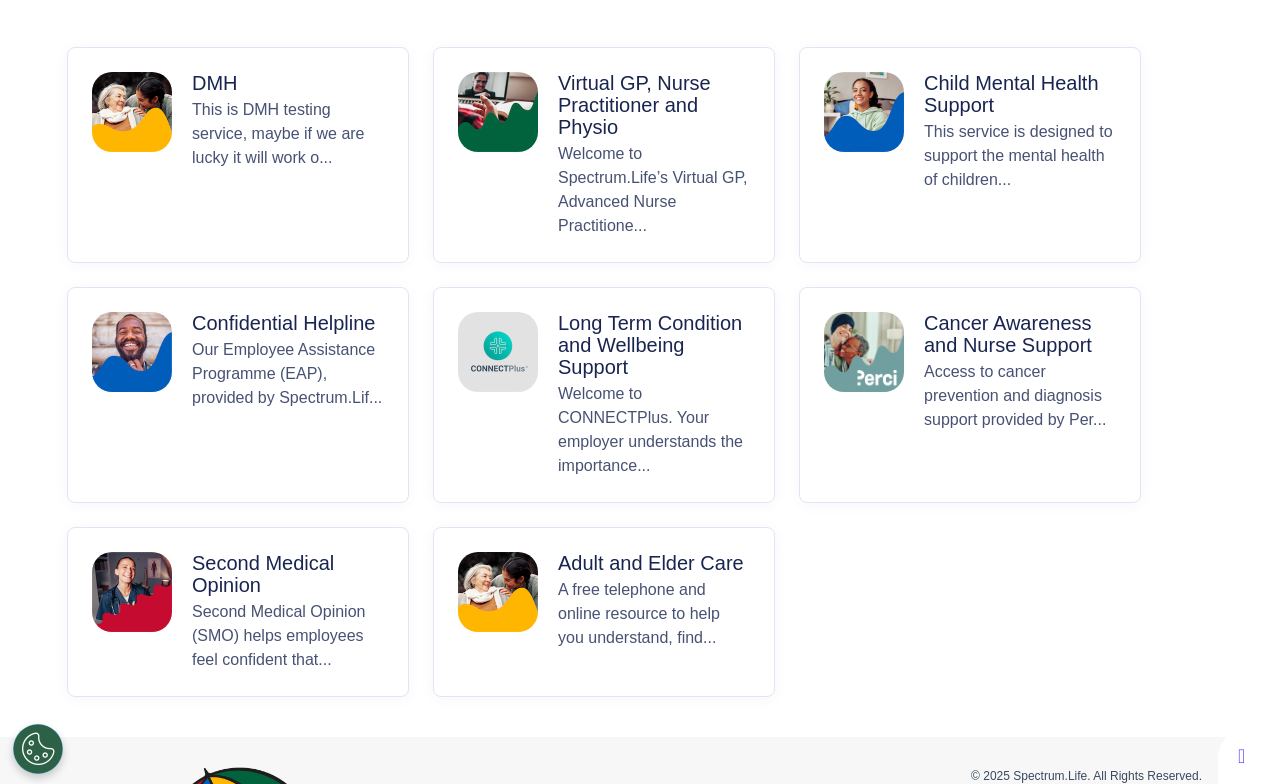 click on "Virtual GP, Nurse Practitioner and Physio" at bounding box center [654, 105] 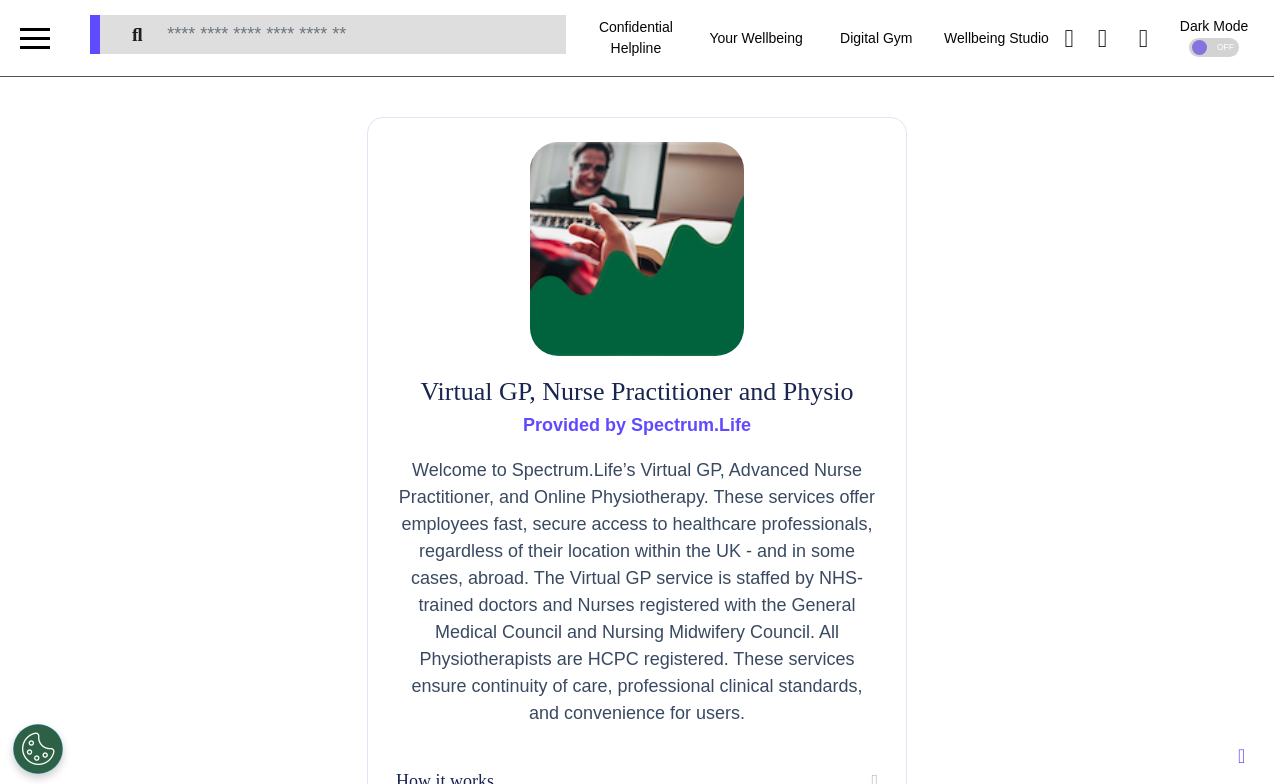 scroll, scrollTop: 552, scrollLeft: 0, axis: vertical 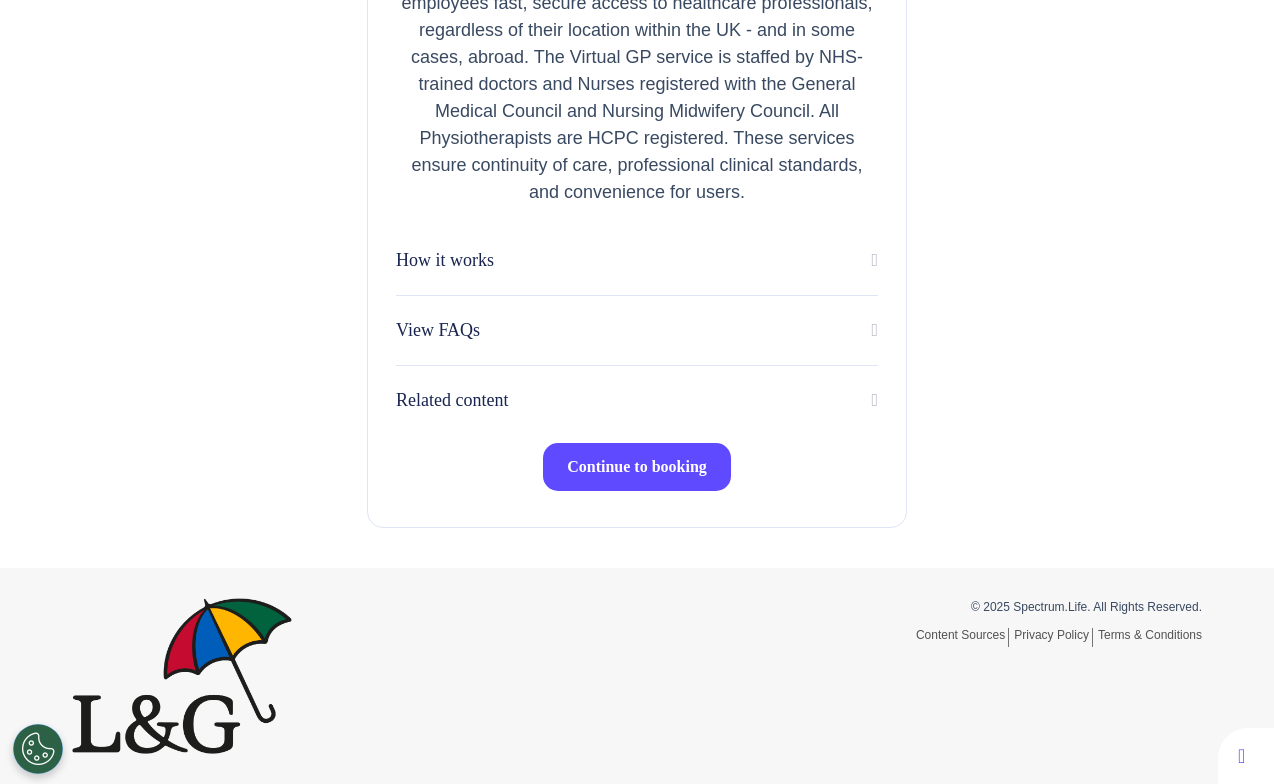 click on "Continue to booking" at bounding box center [637, 466] 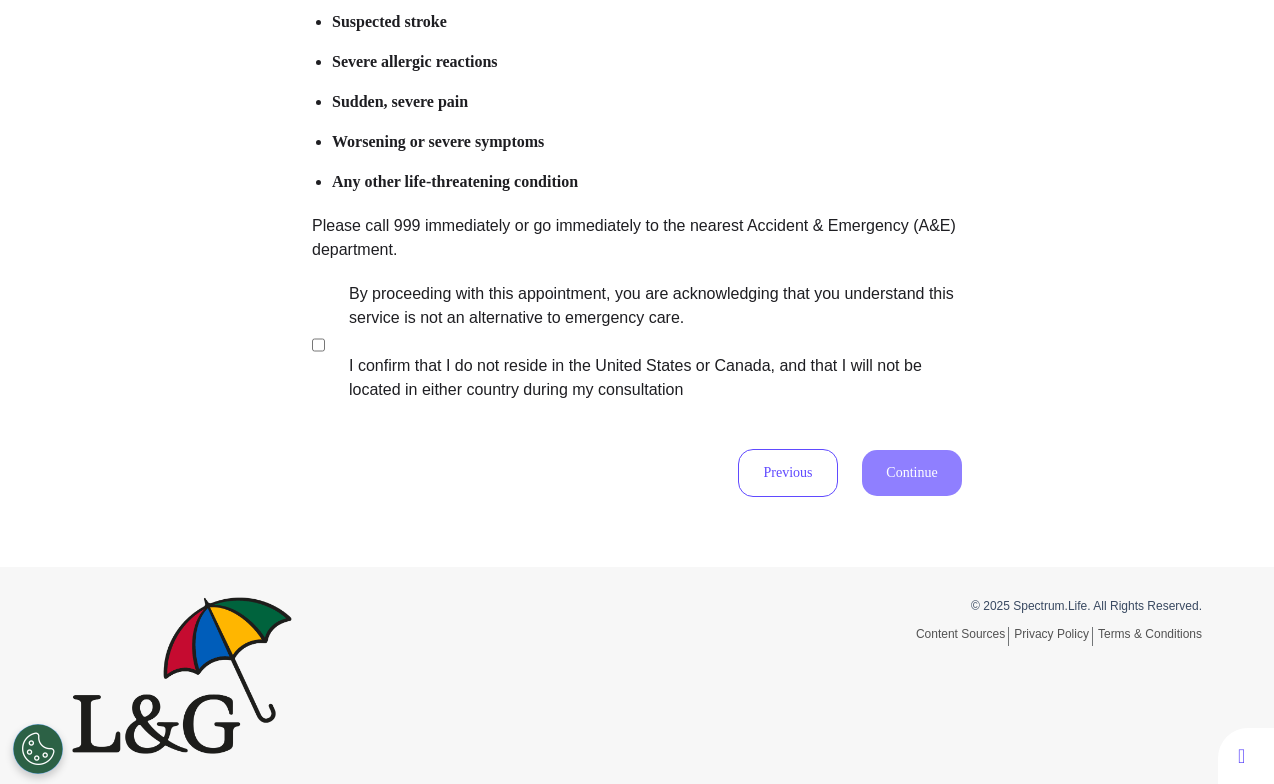 scroll, scrollTop: 0, scrollLeft: 0, axis: both 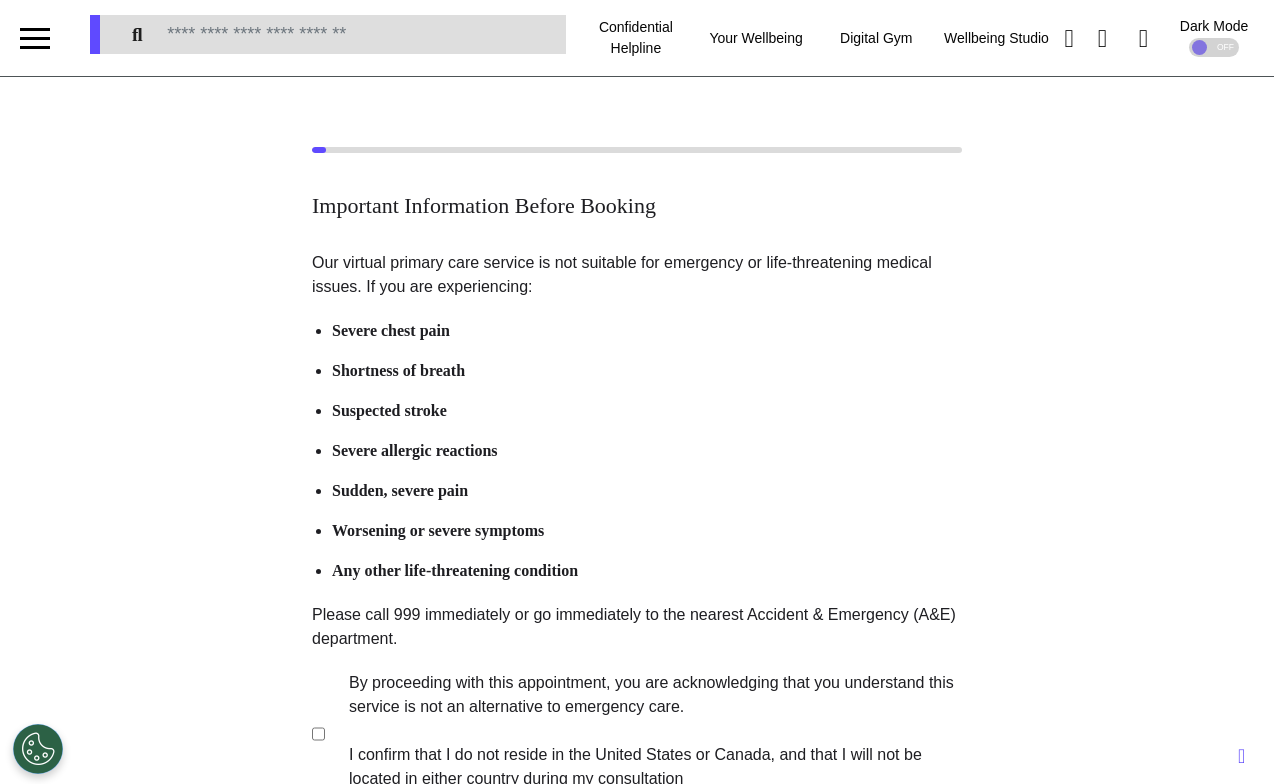 click on "By proceeding with this appointment, you are acknowledging that you understand this service is not an alternative to emergency care. I confirm that I do not reside in the United States or Canada, and that I will not be located in either country during my consultation" at bounding box center [642, 731] 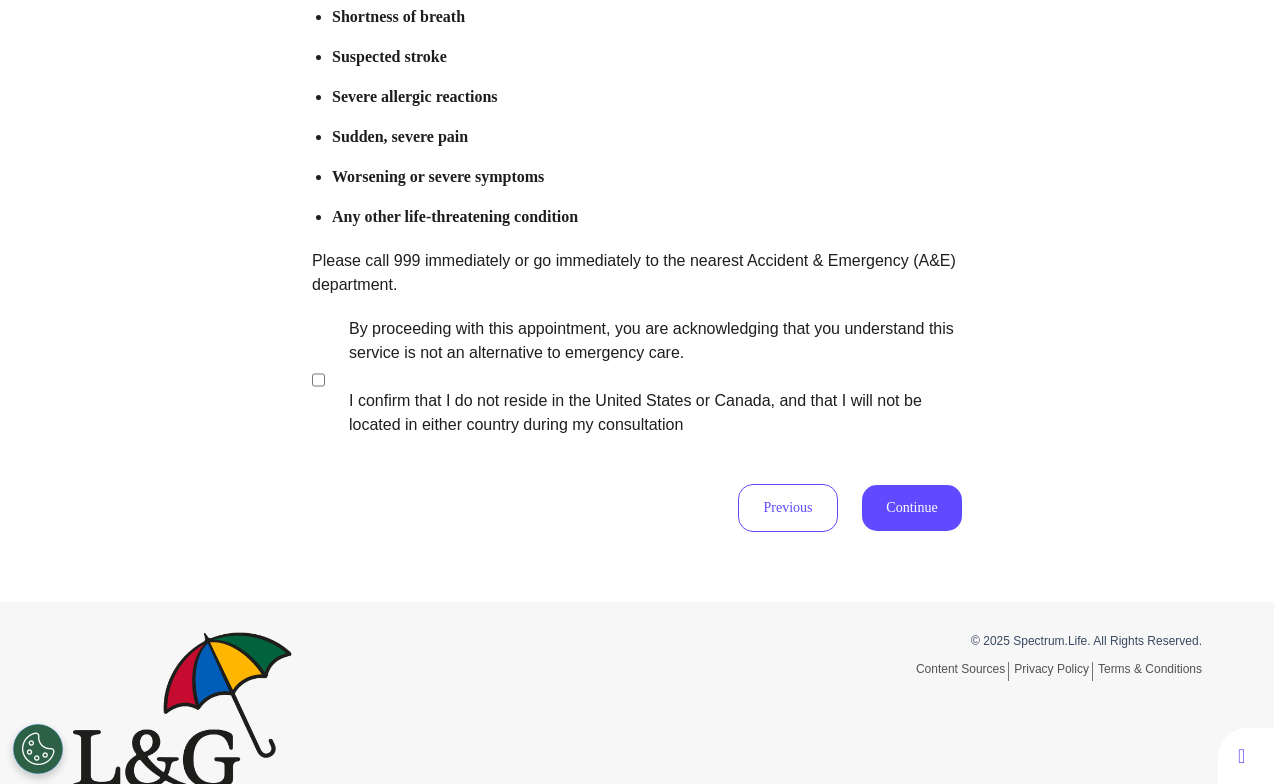 scroll, scrollTop: 360, scrollLeft: 0, axis: vertical 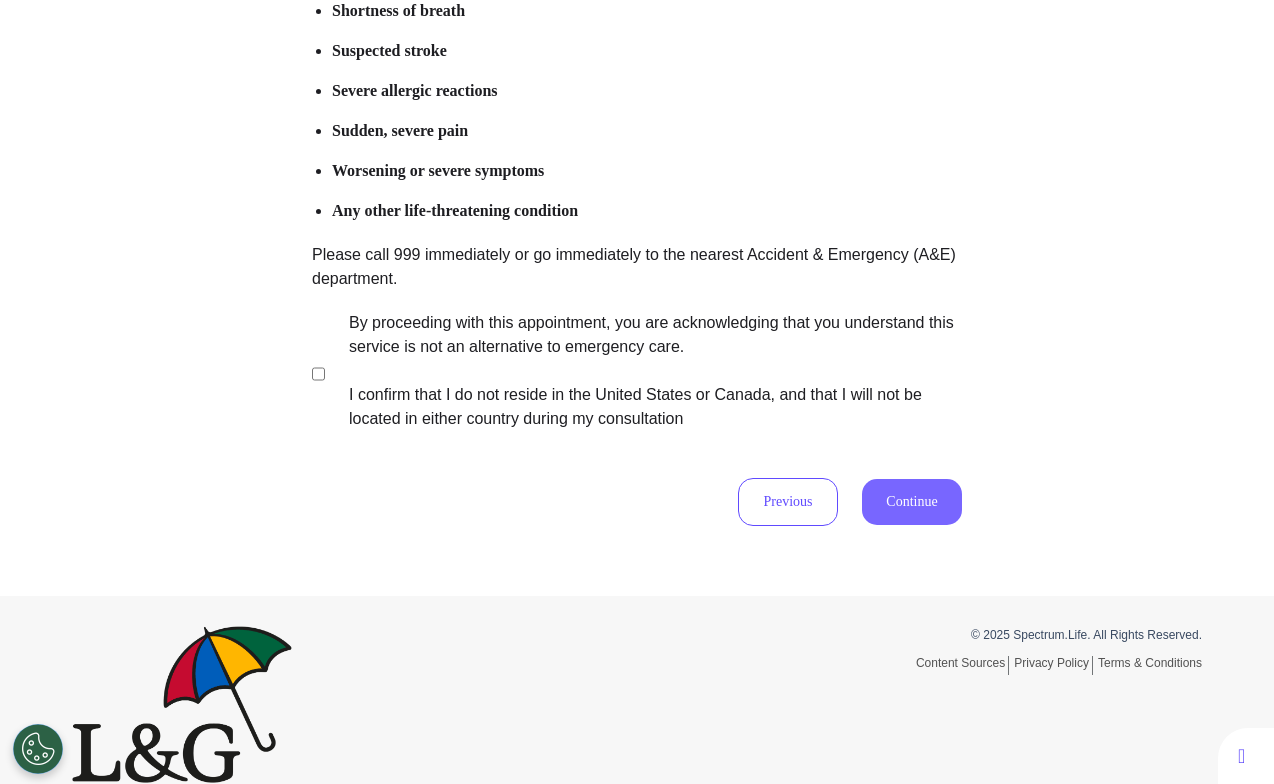 click on "Continue" at bounding box center (912, 502) 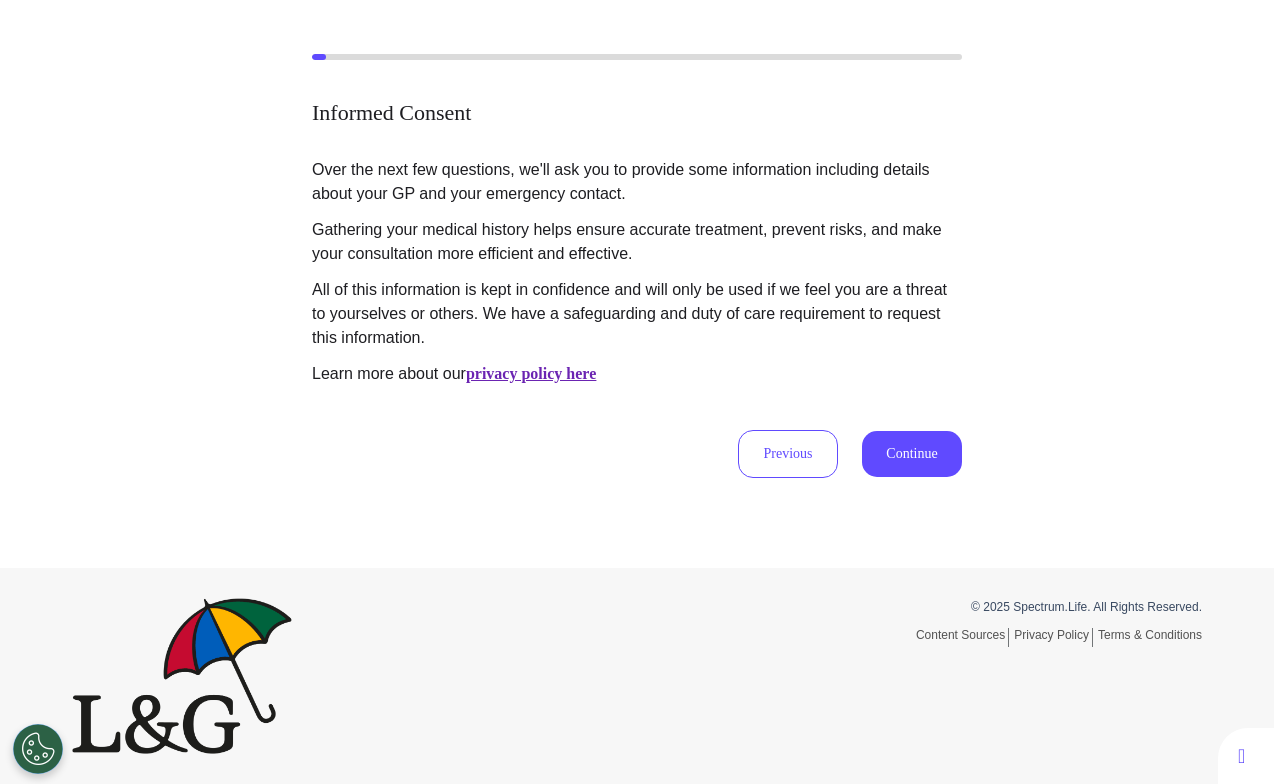 scroll, scrollTop: 0, scrollLeft: 0, axis: both 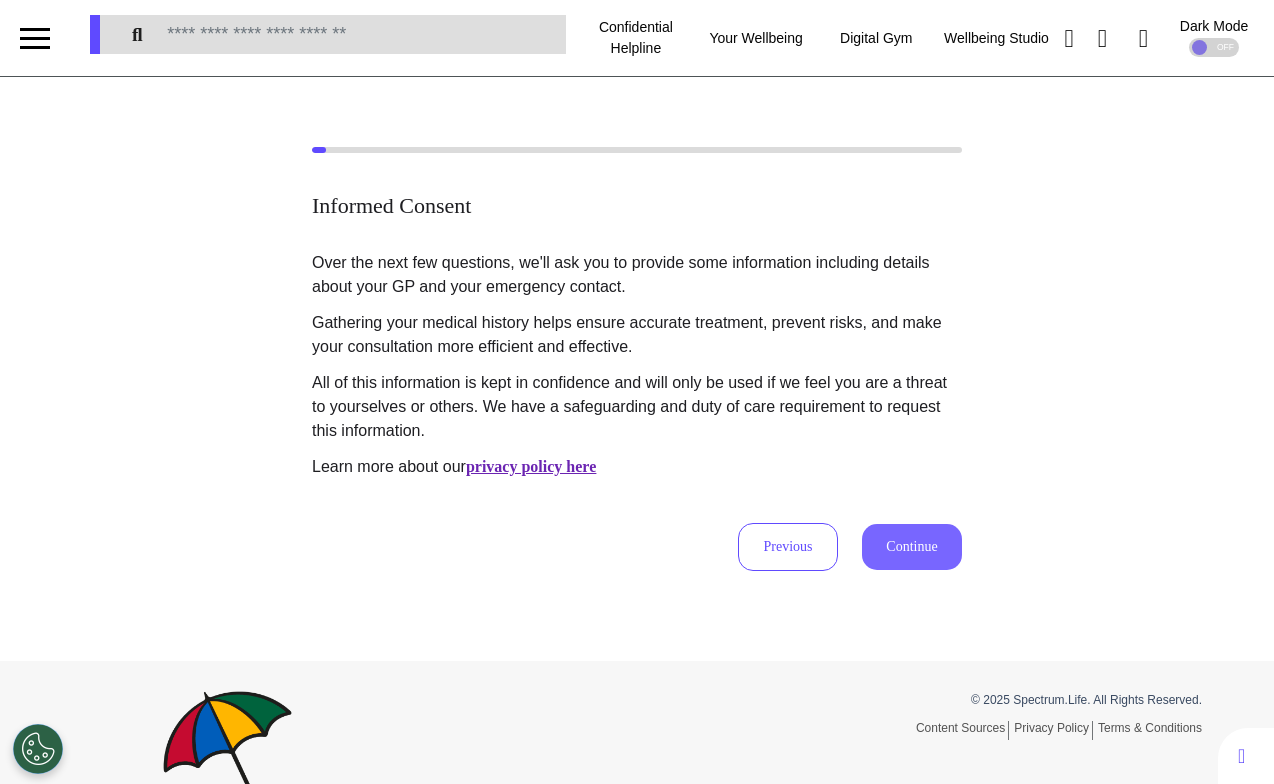 click on "Continue" at bounding box center [912, 547] 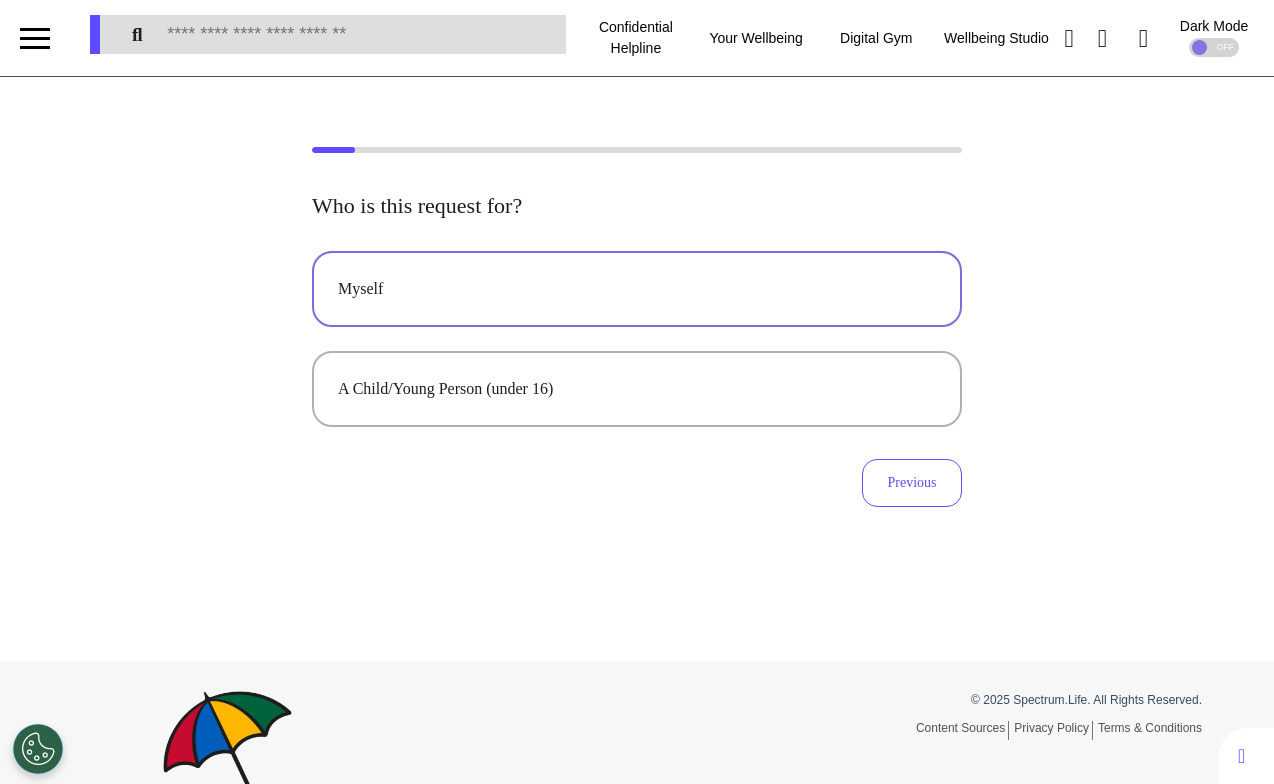 click on "Myself" at bounding box center (637, 289) 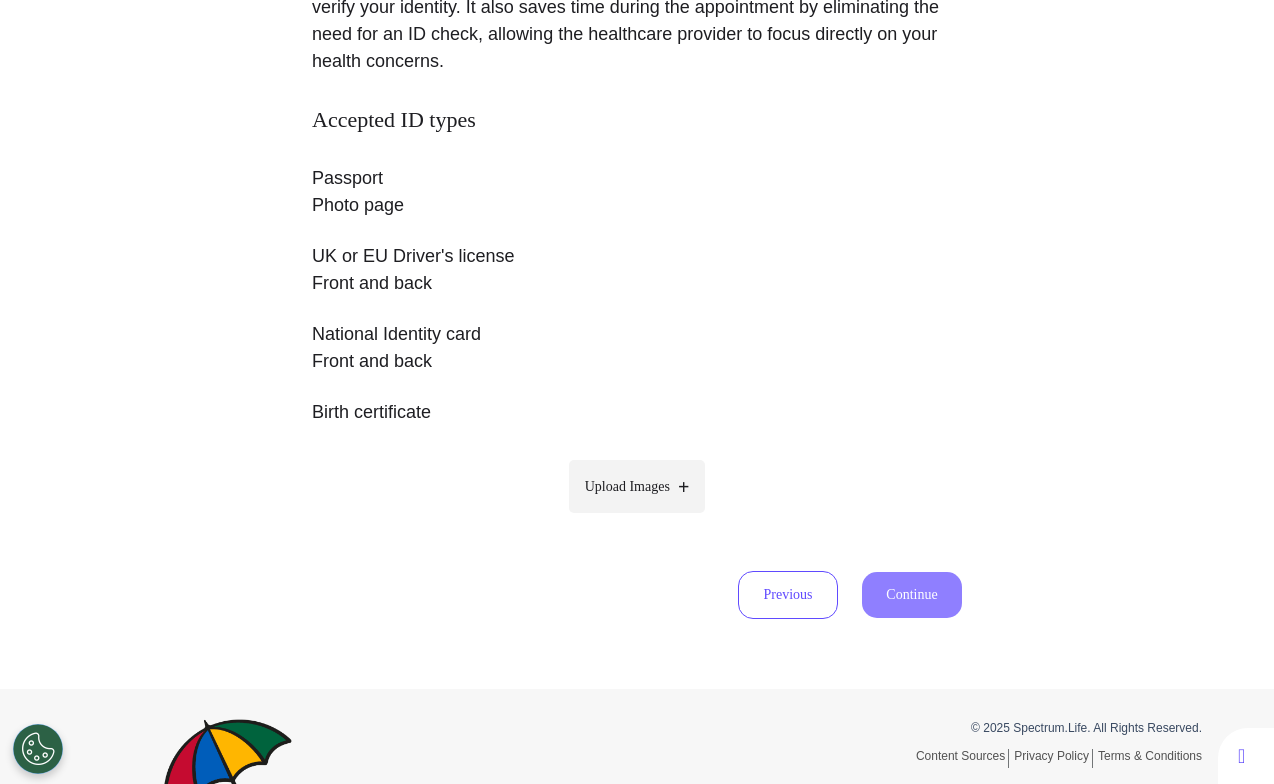 scroll, scrollTop: 350, scrollLeft: 0, axis: vertical 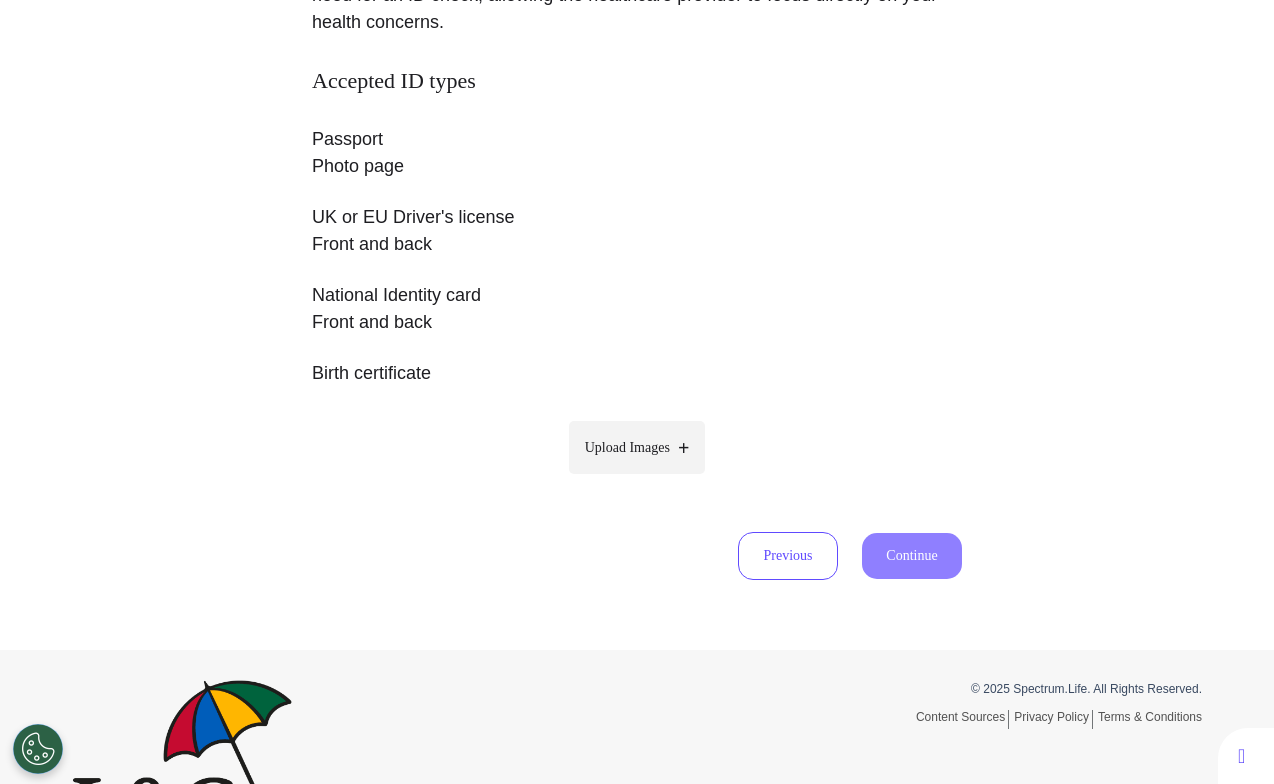 click on "Upload Images" at bounding box center (627, 447) 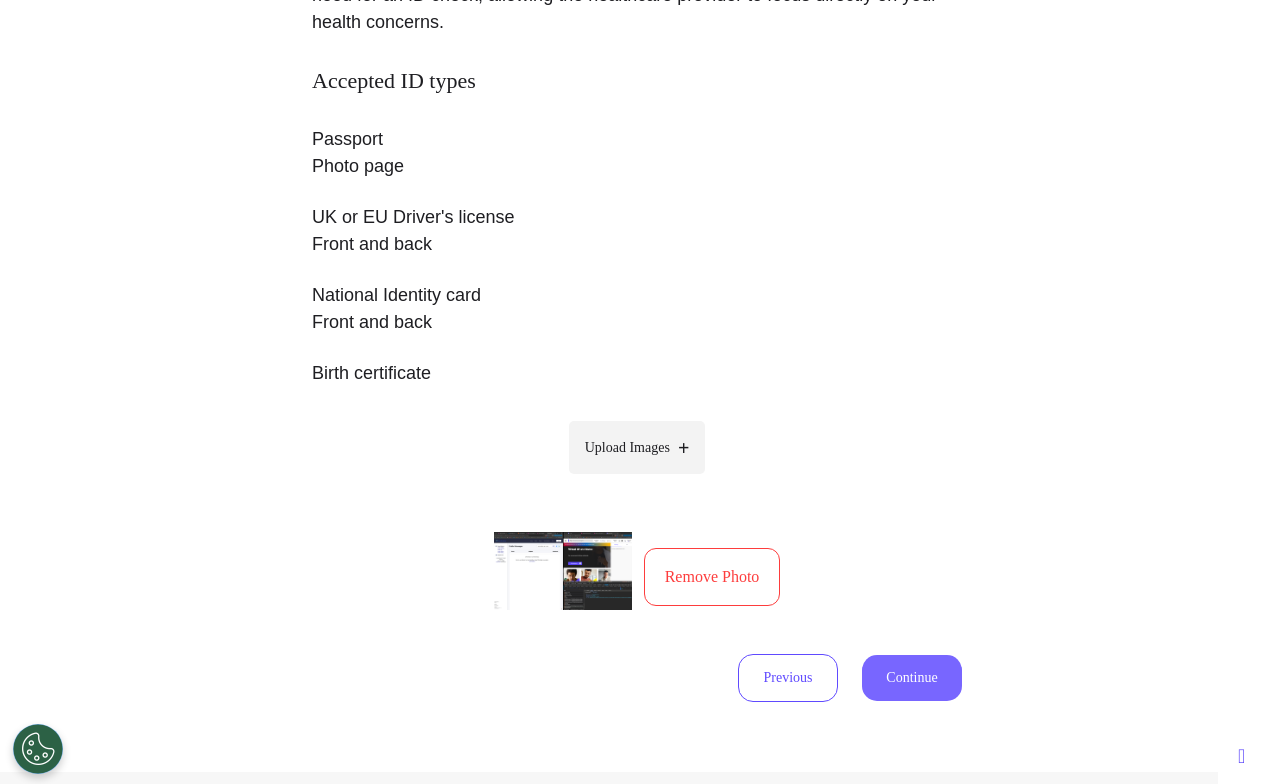 click on "Continue" at bounding box center (912, 678) 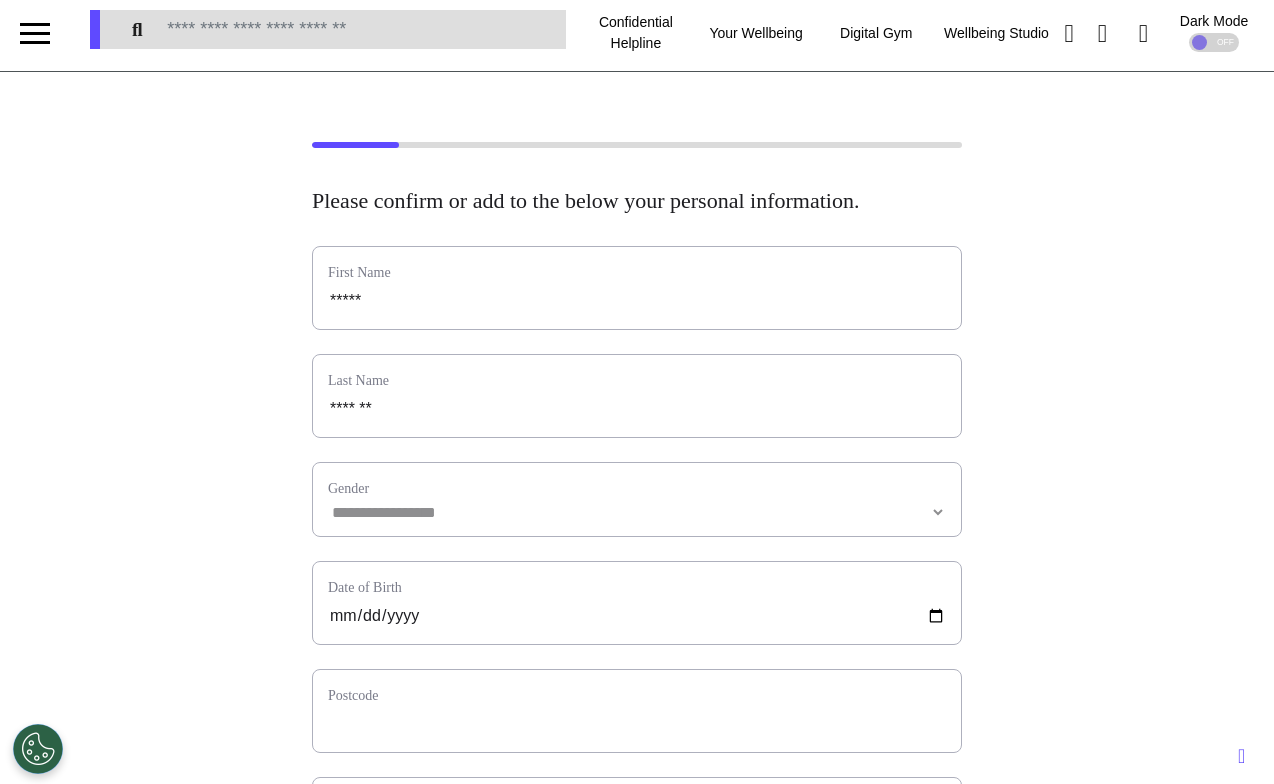 scroll, scrollTop: 0, scrollLeft: 0, axis: both 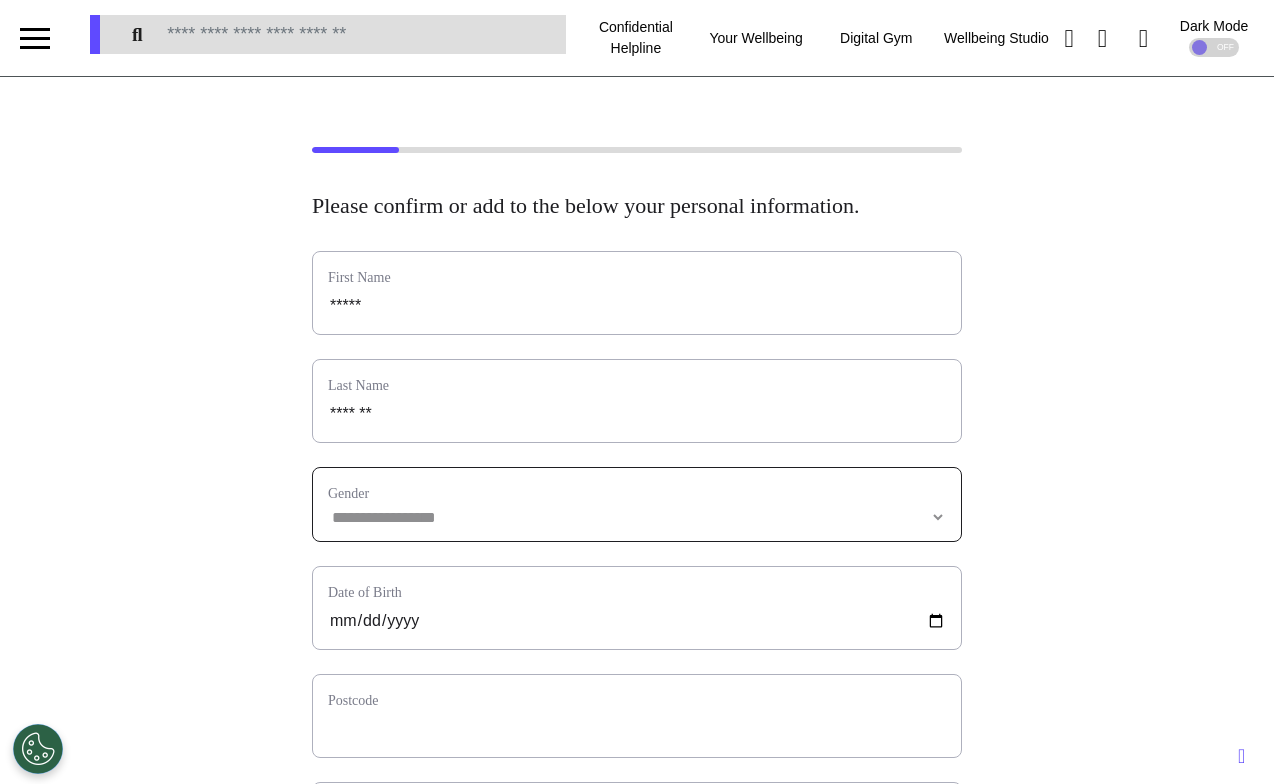 click on "**********" at bounding box center (637, 517) 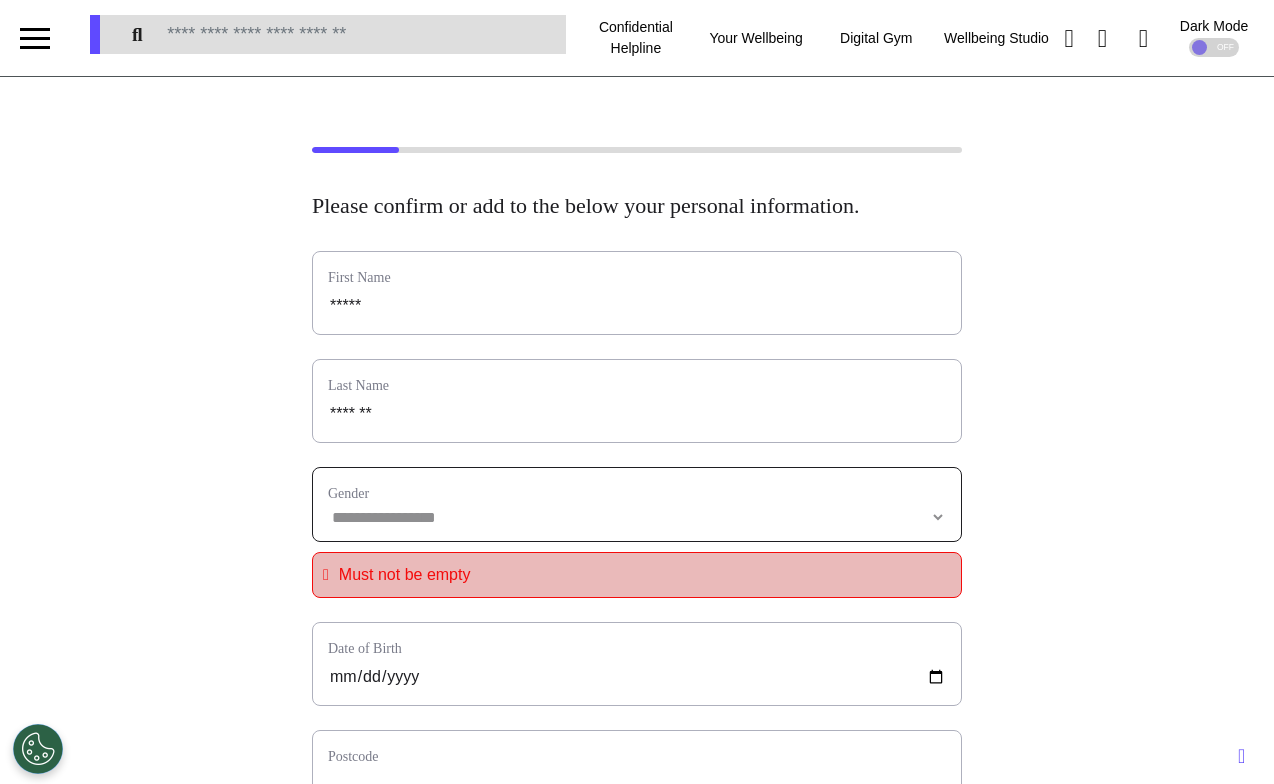 select on "****" 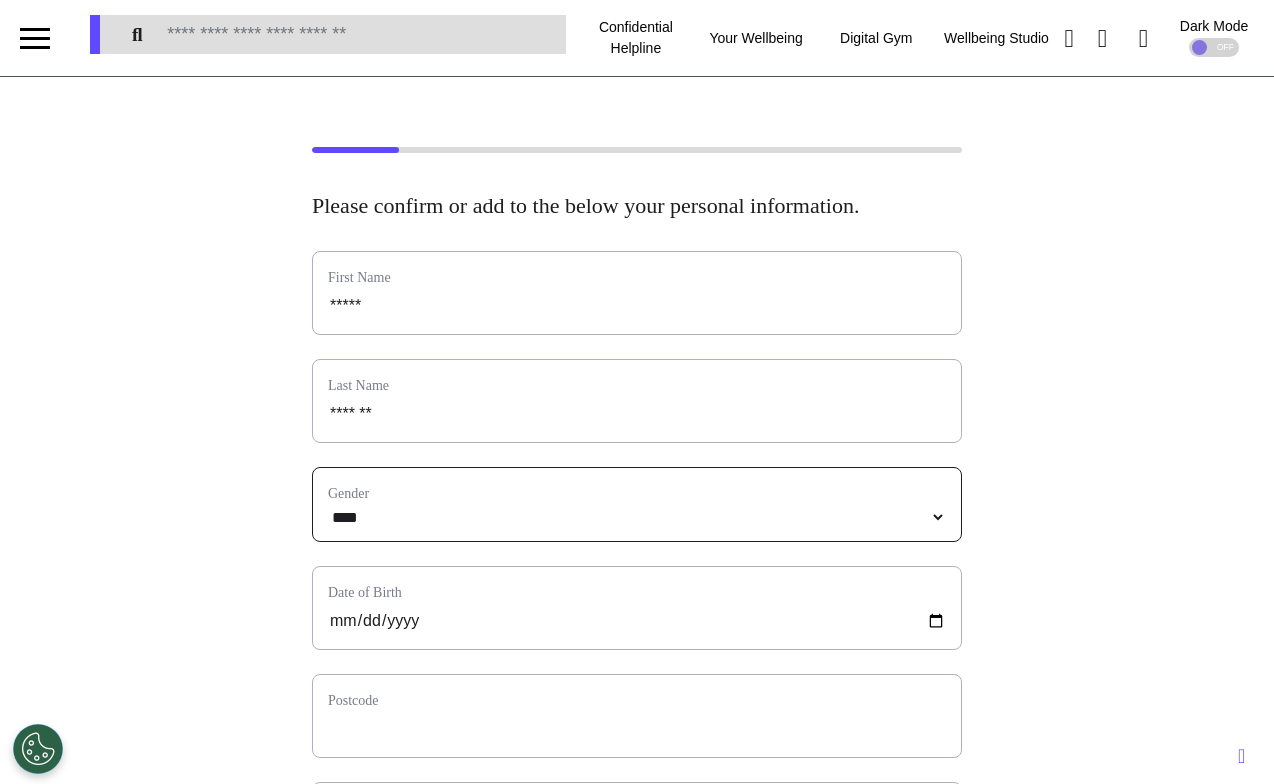 scroll, scrollTop: 230, scrollLeft: 0, axis: vertical 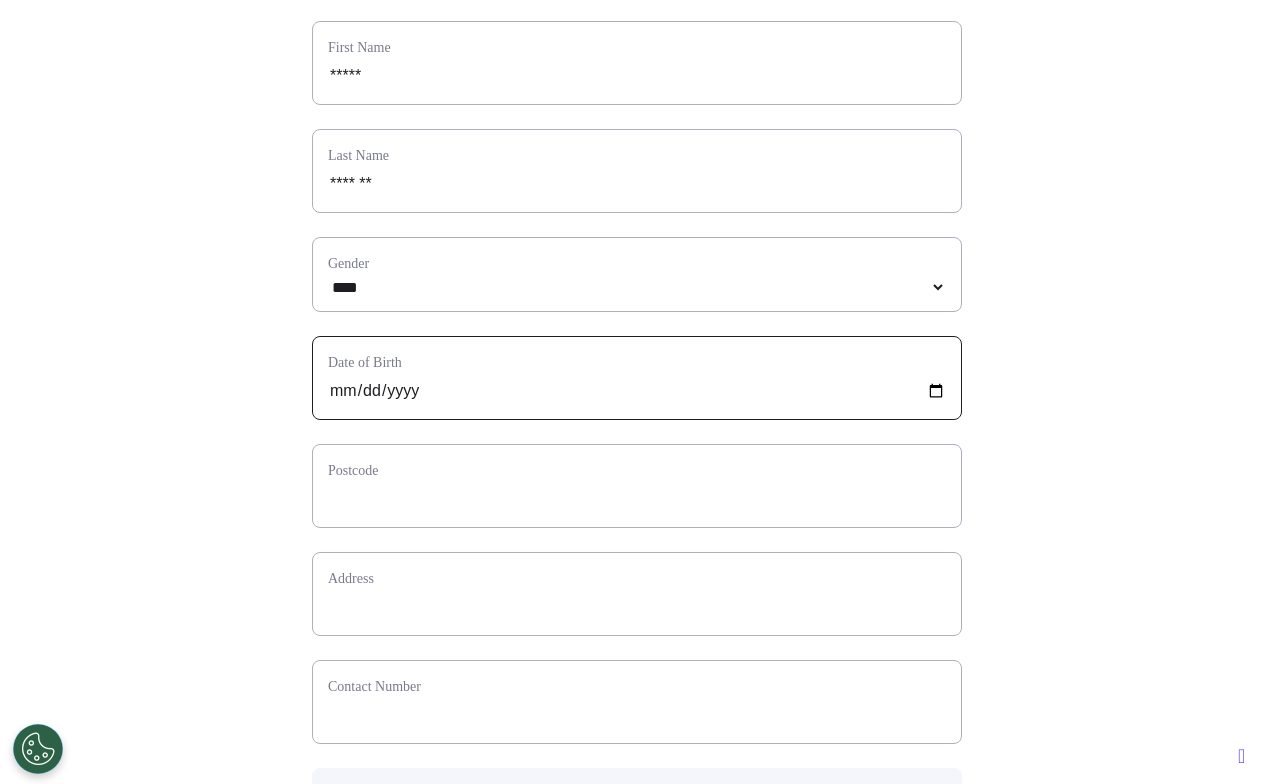 click at bounding box center [637, 391] 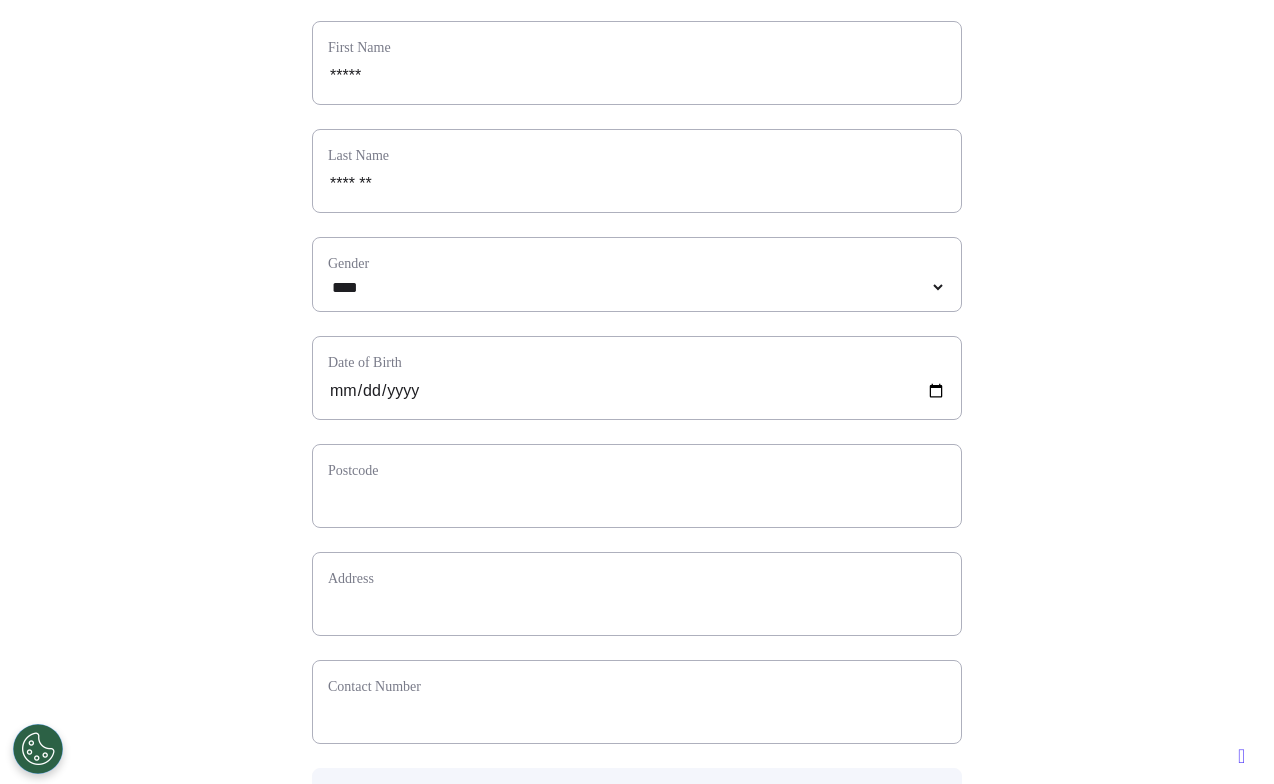 type on "**********" 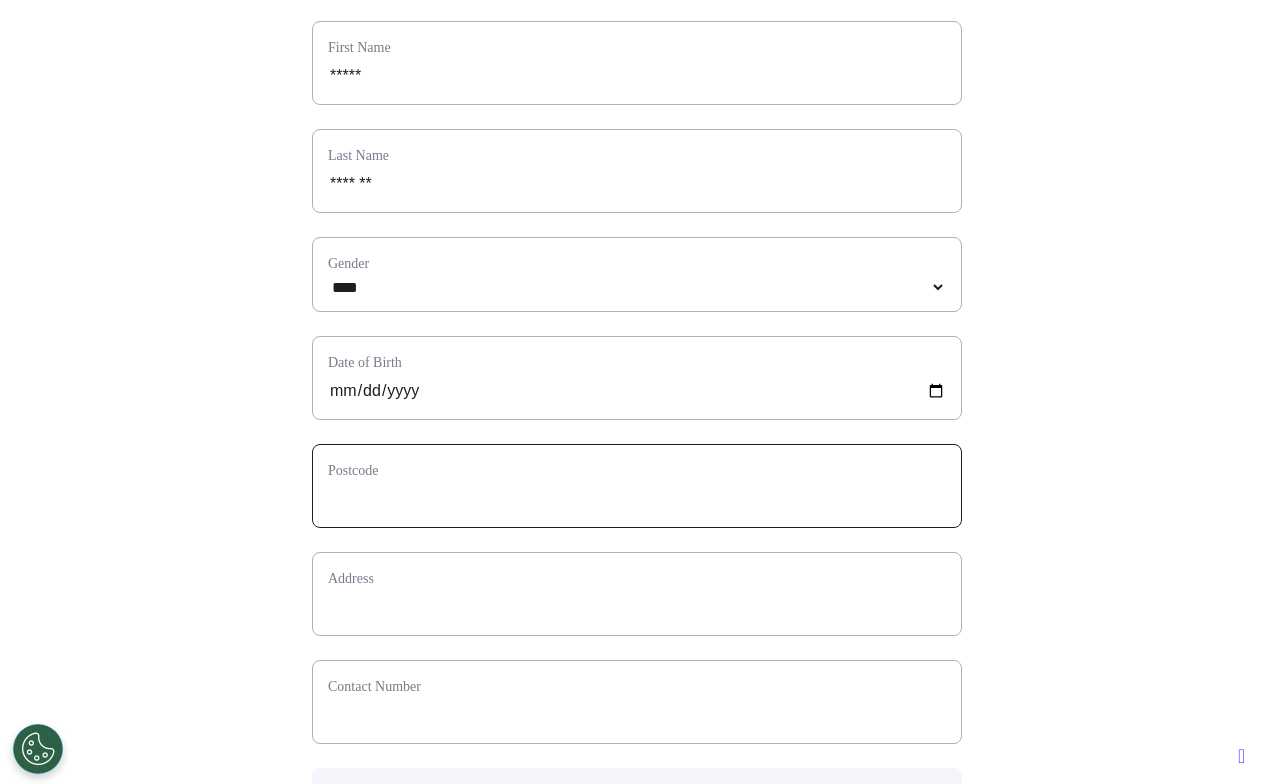 click at bounding box center (637, 499) 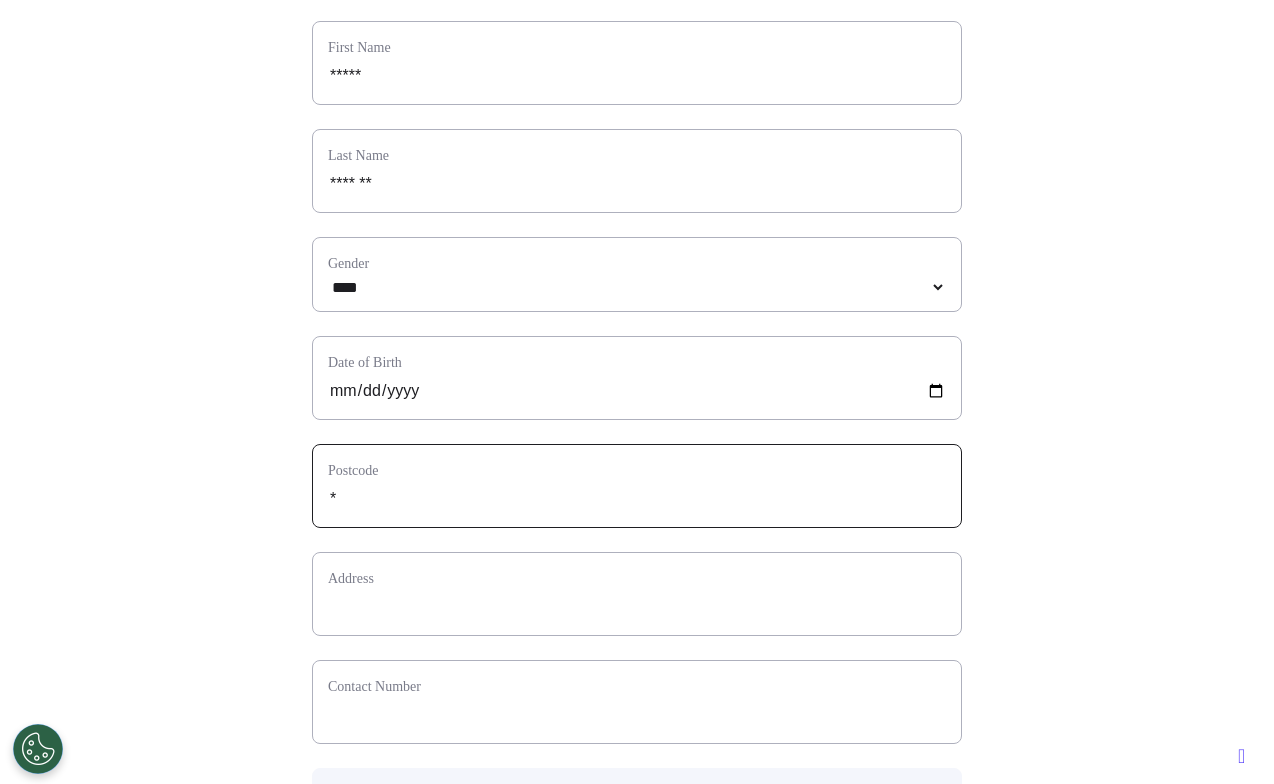 select 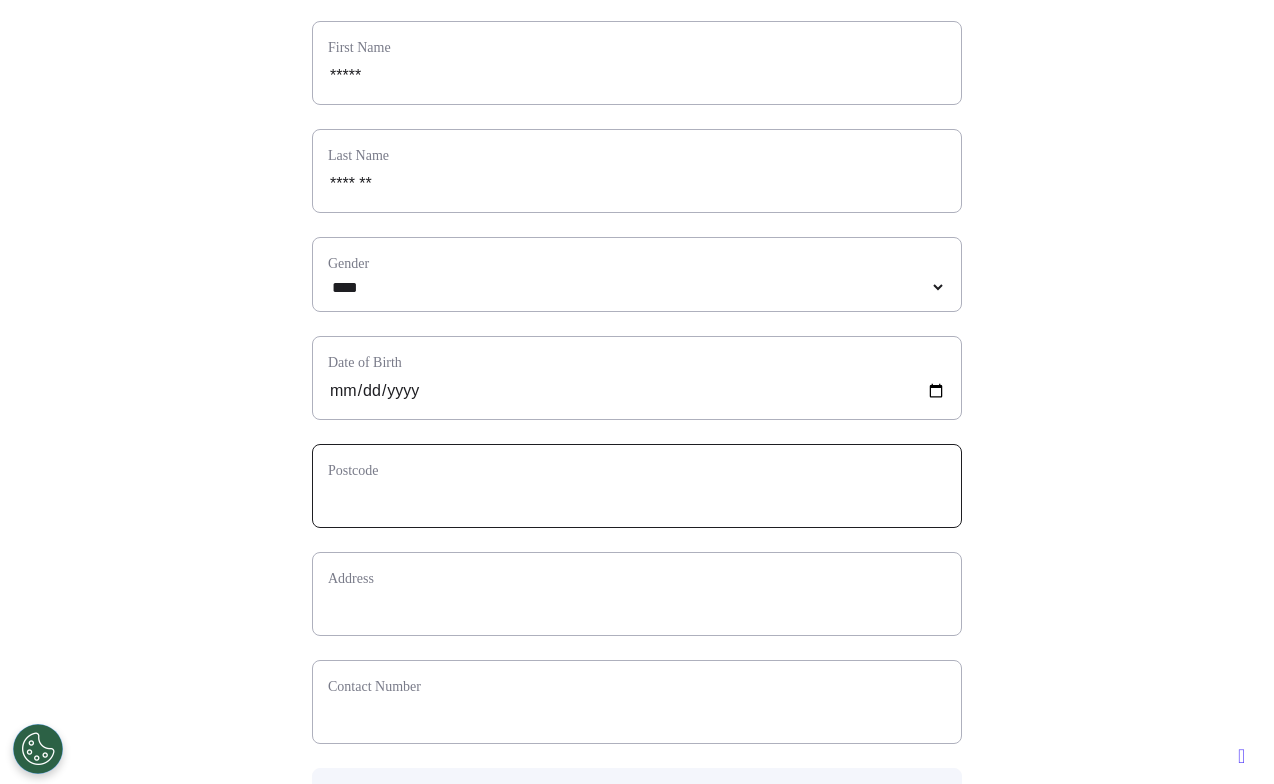 type on "*" 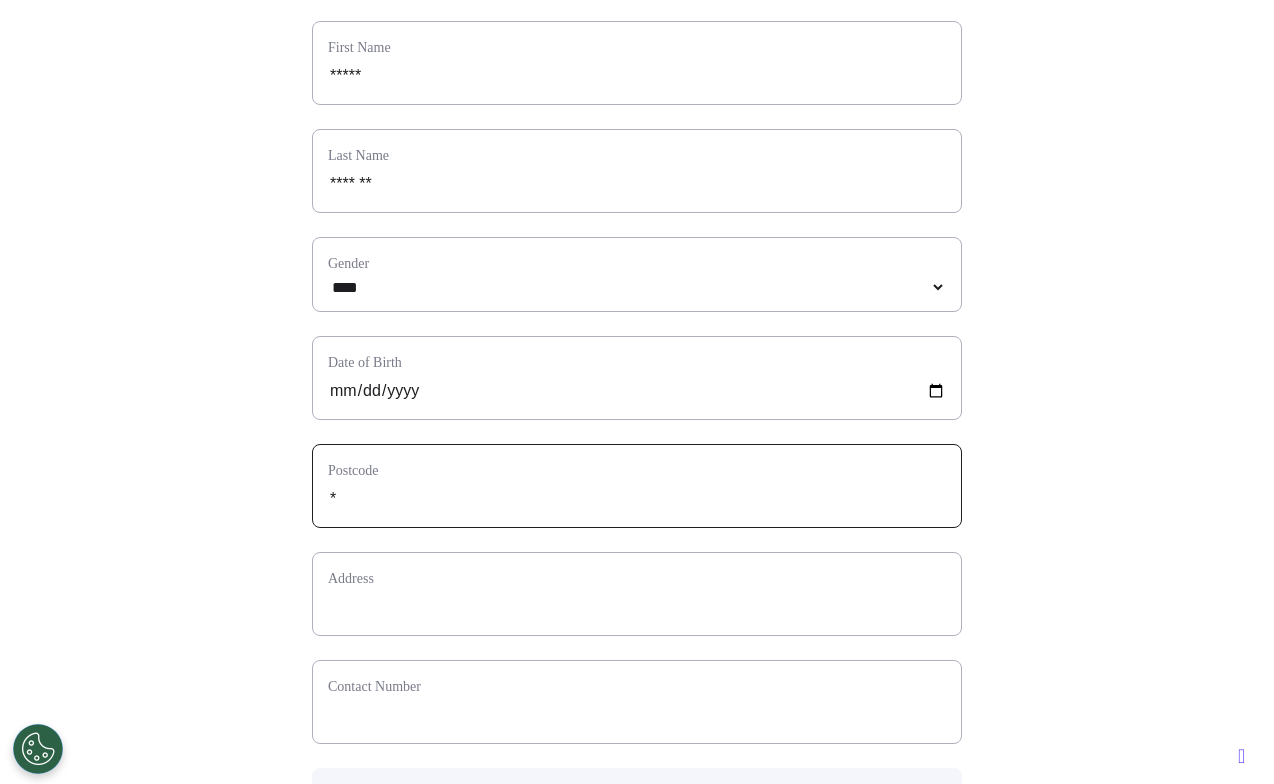 select 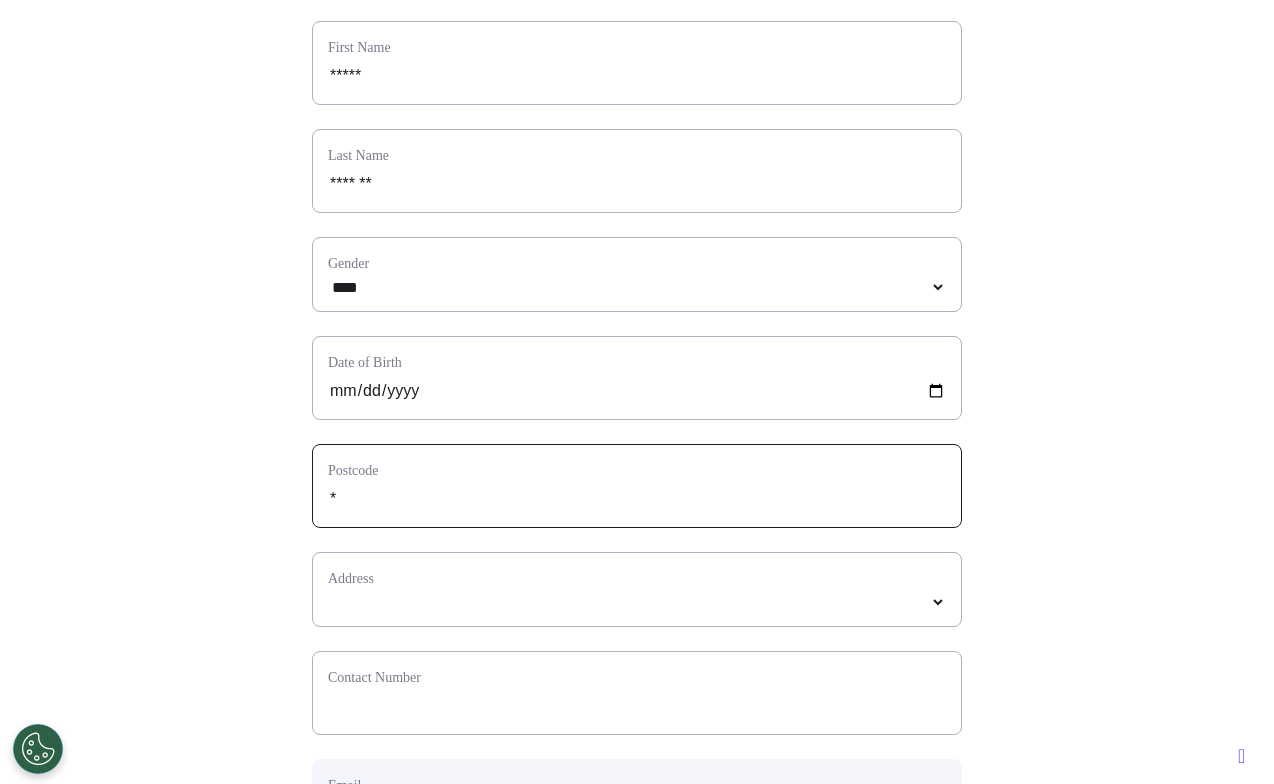 type on "**" 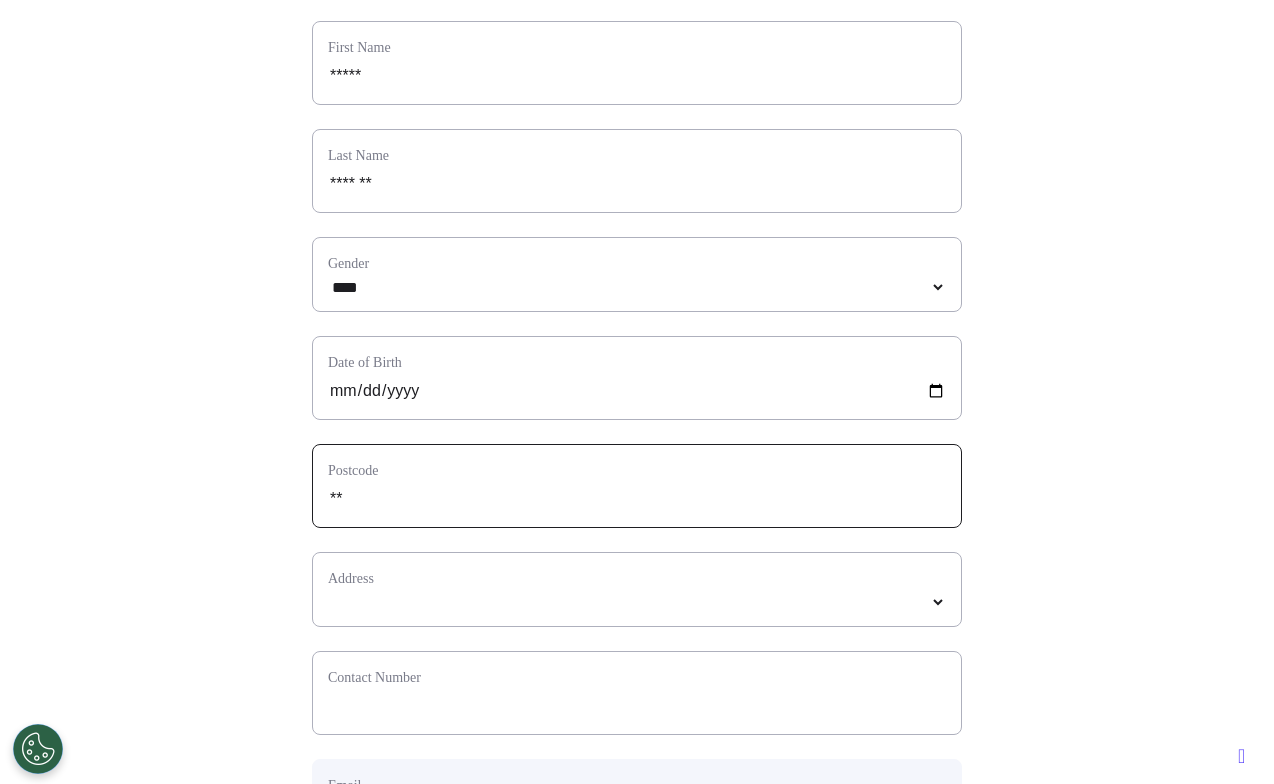 select 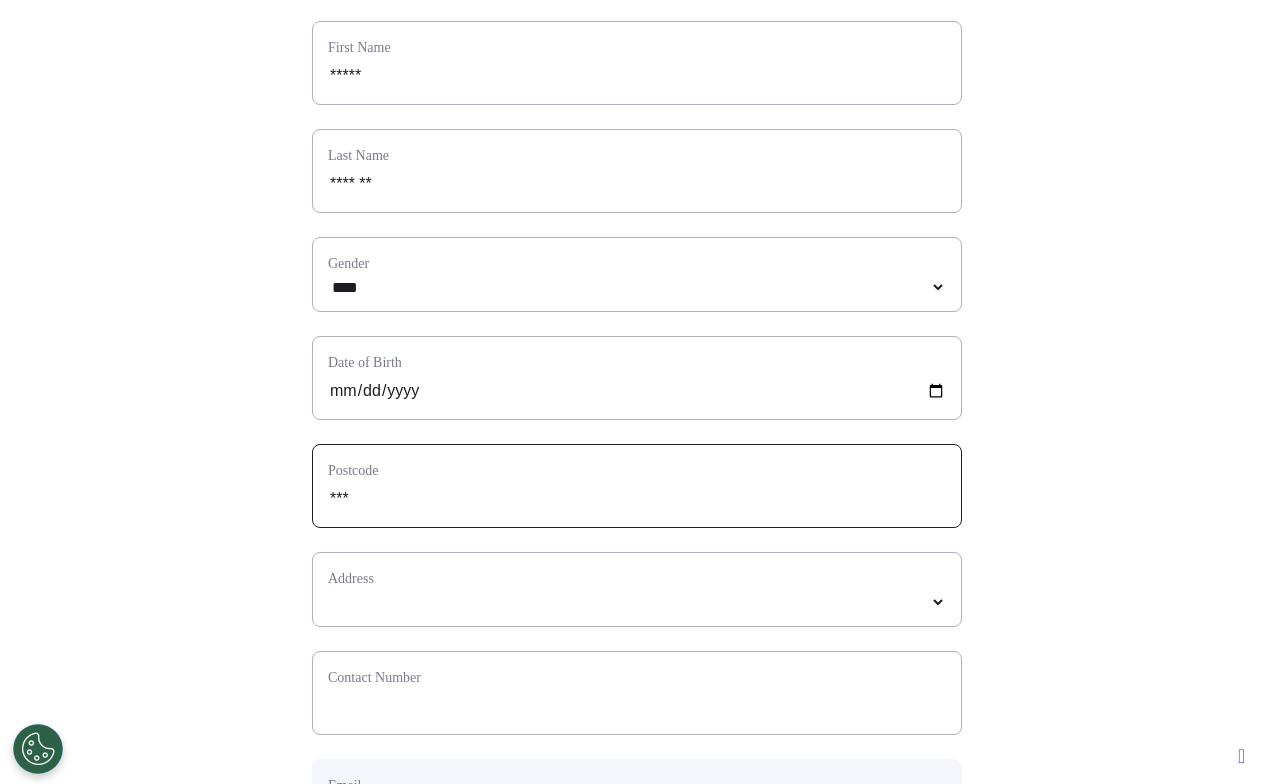 select 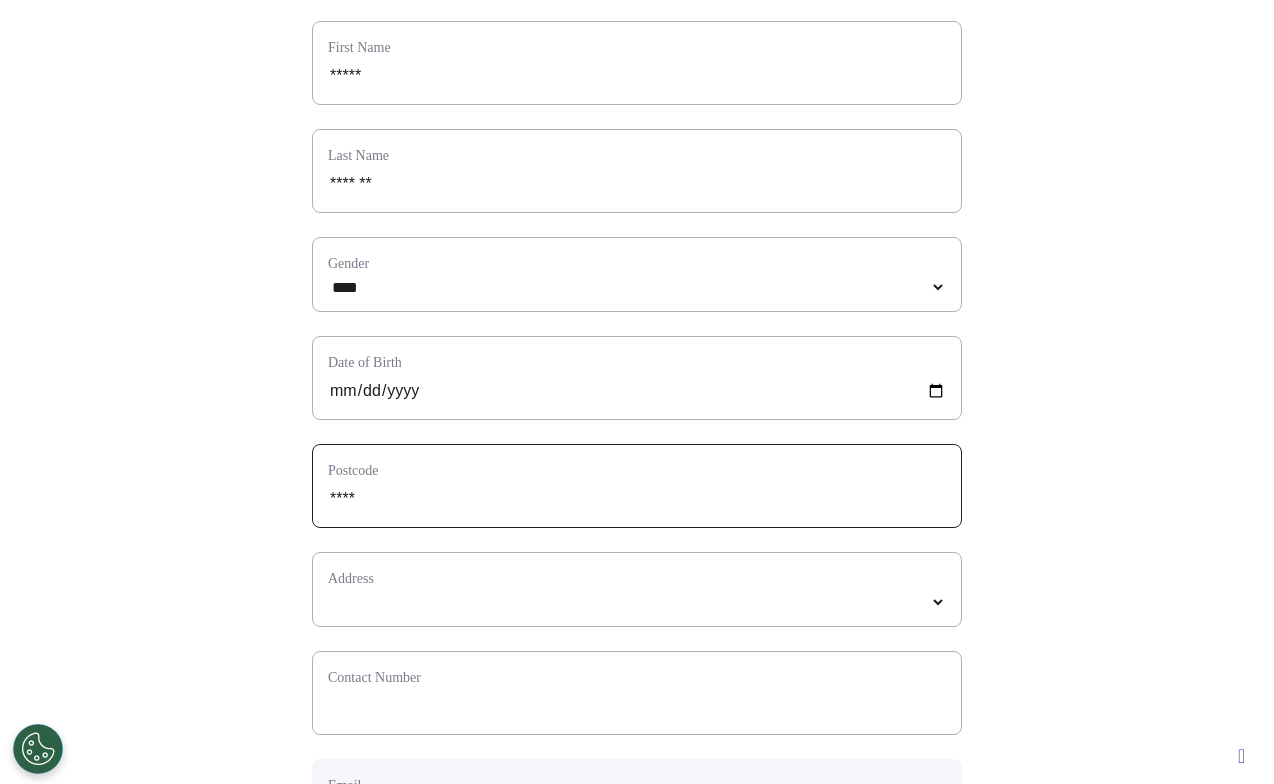 select 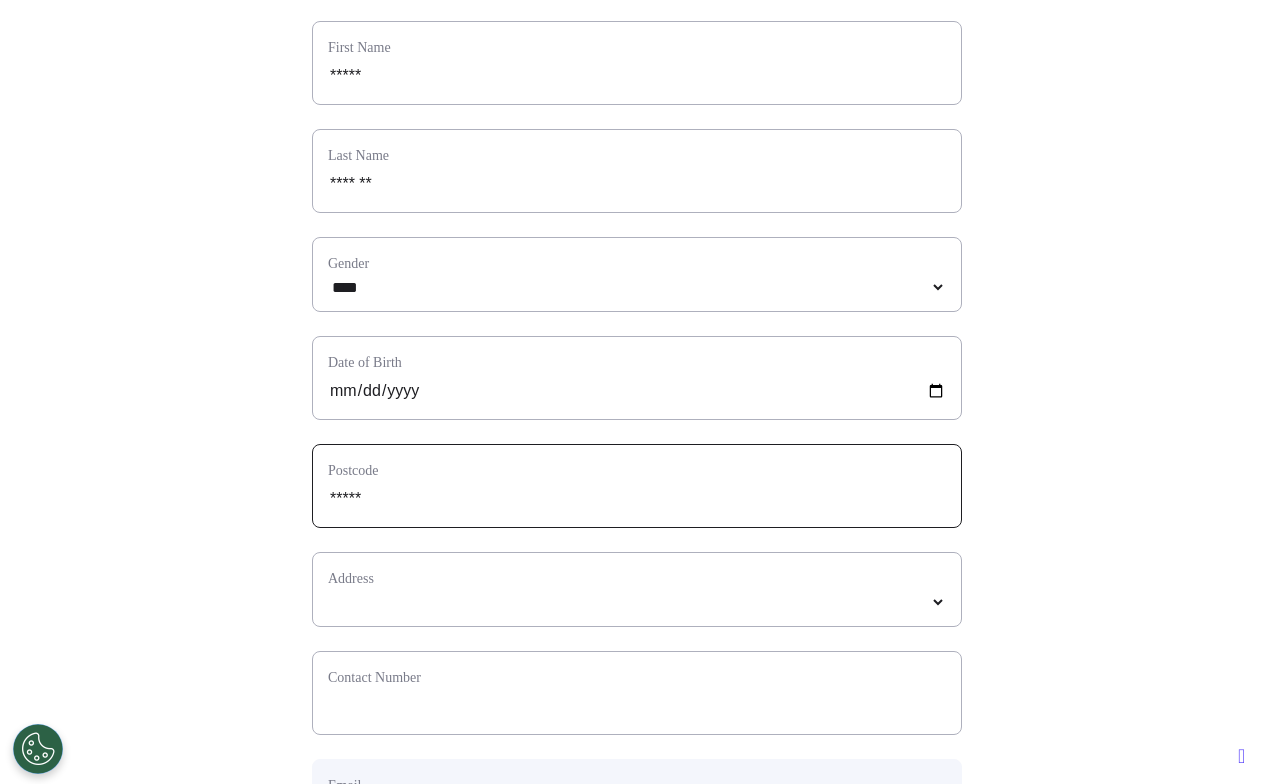 select 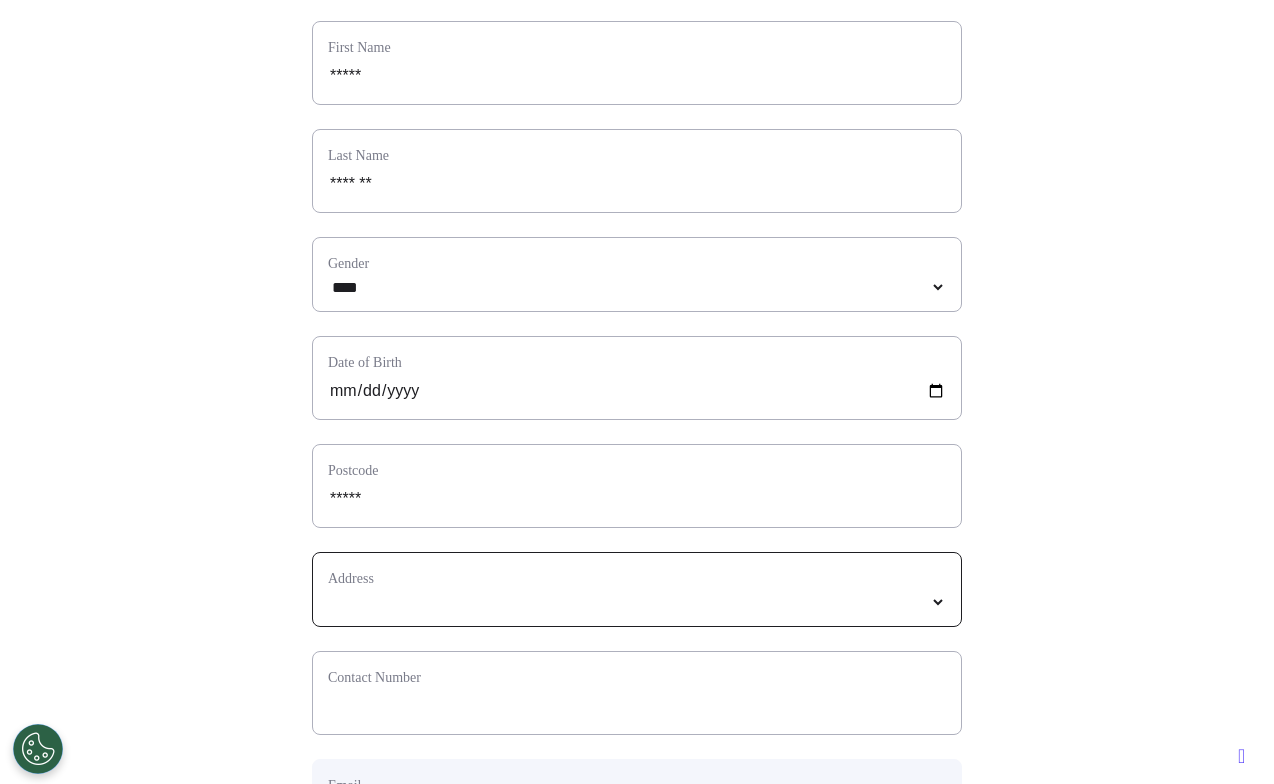 select 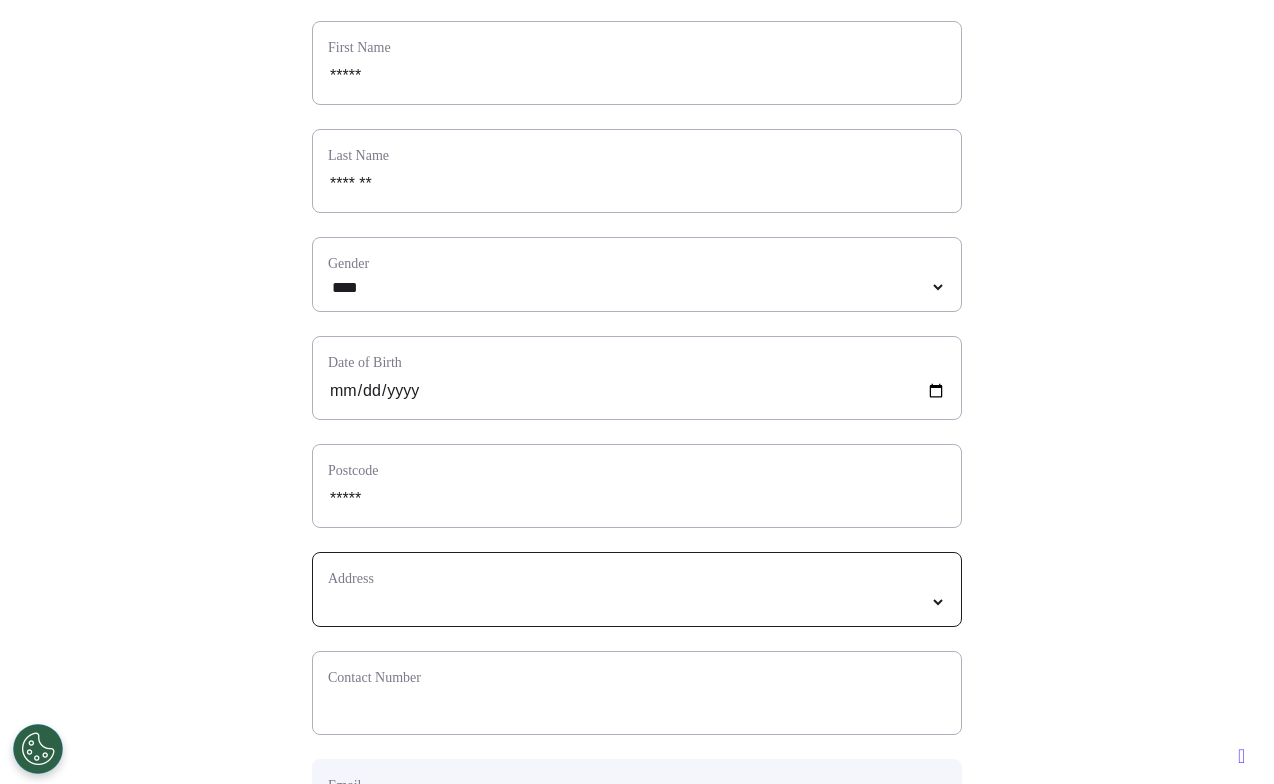 click on "**********" at bounding box center (637, 602) 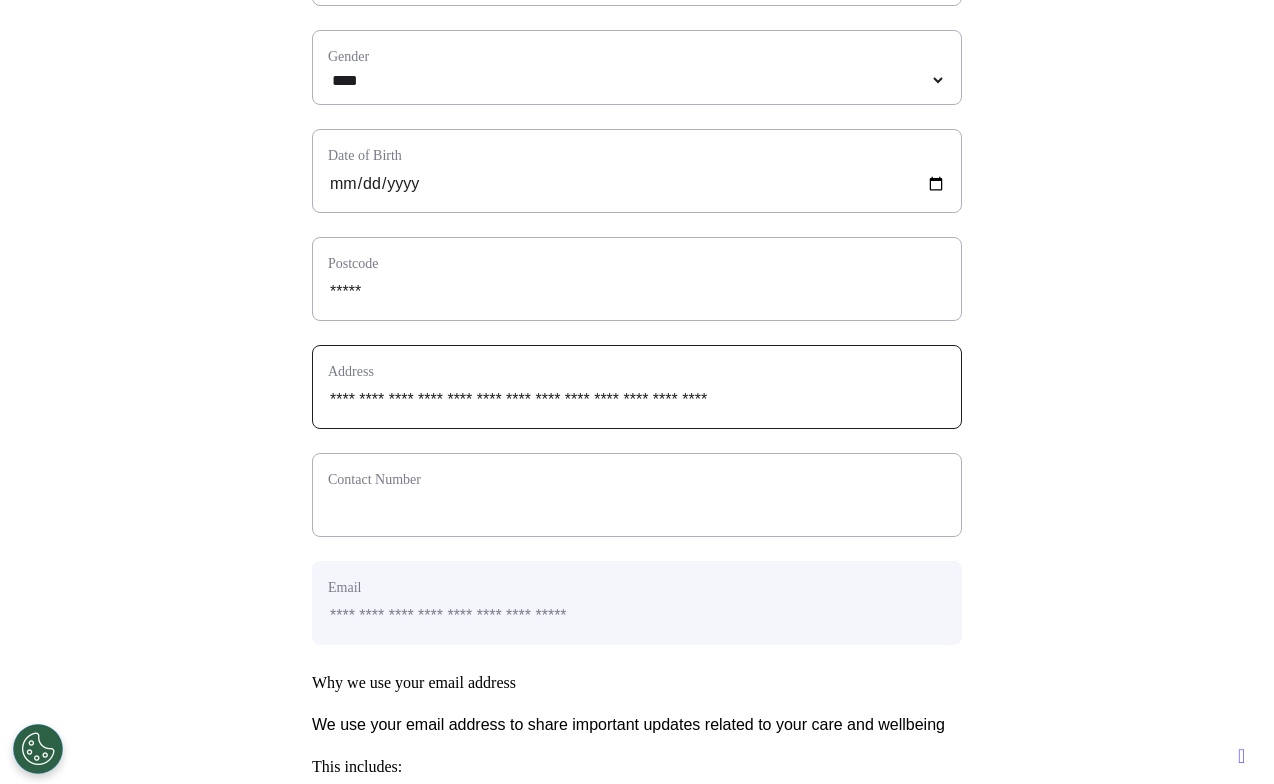 scroll, scrollTop: 438, scrollLeft: 0, axis: vertical 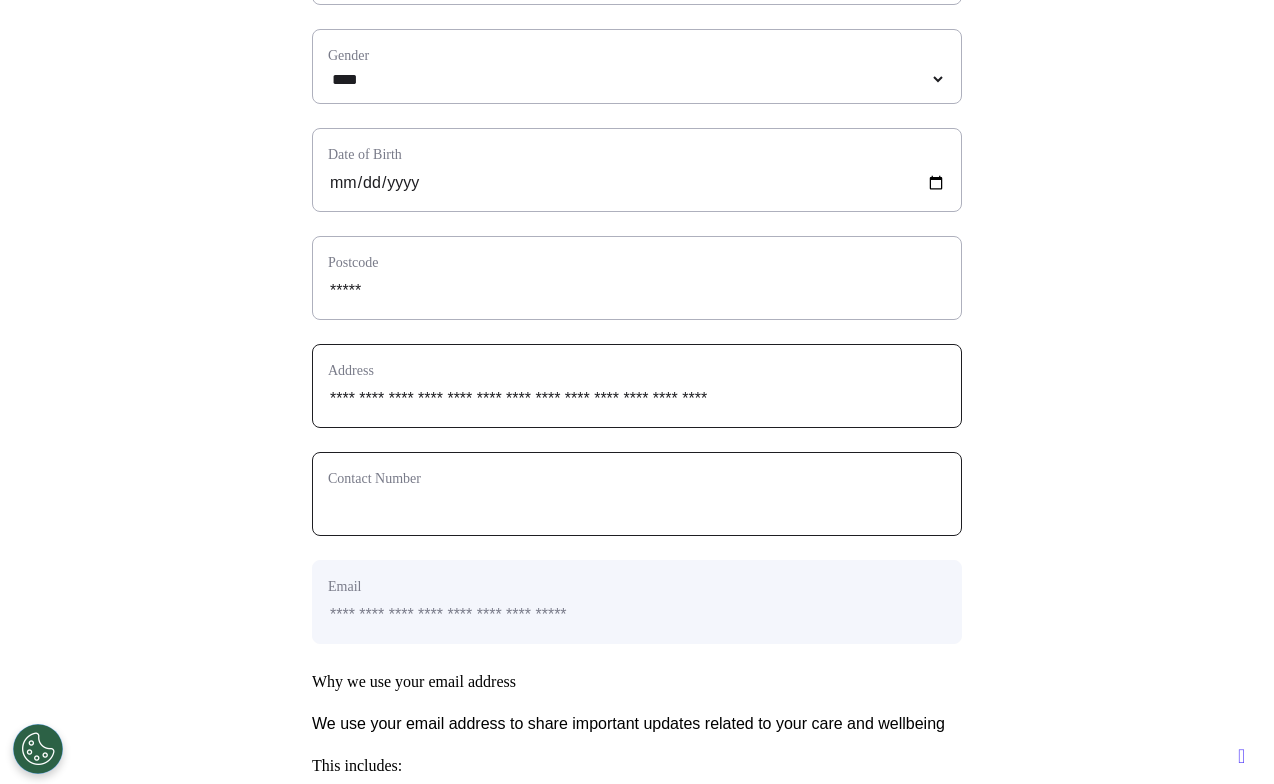 click at bounding box center [637, 507] 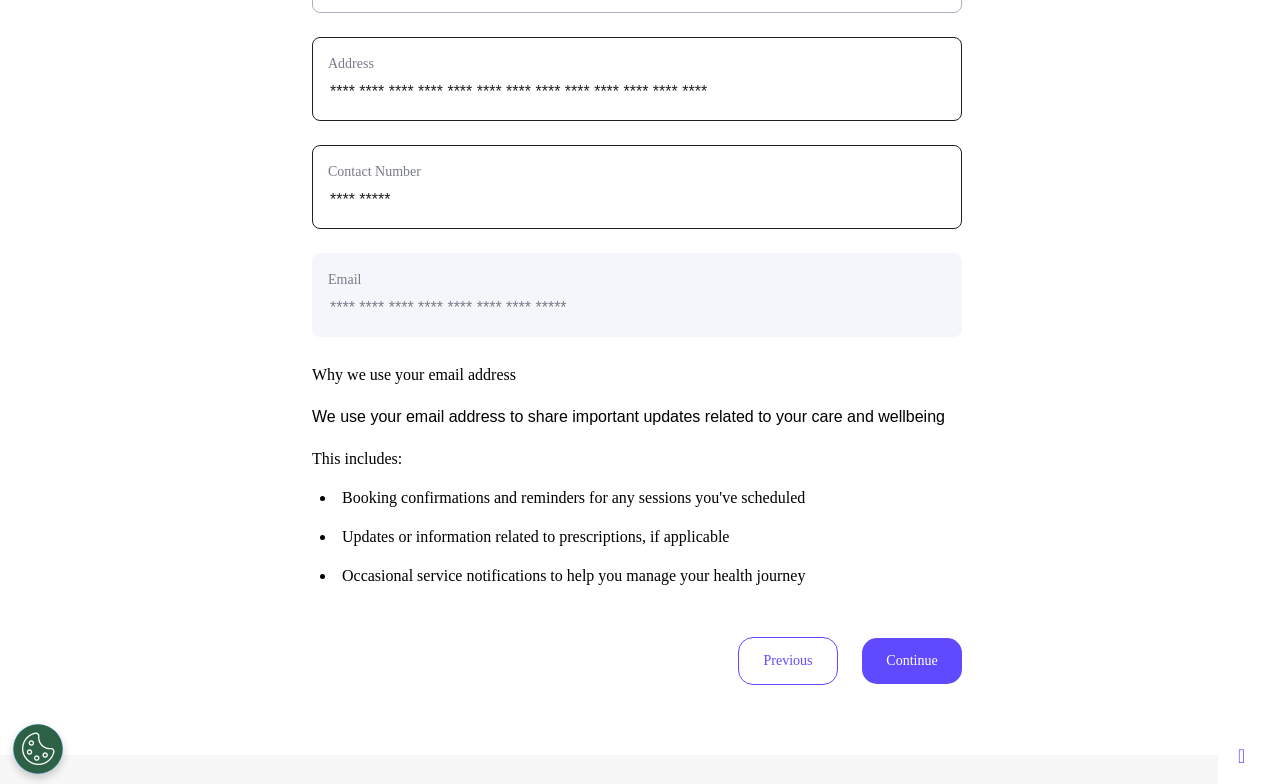 scroll, scrollTop: 751, scrollLeft: 0, axis: vertical 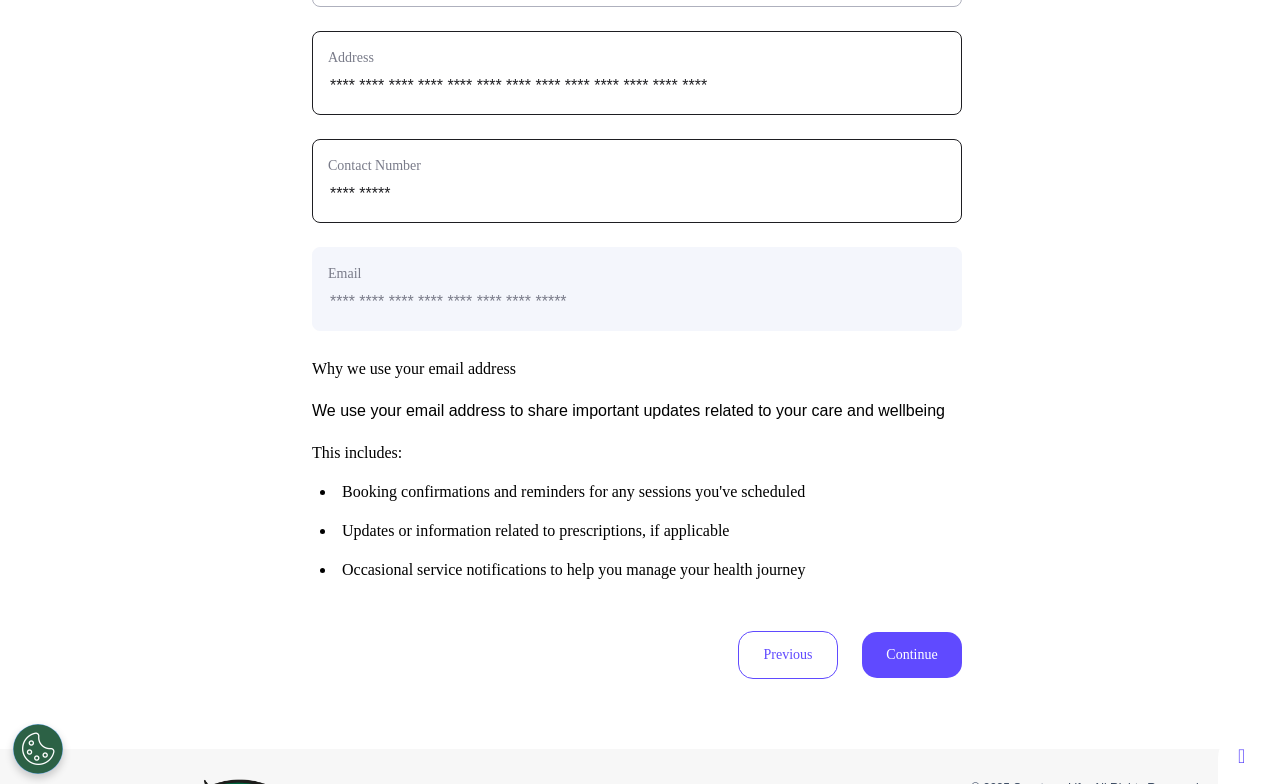 type on "**********" 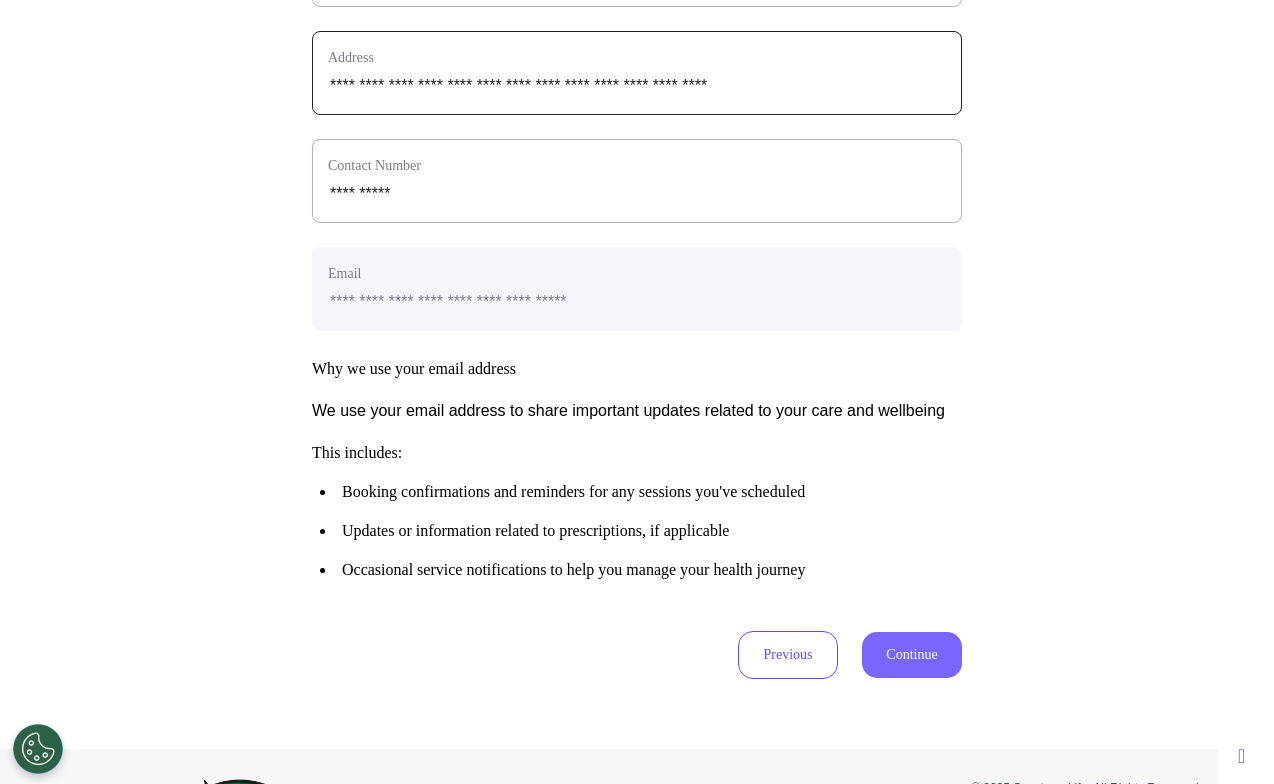 click on "Continue" at bounding box center (912, 655) 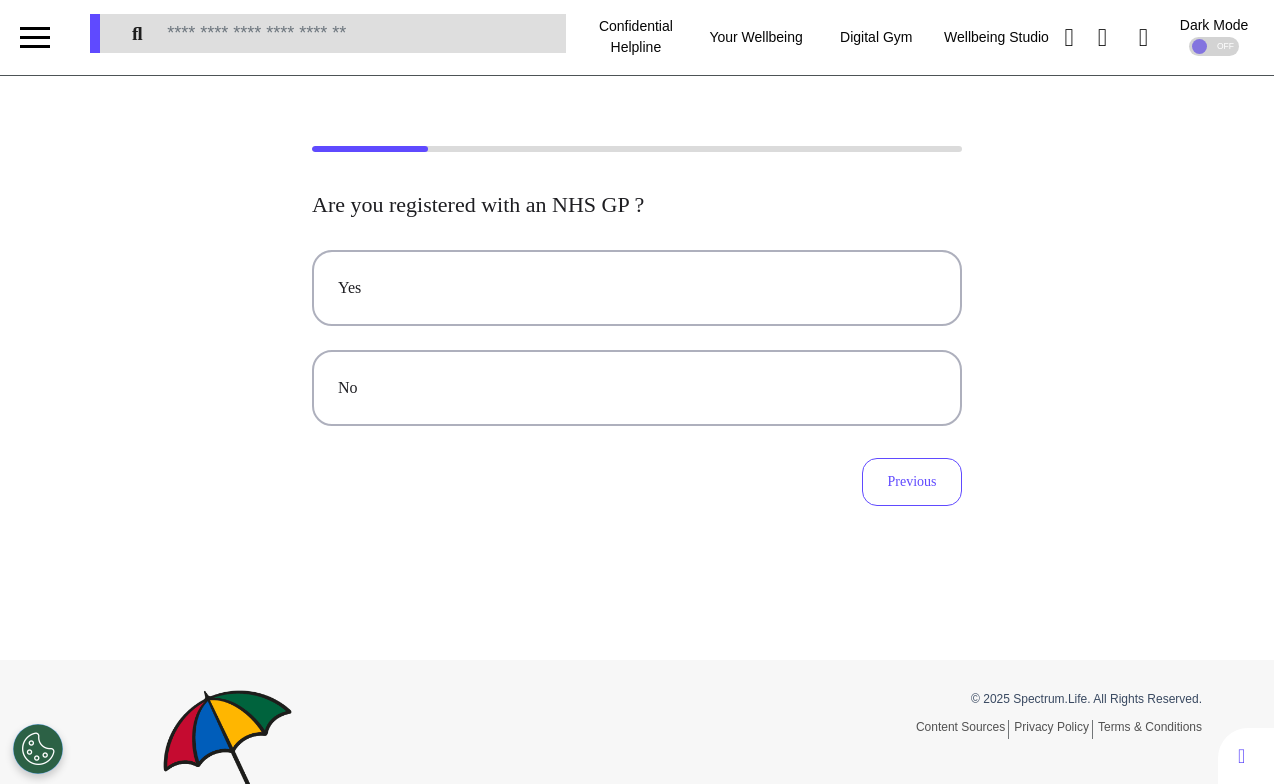 scroll, scrollTop: 0, scrollLeft: 0, axis: both 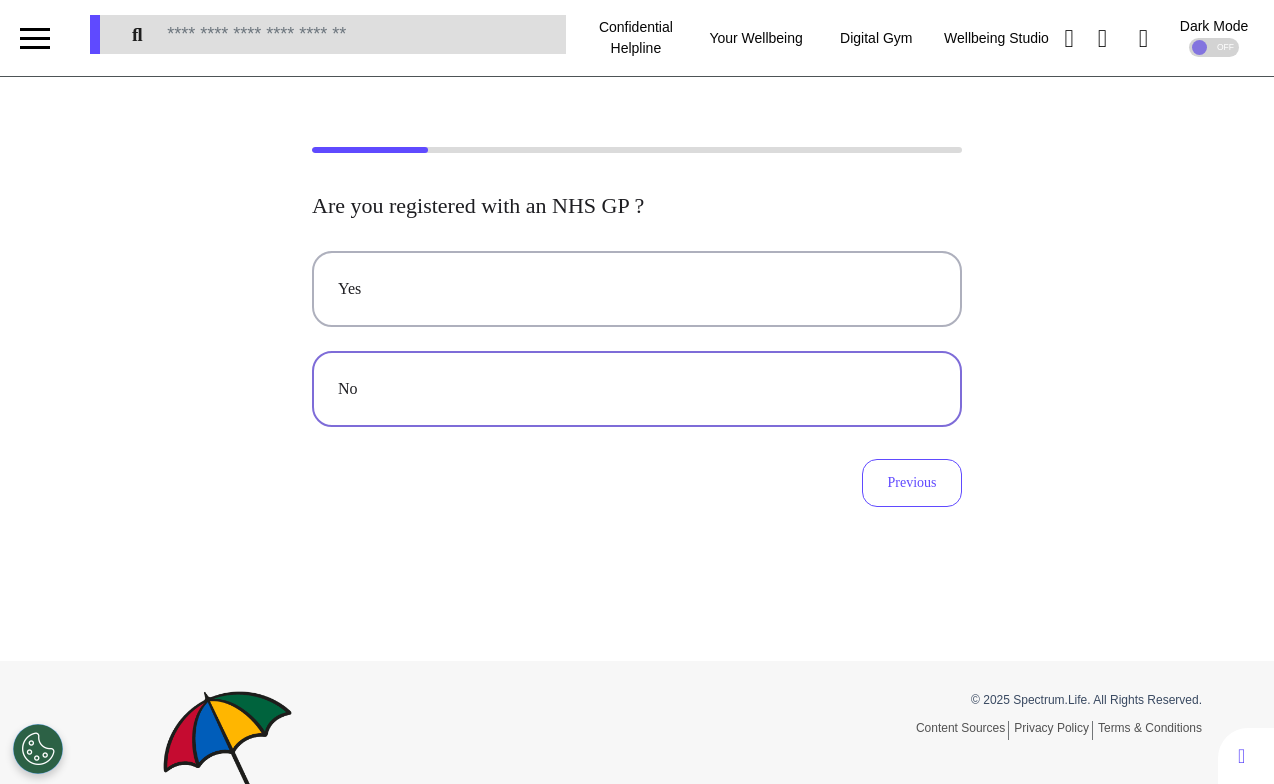 click on "No" at bounding box center [637, 389] 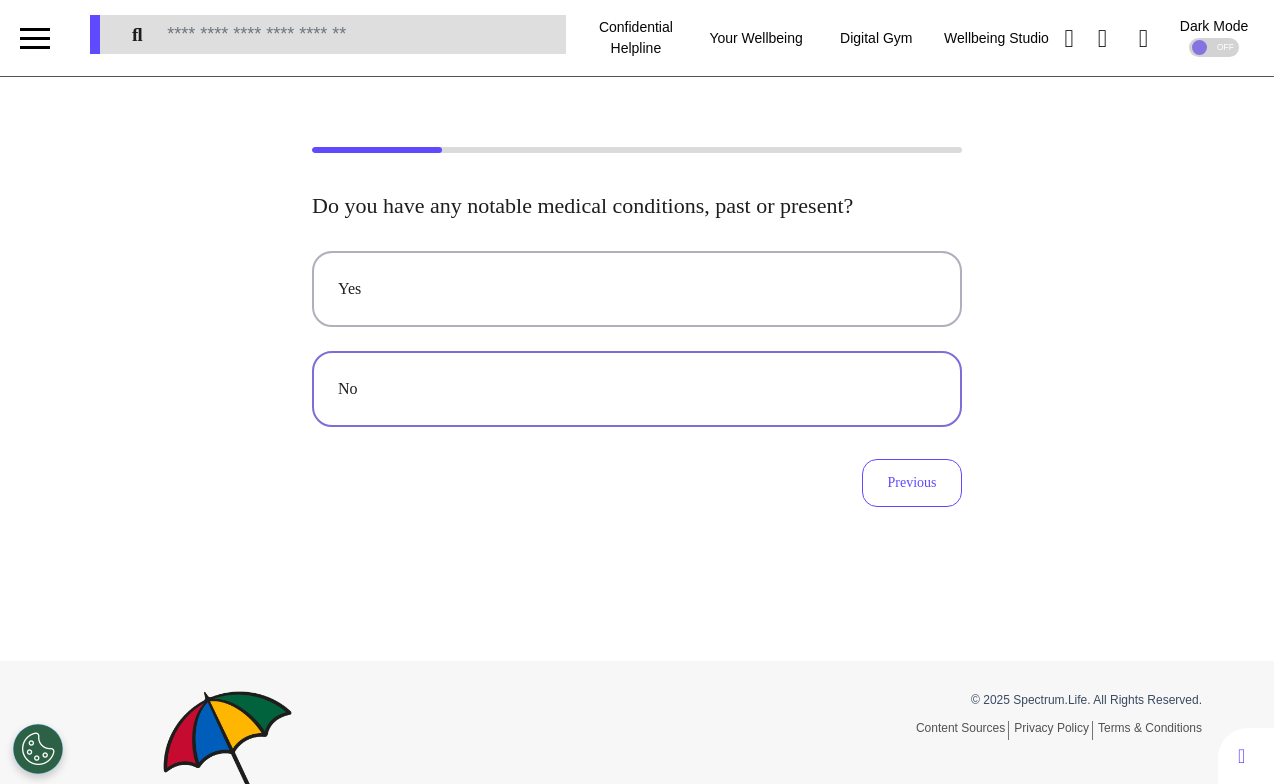 click on "No" at bounding box center [637, 389] 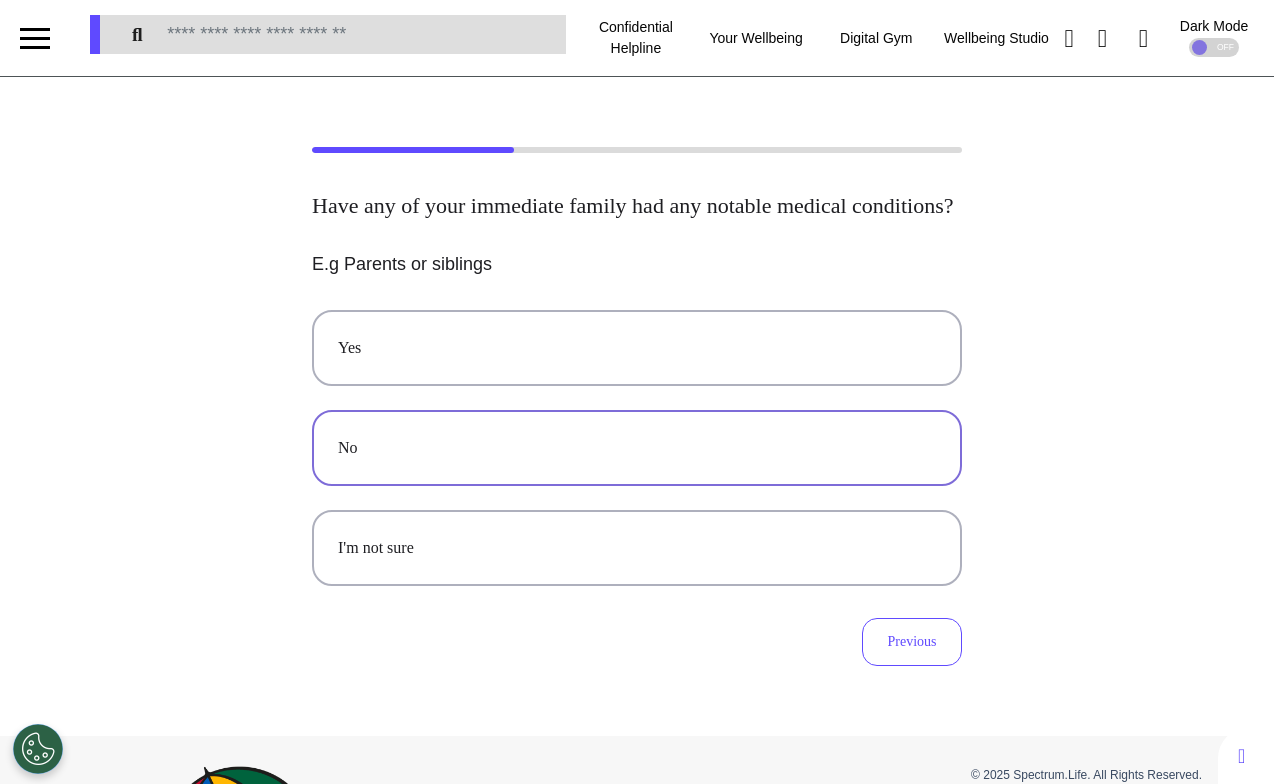 click on "No" at bounding box center [637, 448] 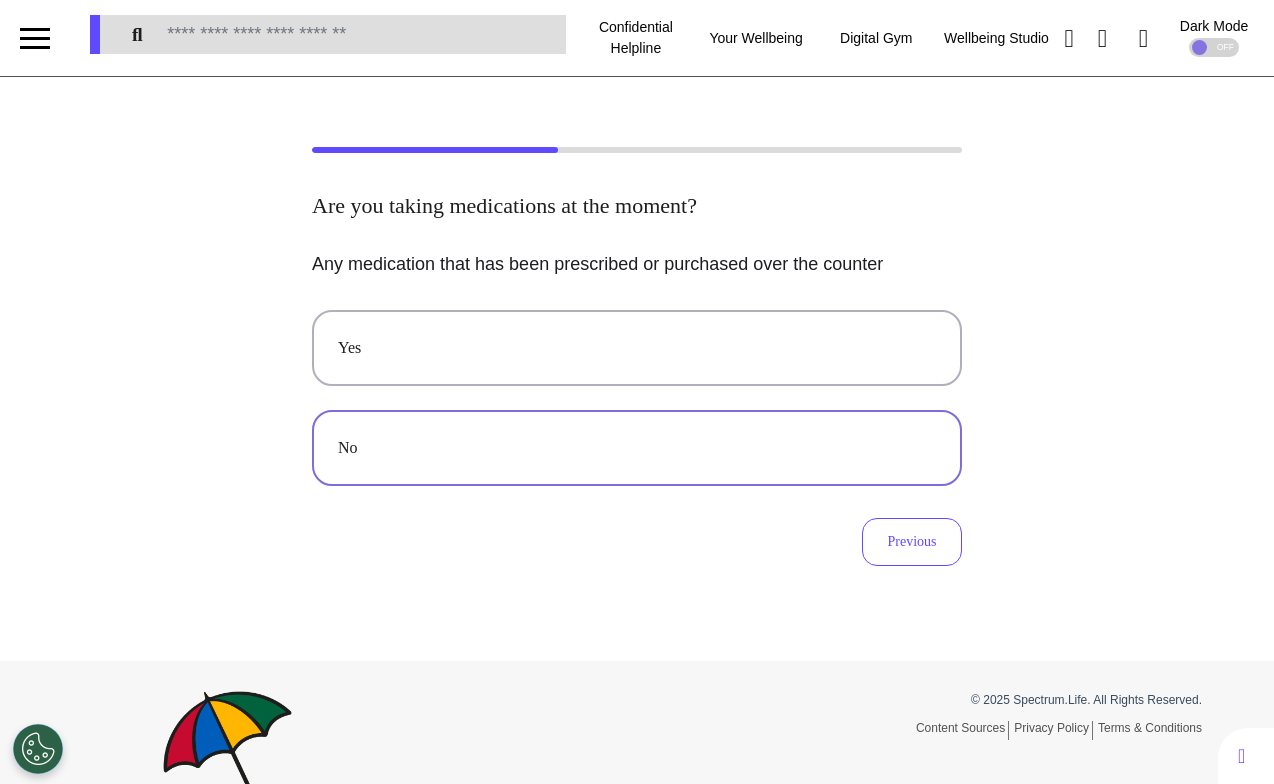 click on "No" at bounding box center (637, 448) 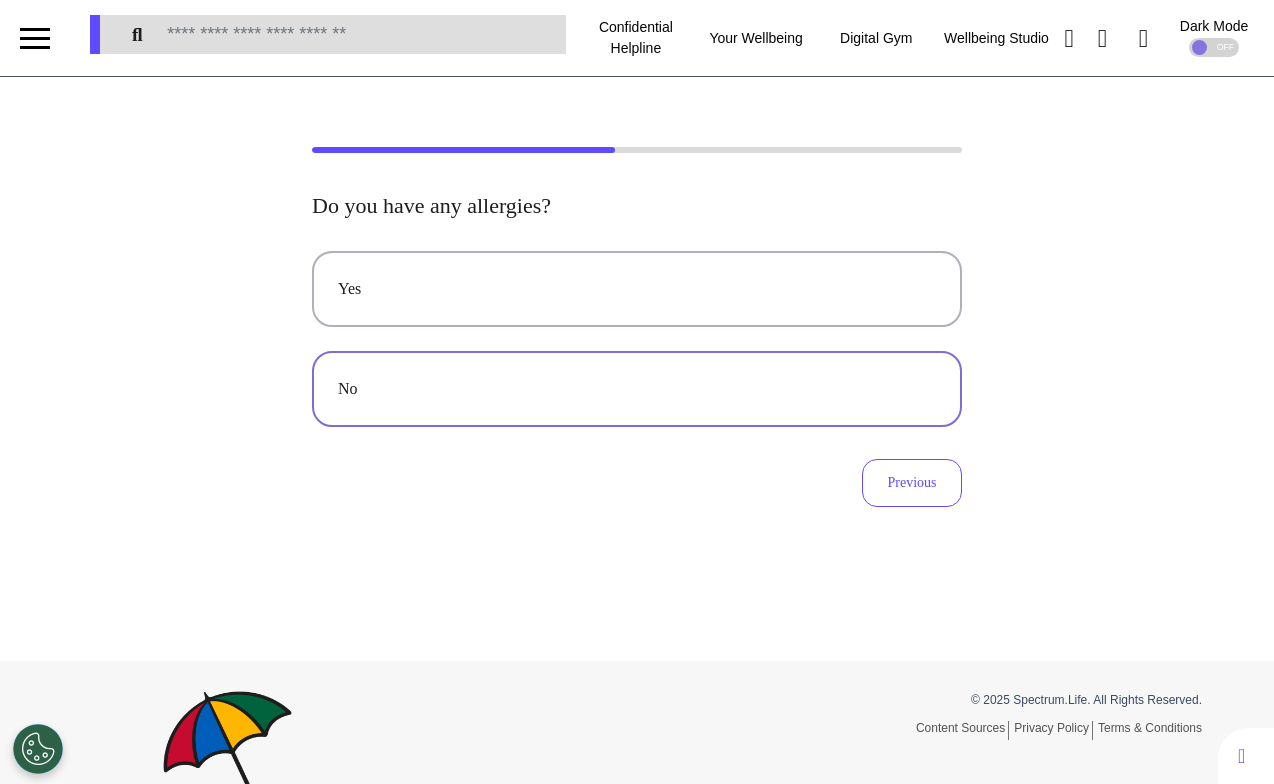 click on "No" at bounding box center (637, 389) 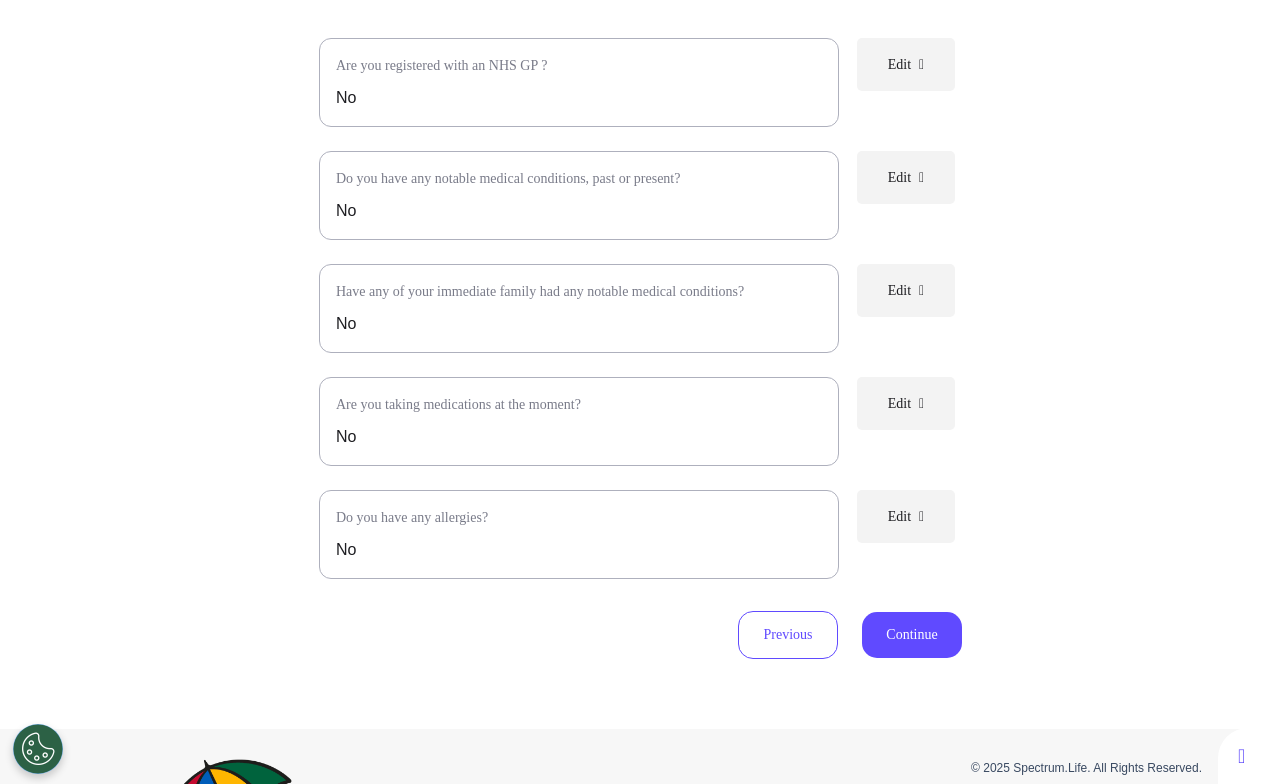 scroll, scrollTop: 455, scrollLeft: 0, axis: vertical 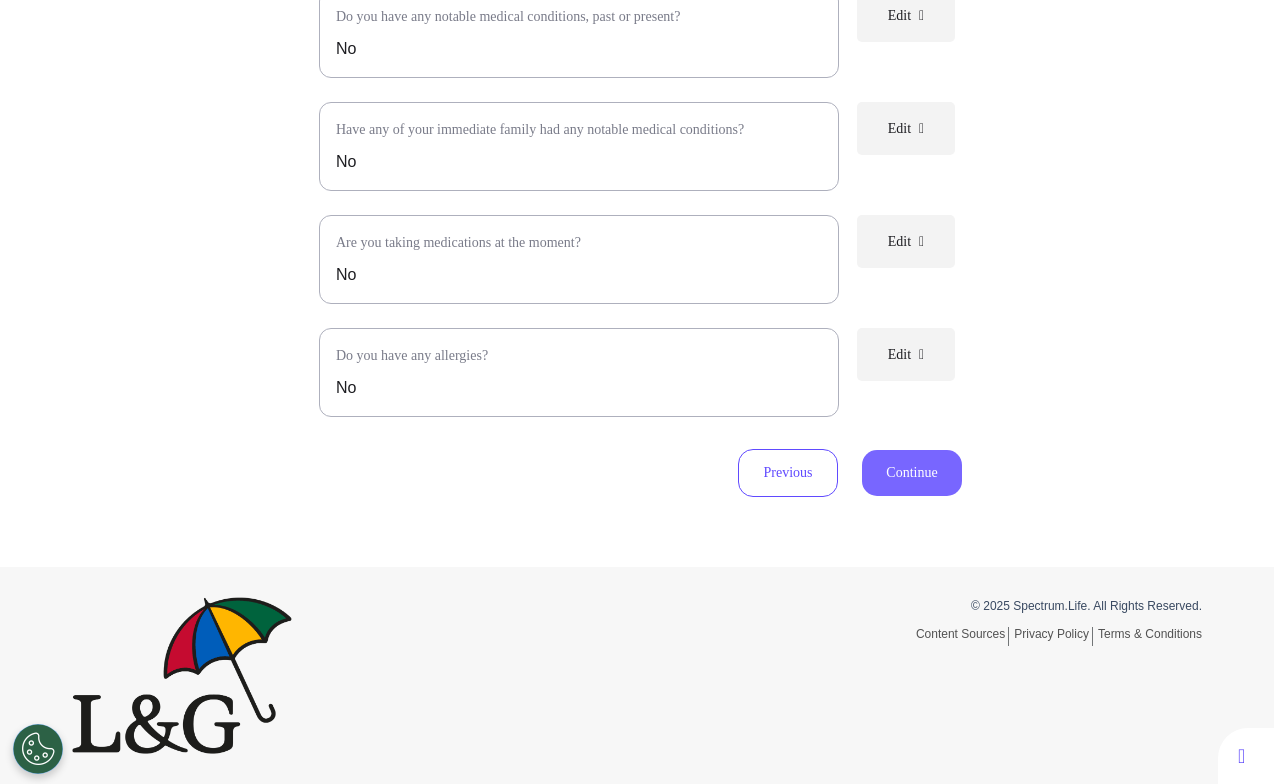 click on "Continue" at bounding box center (912, 473) 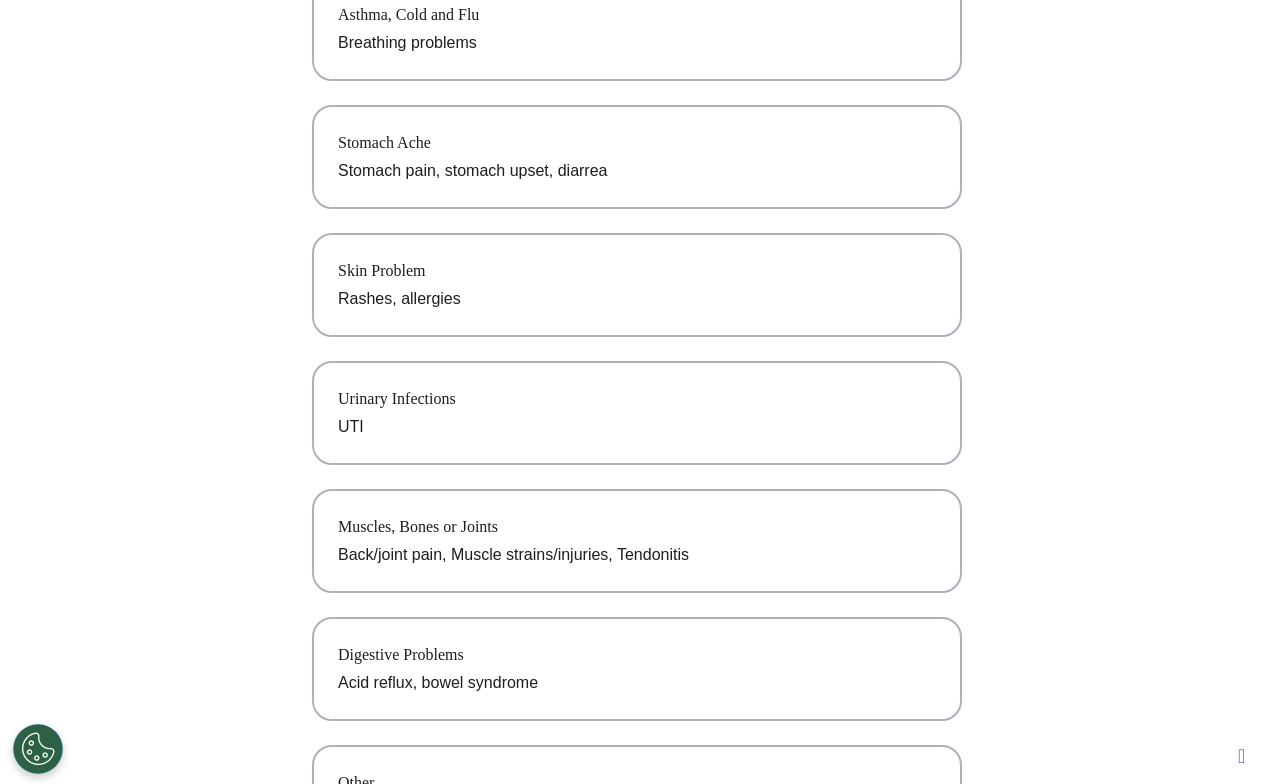 scroll, scrollTop: 686, scrollLeft: 0, axis: vertical 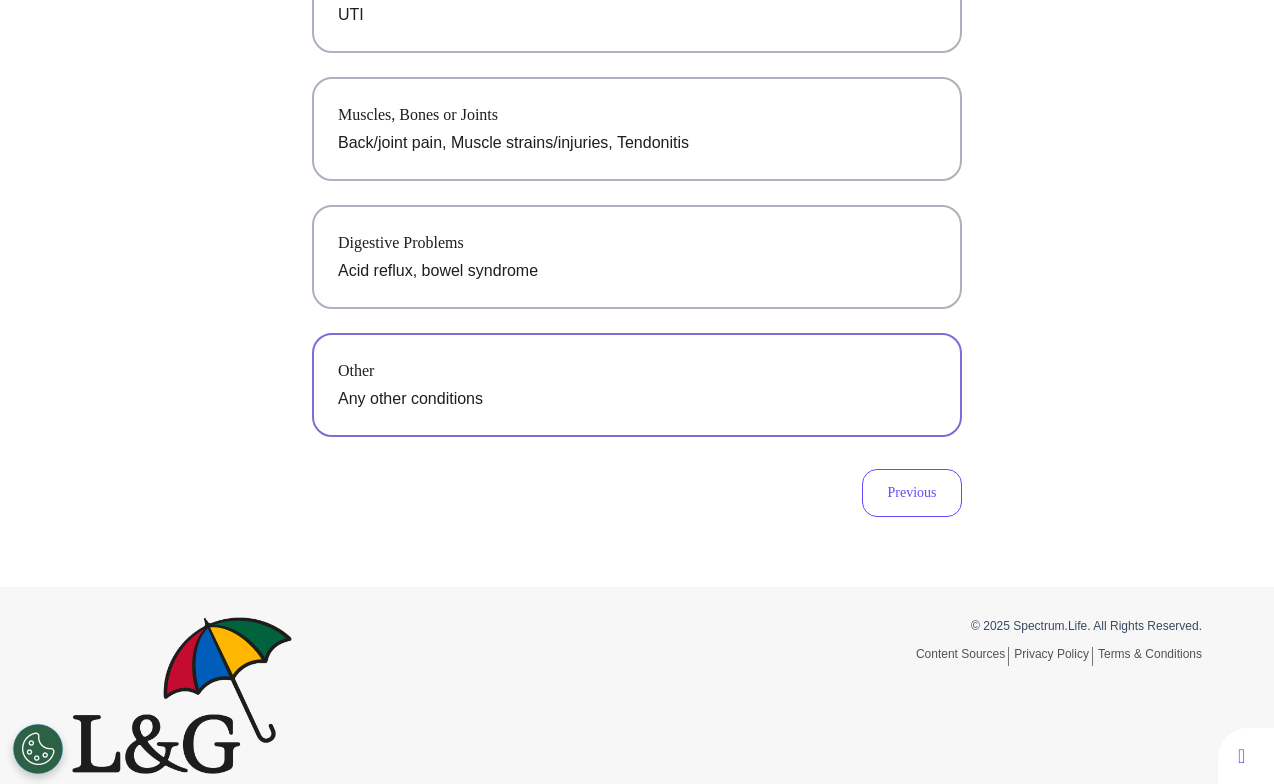 click on "Any other conditions" at bounding box center (637, 399) 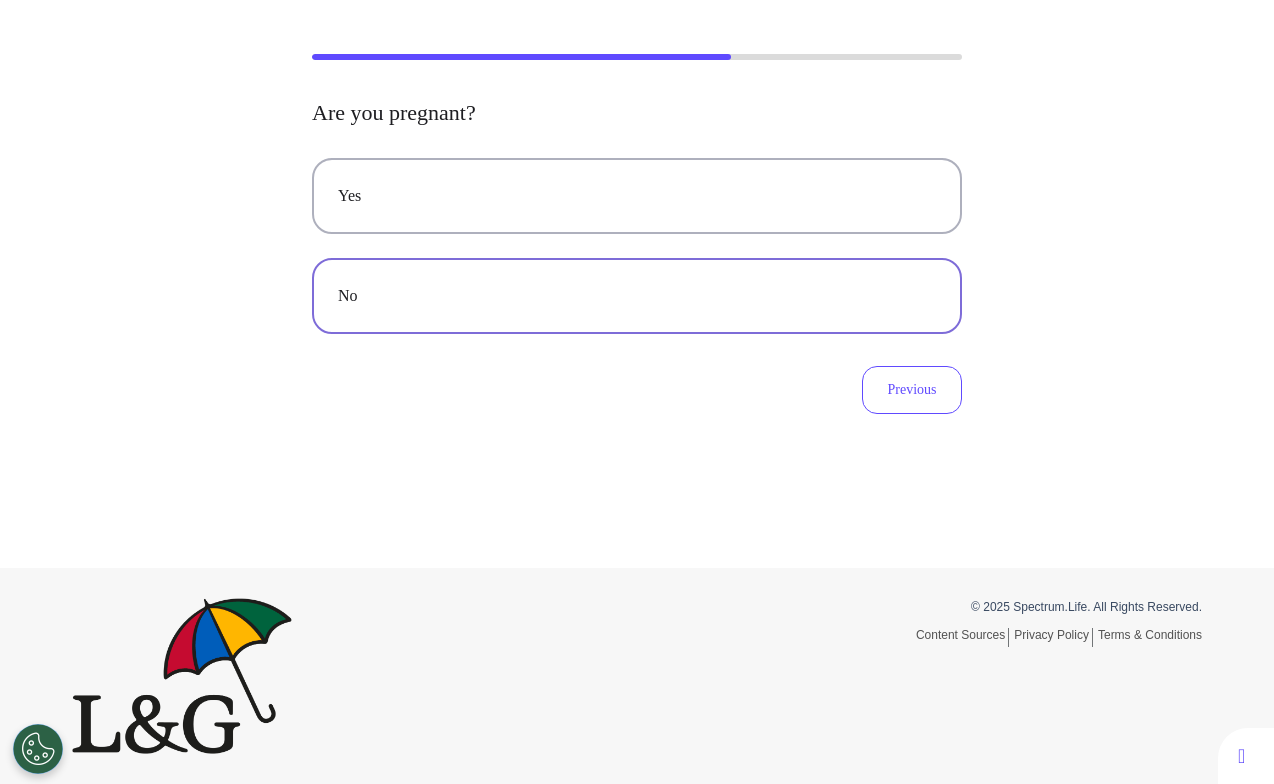 scroll, scrollTop: 0, scrollLeft: 0, axis: both 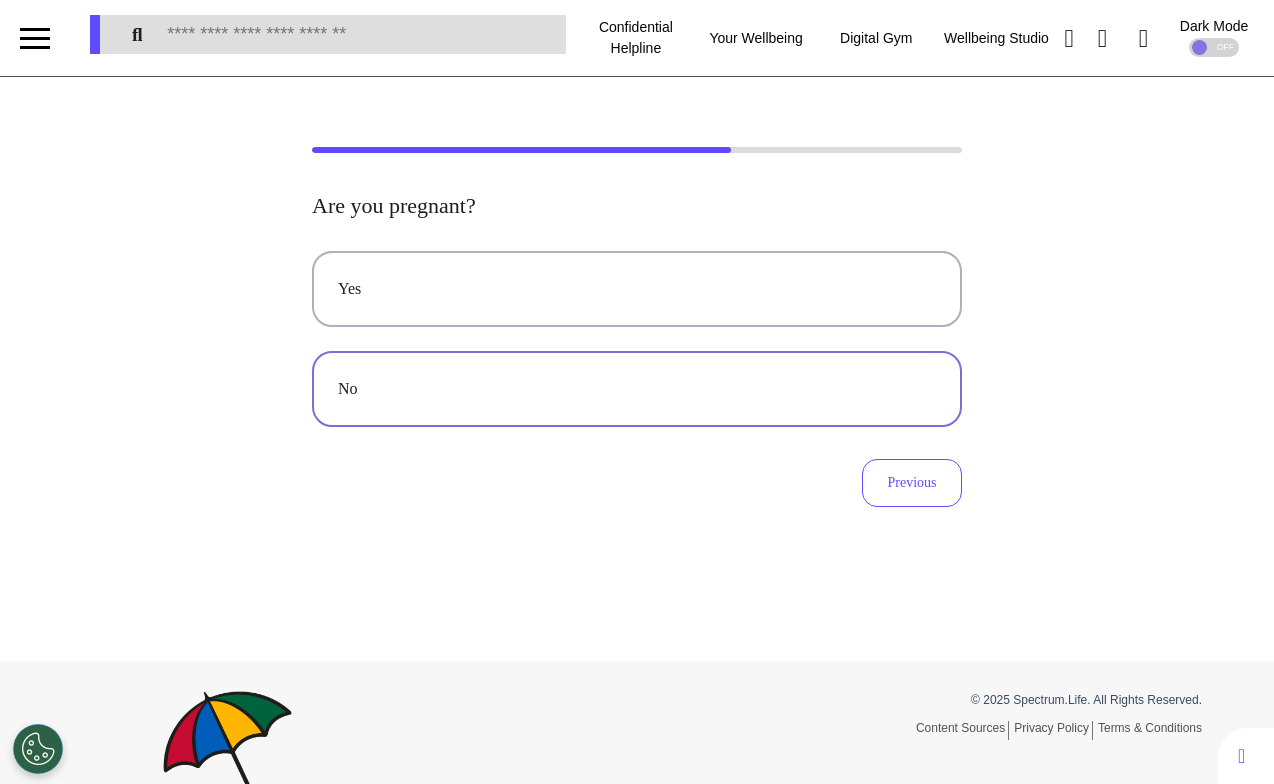 click on "No" at bounding box center (637, 389) 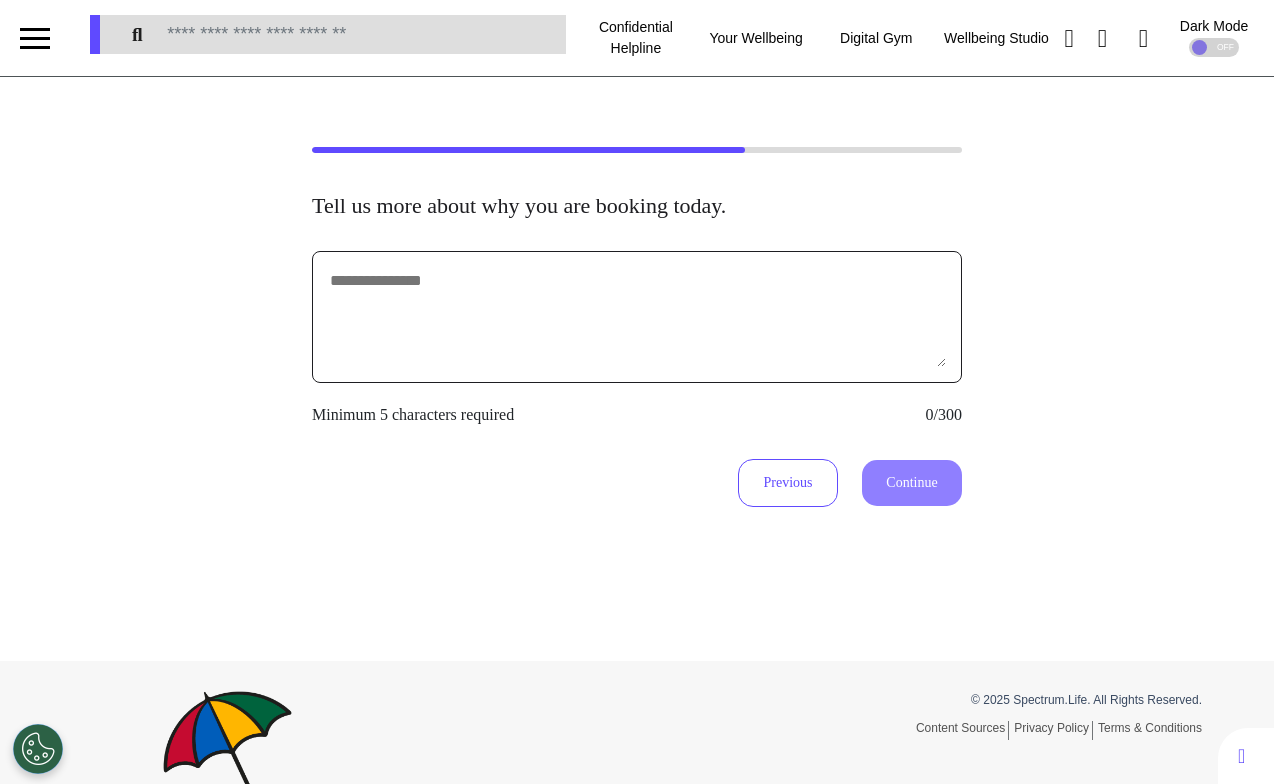 click at bounding box center [637, 317] 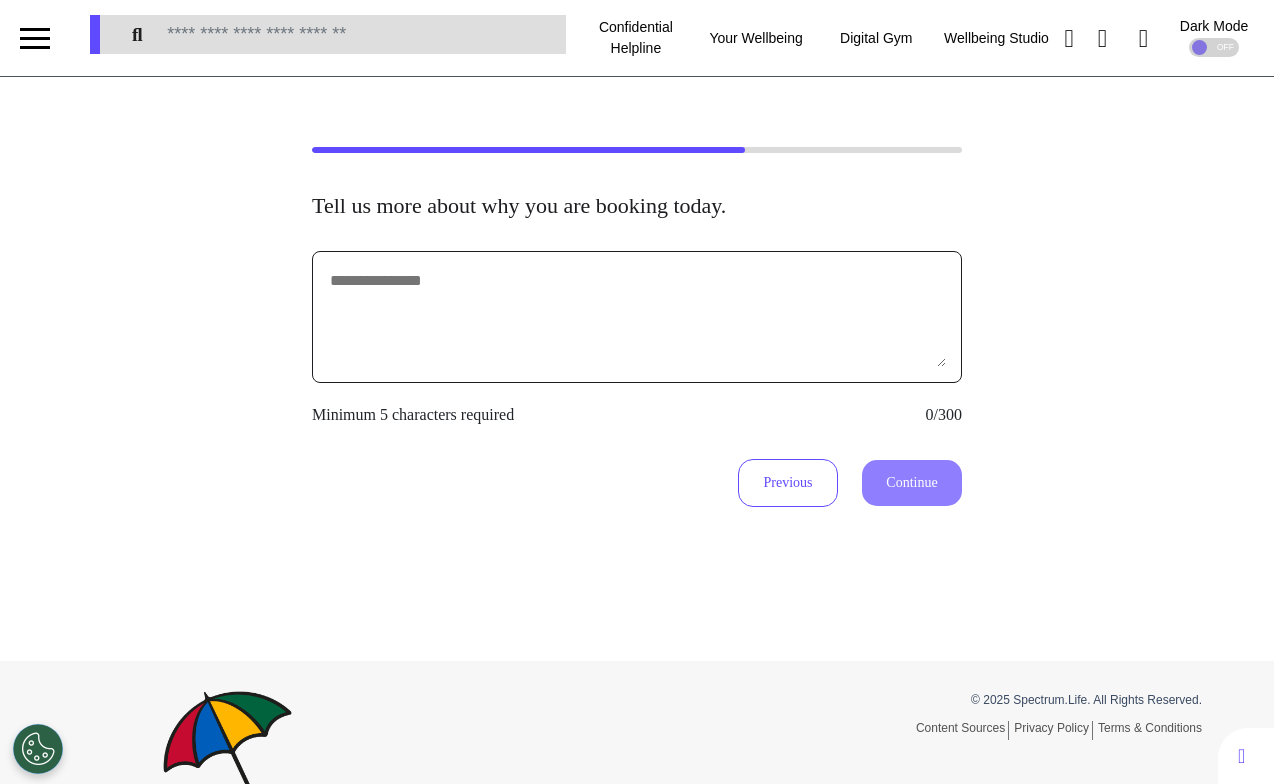 click at bounding box center [637, 317] 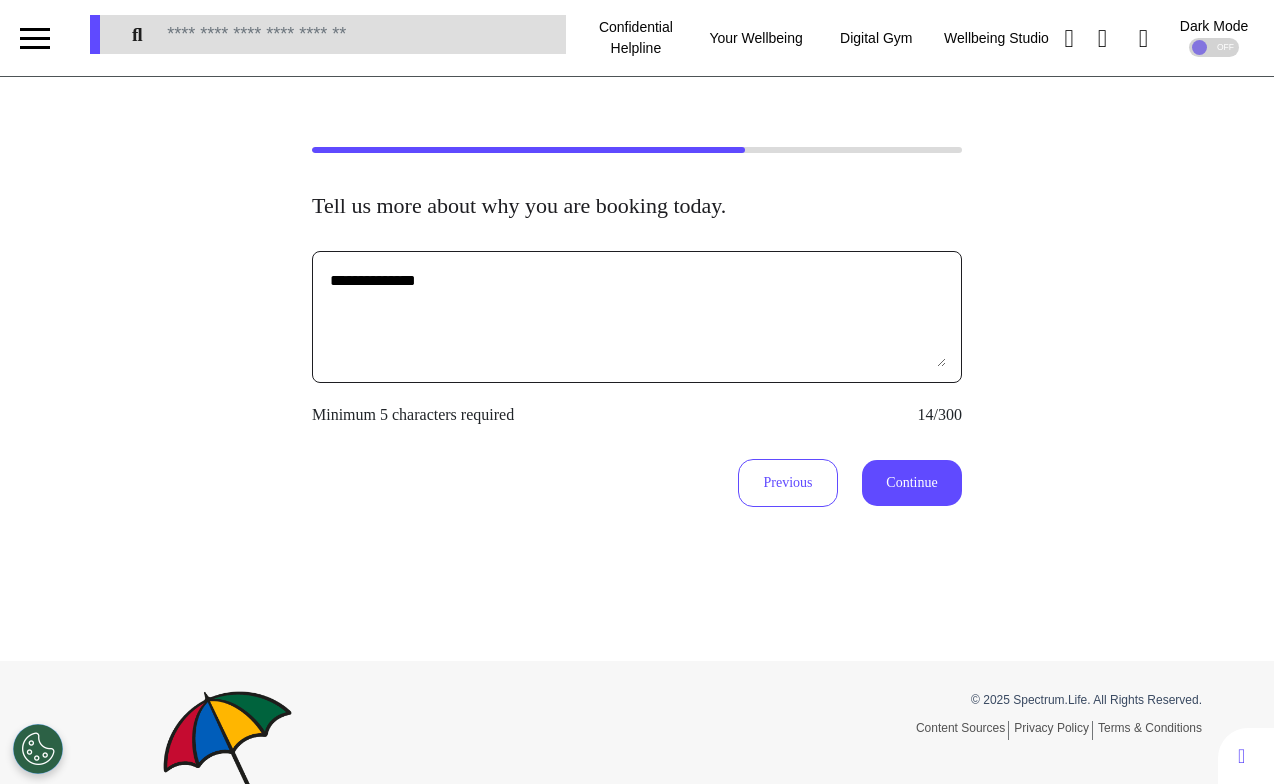 type on "**********" 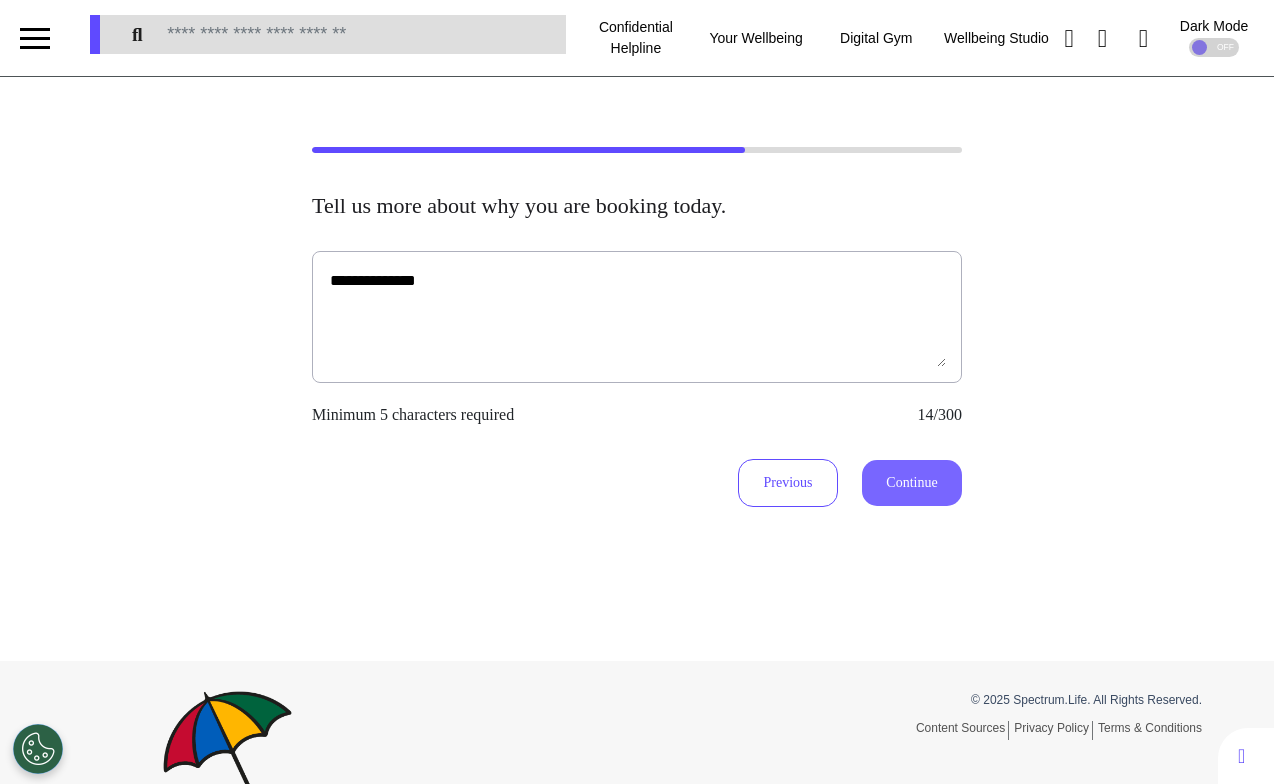 click on "Continue" at bounding box center [912, 483] 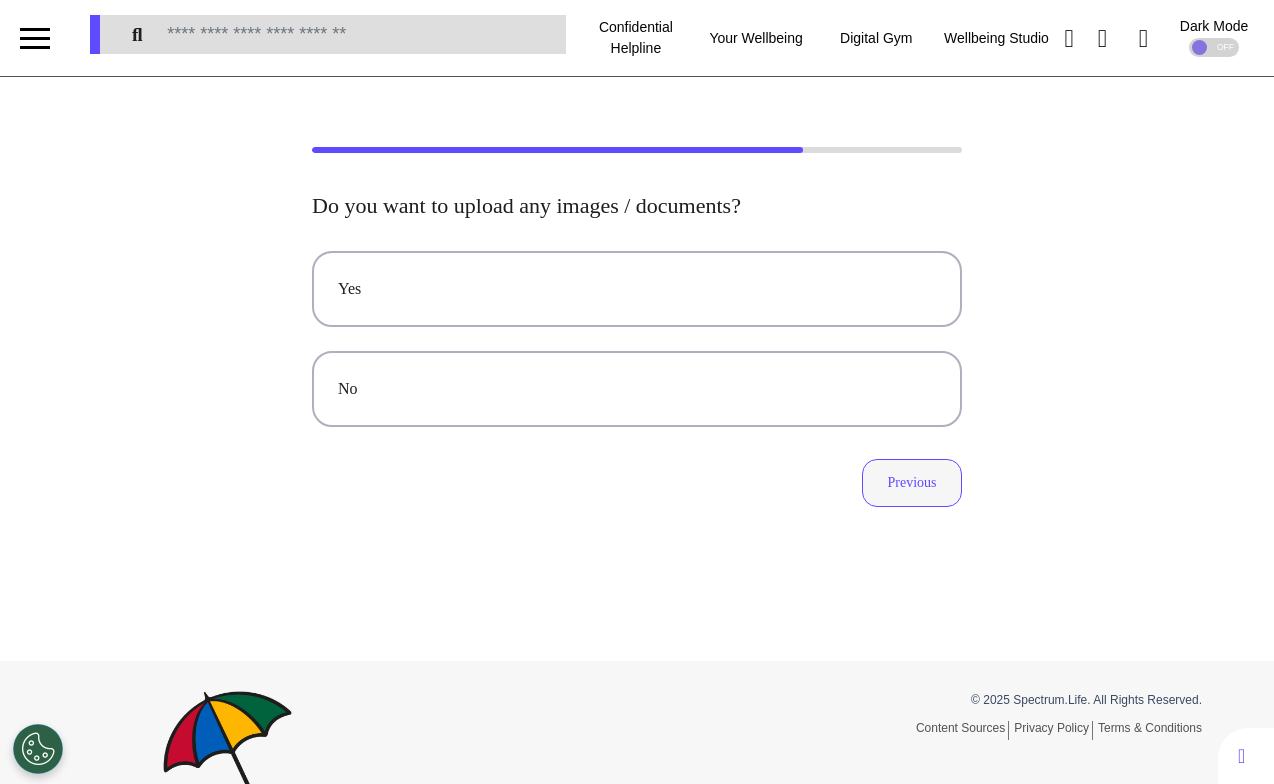 click on "Previous" at bounding box center [912, 483] 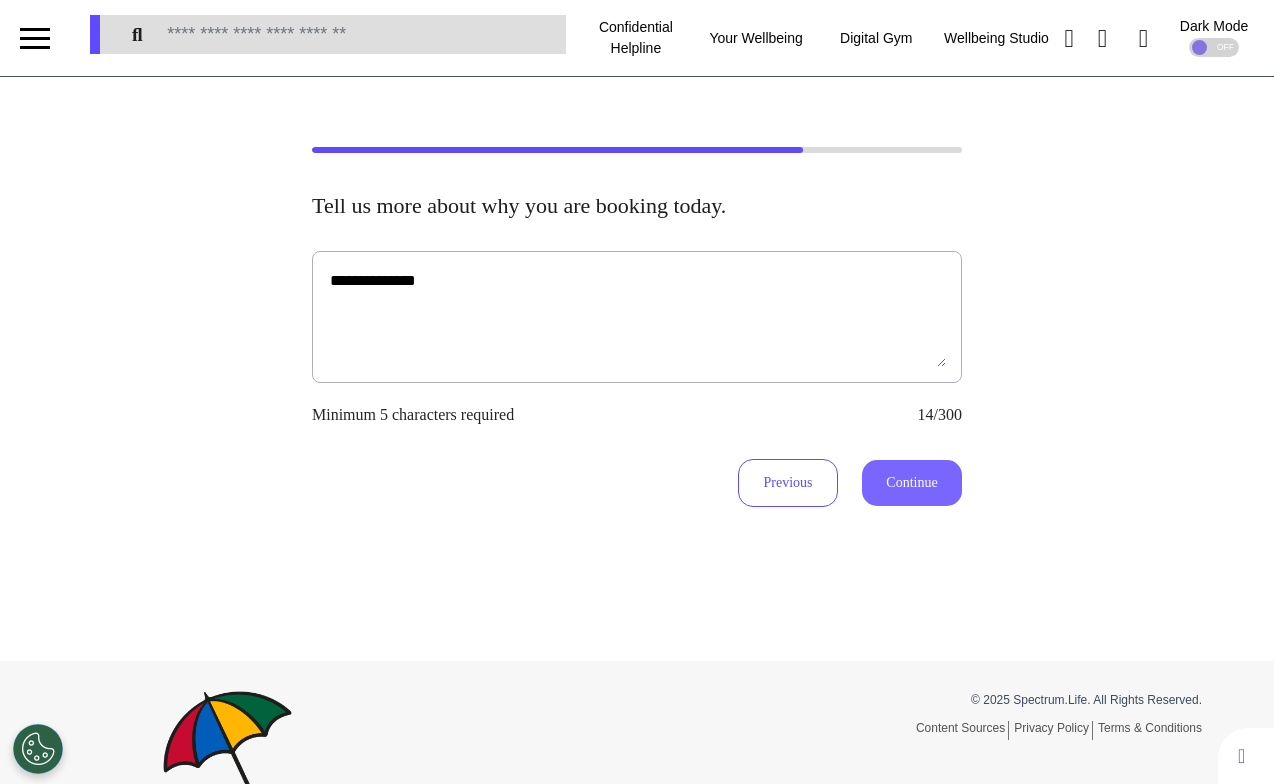 click on "Continue" at bounding box center [912, 483] 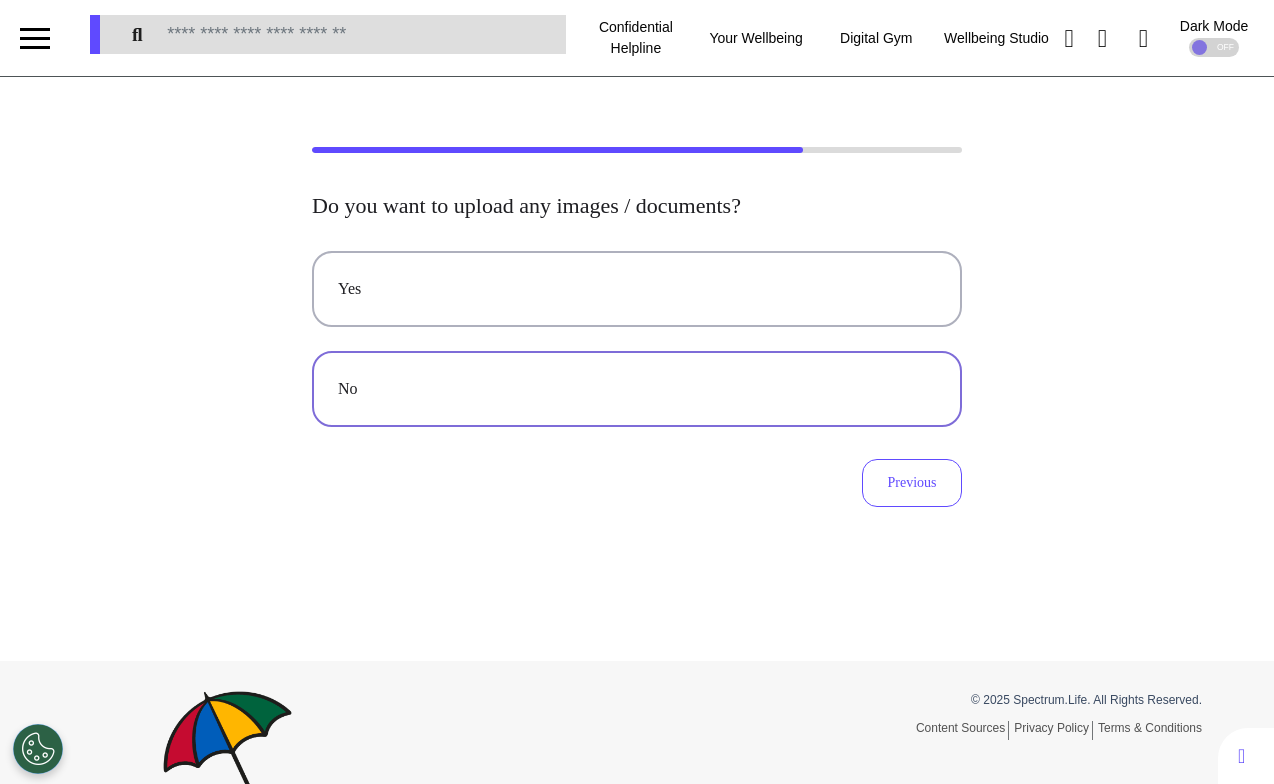 click on "No" at bounding box center [637, 389] 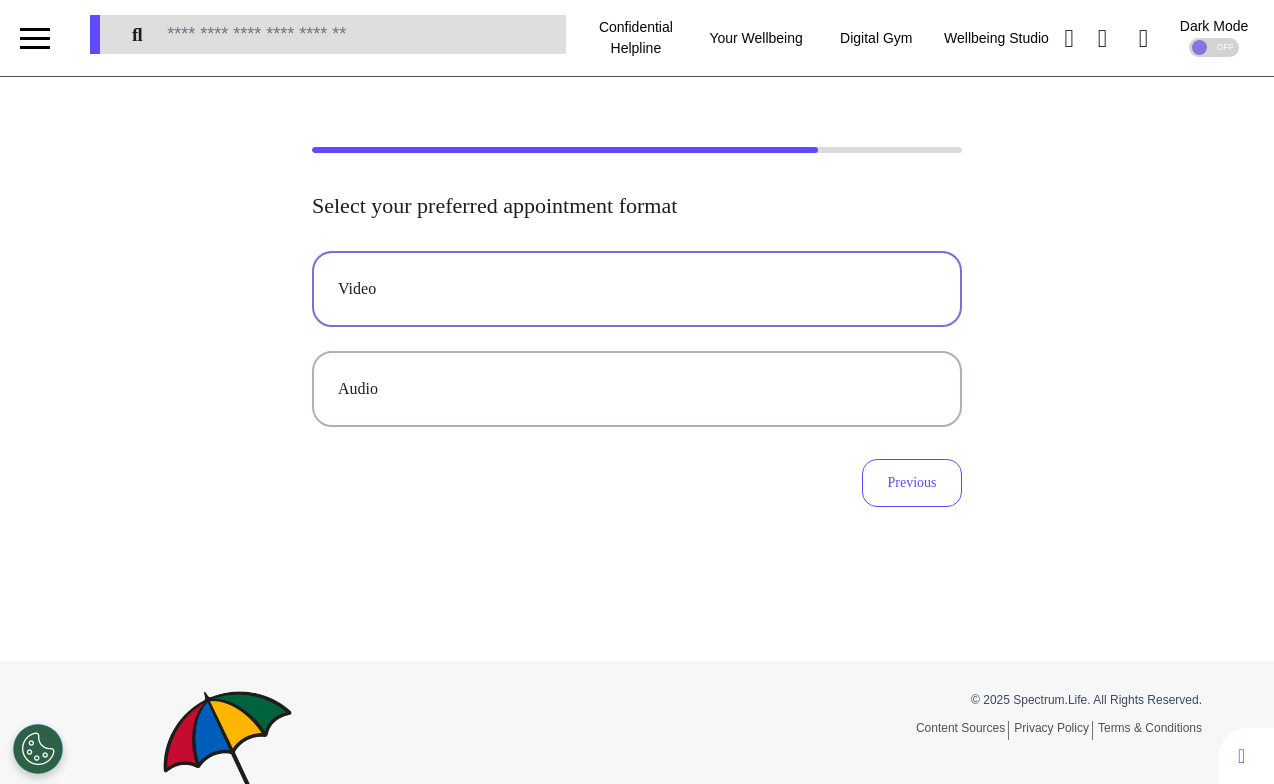 click on "Video" at bounding box center (637, 289) 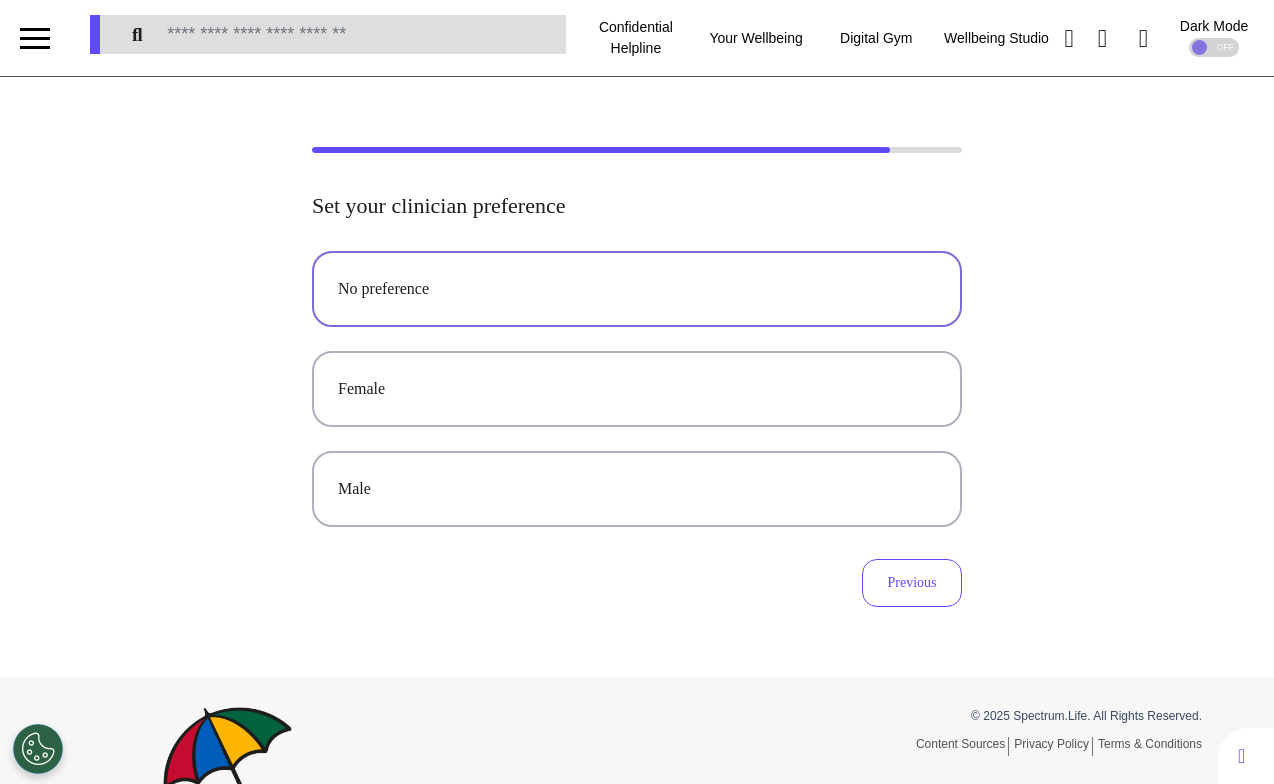 click on "No preference" at bounding box center [637, 289] 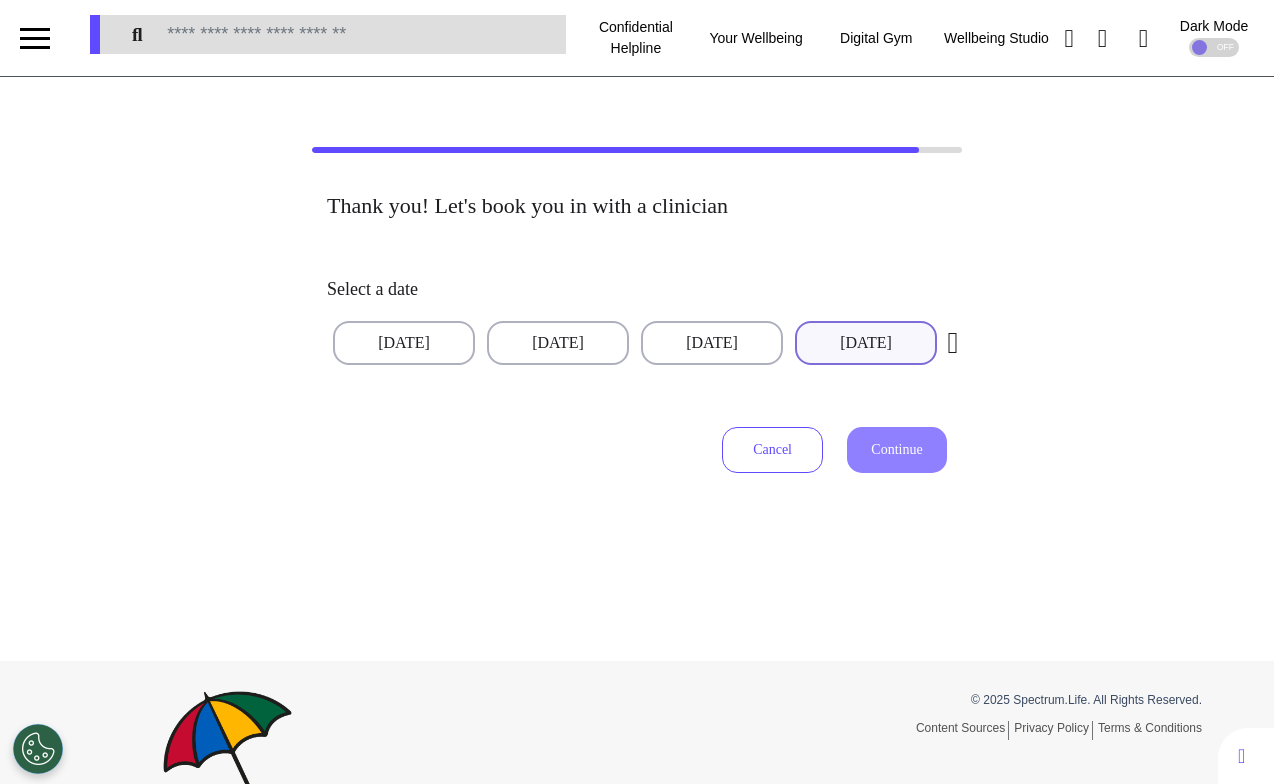 click on "[DATE]" at bounding box center [866, 343] 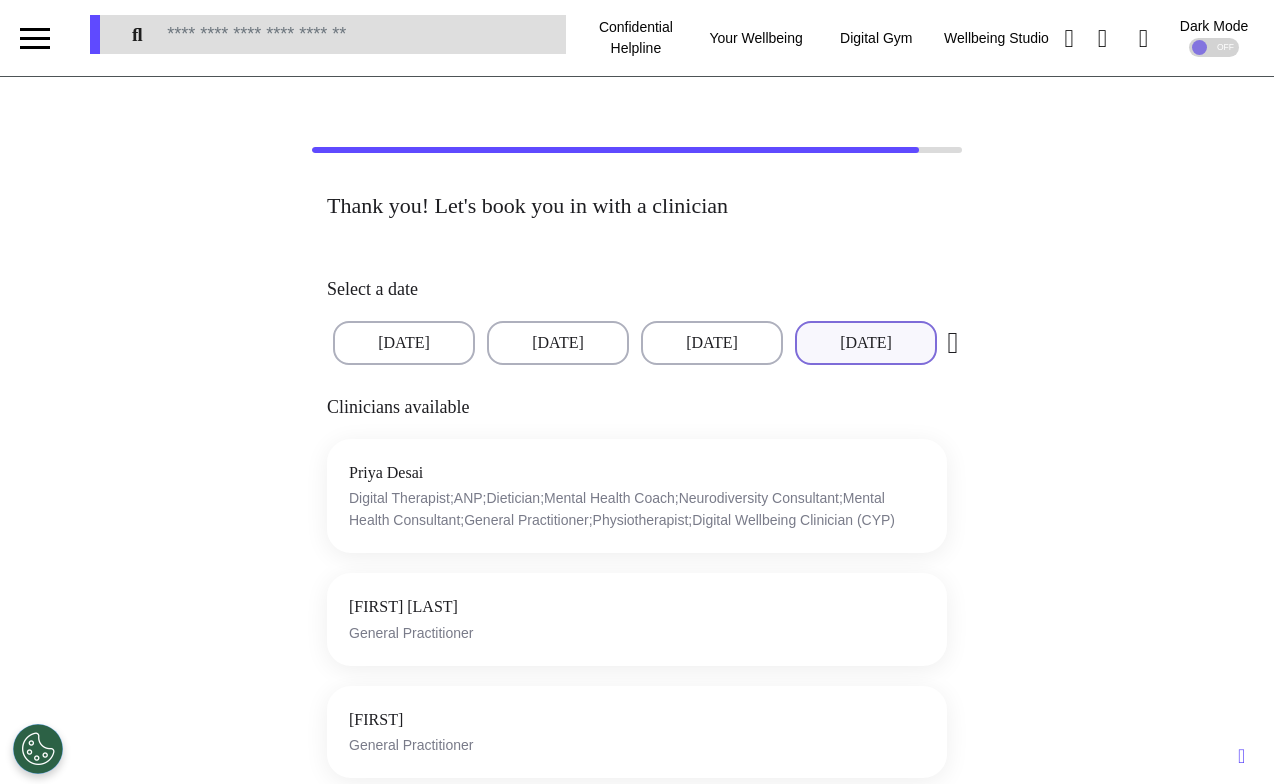 scroll, scrollTop: 510, scrollLeft: 0, axis: vertical 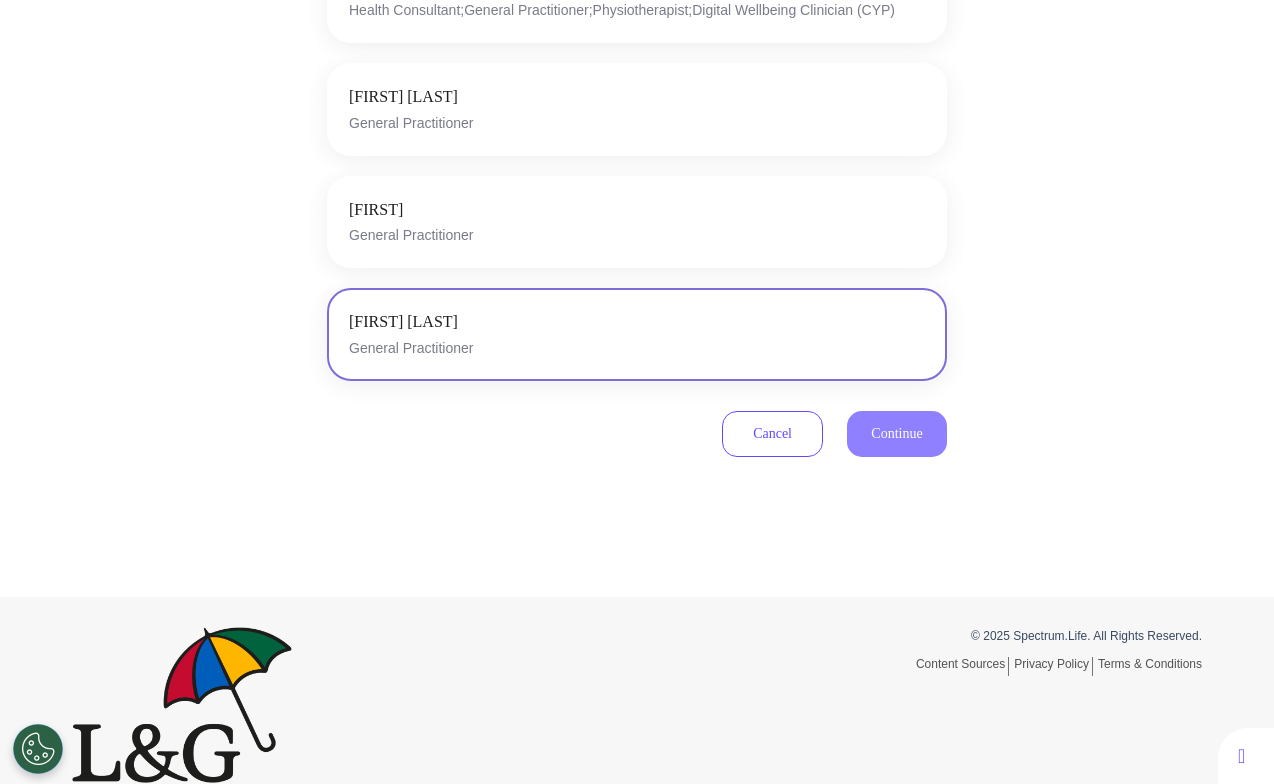 click on "[FIRST] [LAST] General Practitioner" at bounding box center [637, 334] 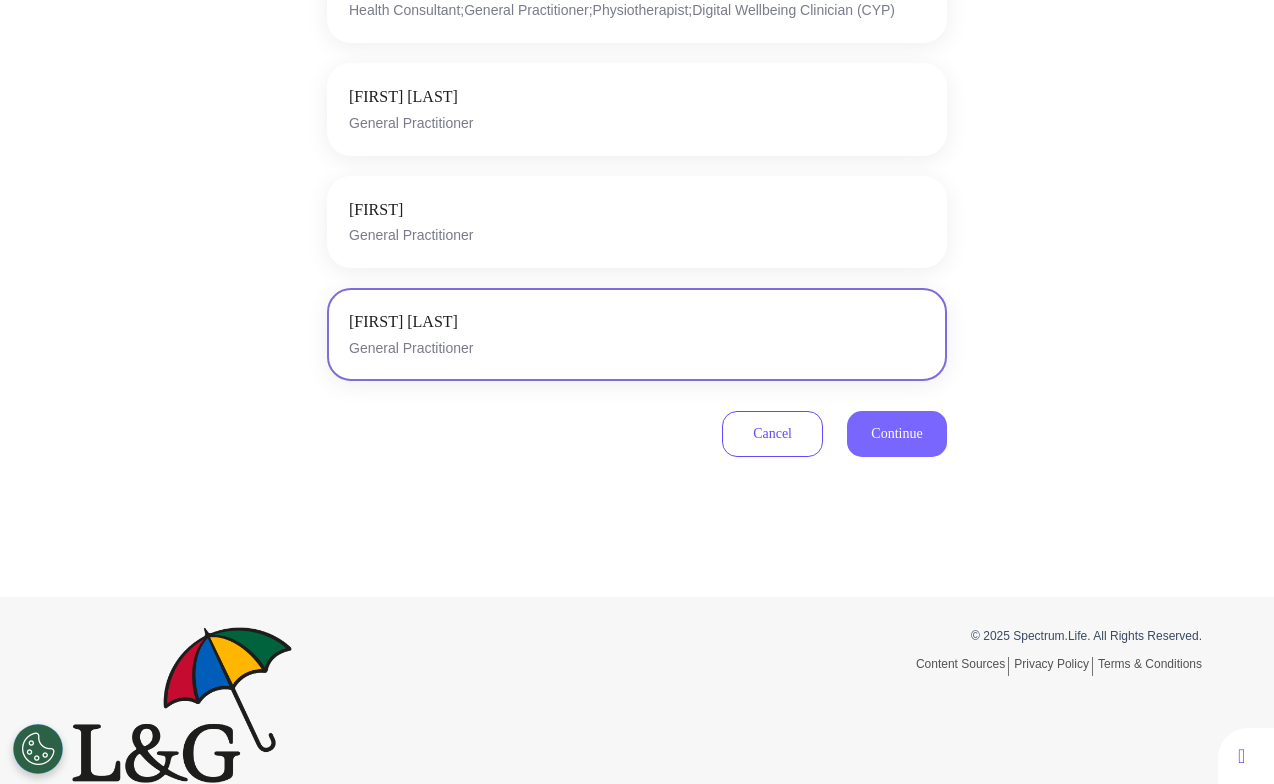 click on "Continue" at bounding box center [896, 433] 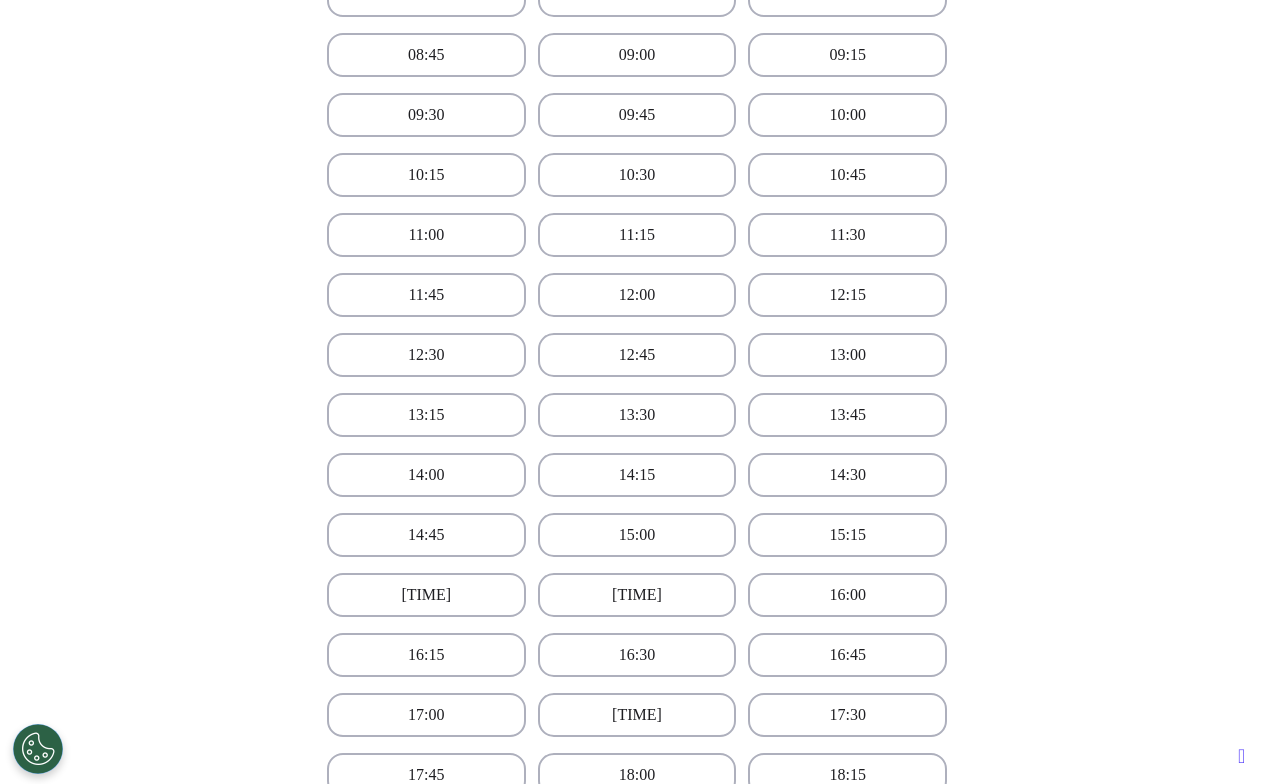 scroll, scrollTop: 554, scrollLeft: 0, axis: vertical 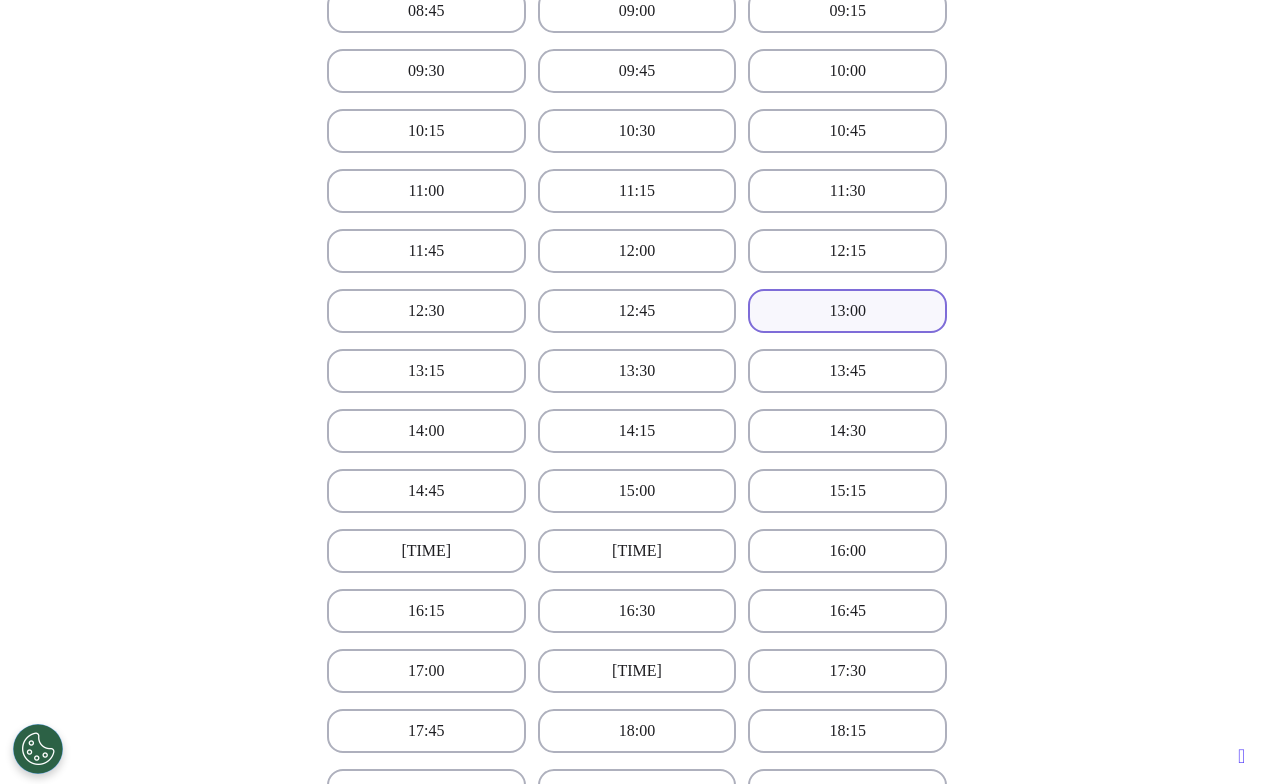 click on "13:00" at bounding box center [847, 311] 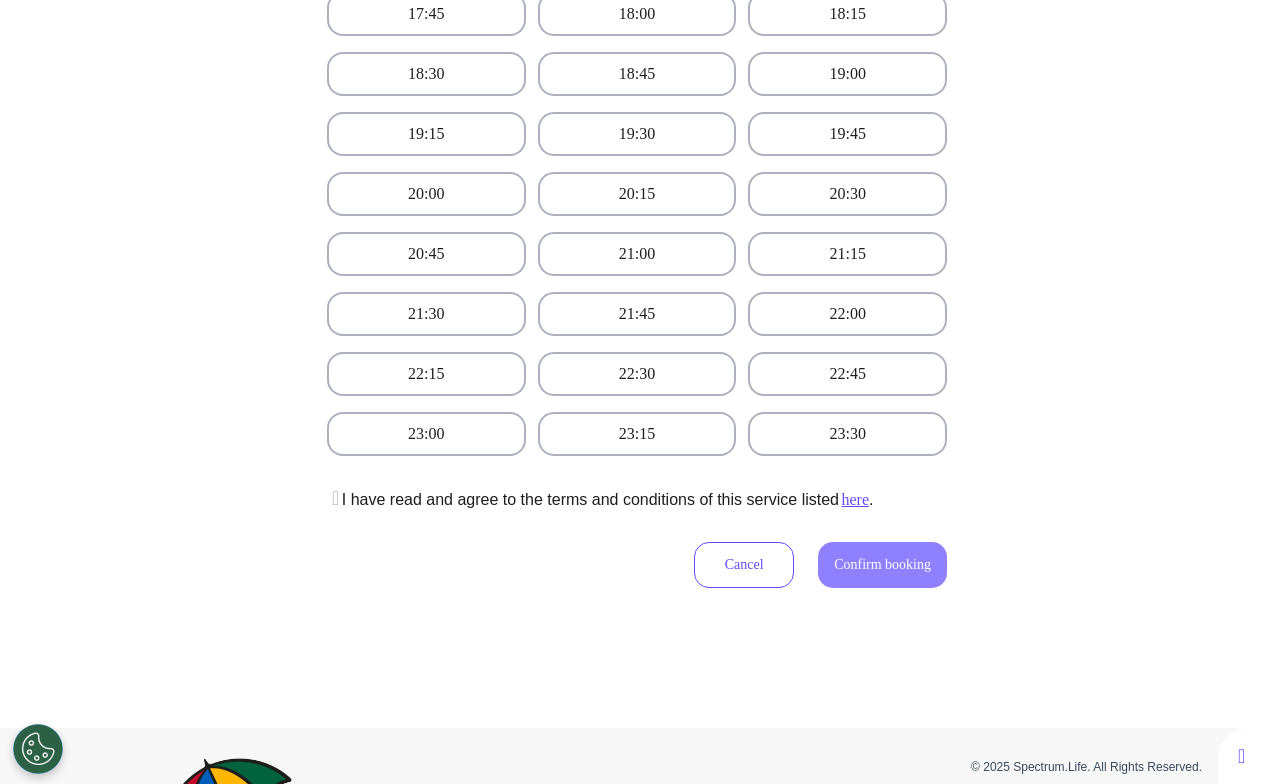 scroll, scrollTop: 1274, scrollLeft: 0, axis: vertical 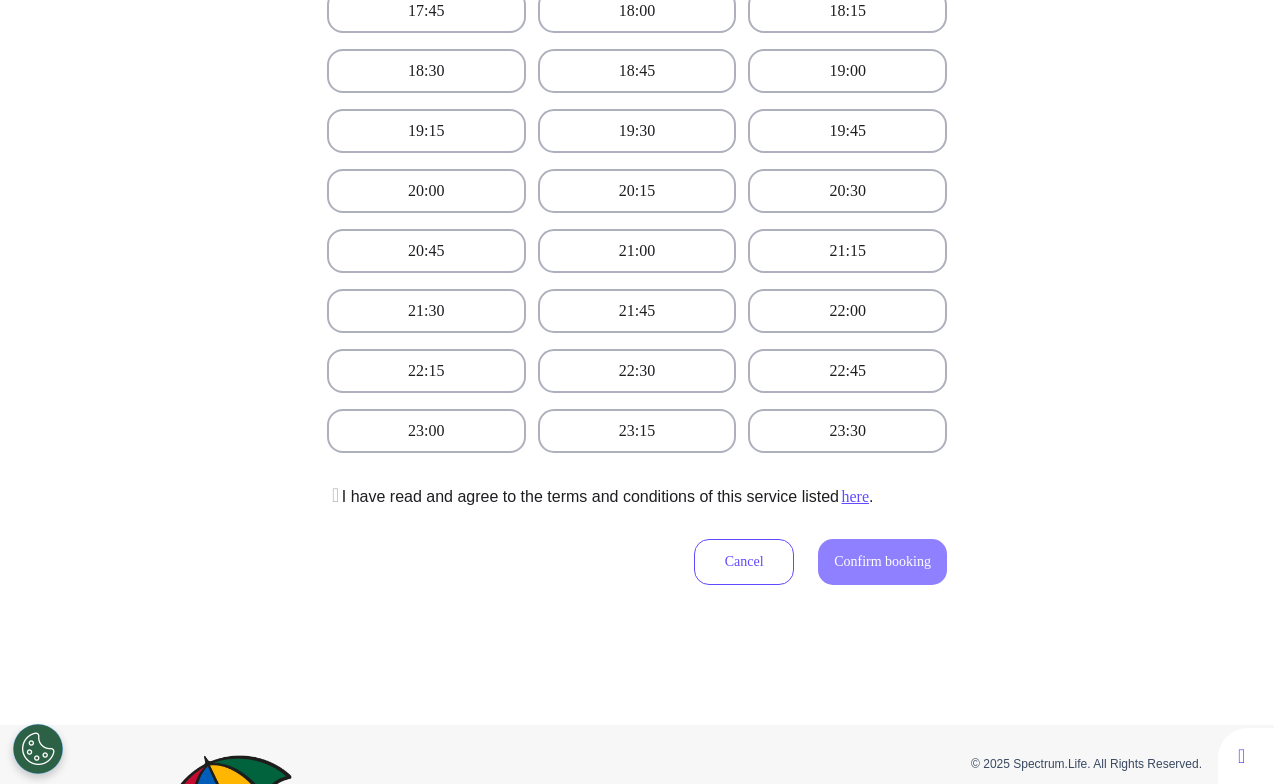 click on "I have read and agree to the terms and conditions of this service listed  here ." at bounding box center [600, 497] 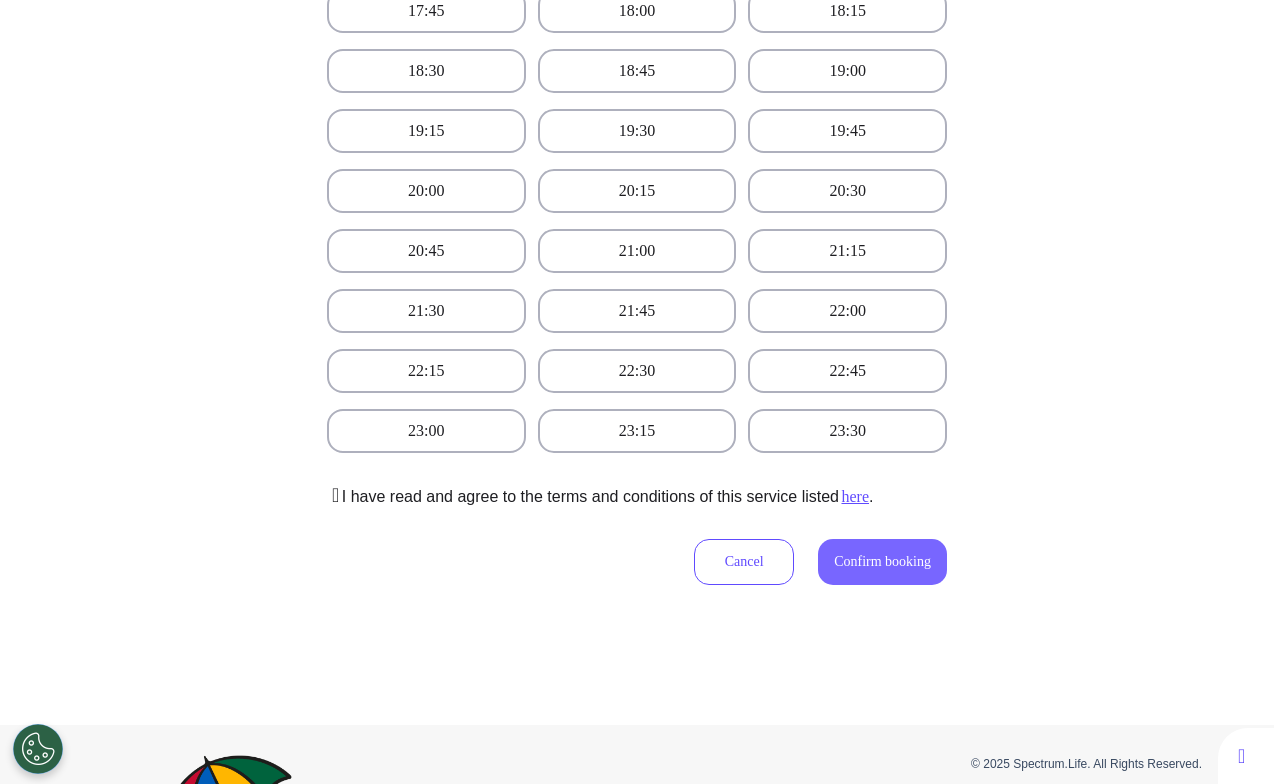 click on "Confirm booking" at bounding box center [882, 561] 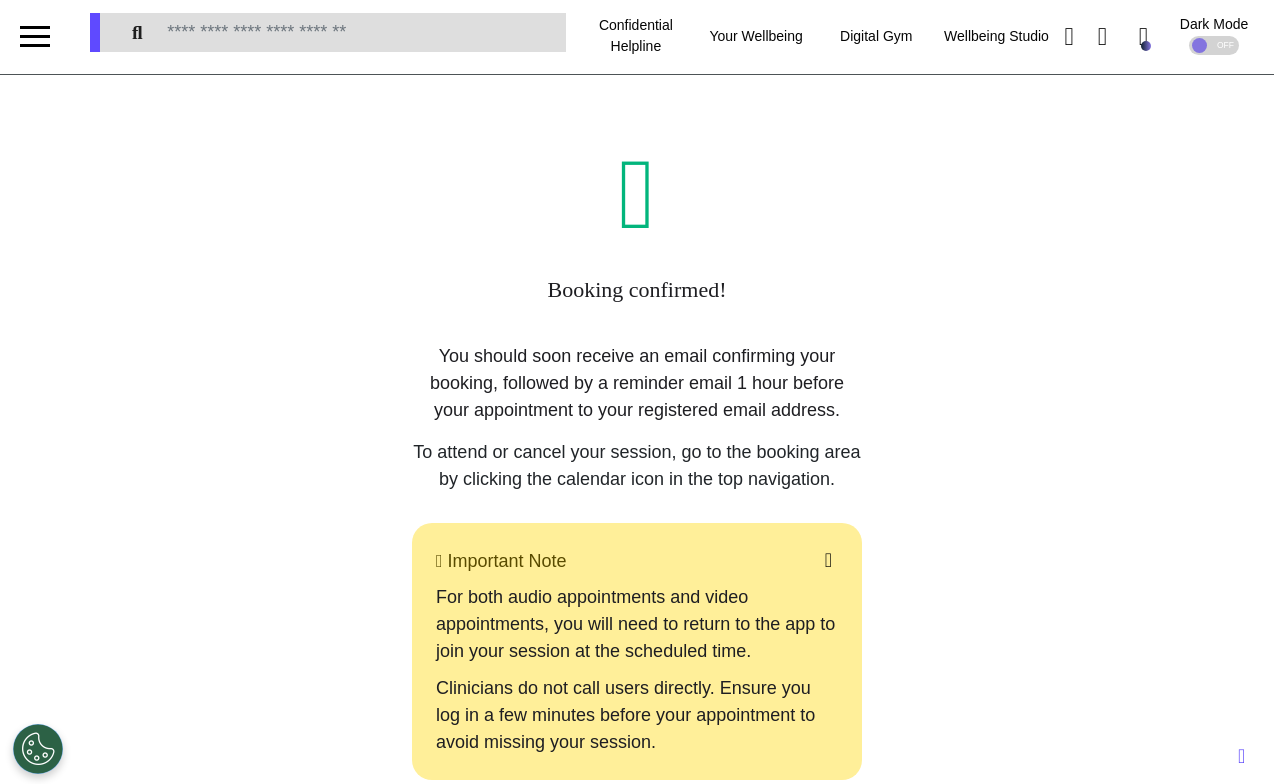 scroll, scrollTop: 0, scrollLeft: 0, axis: both 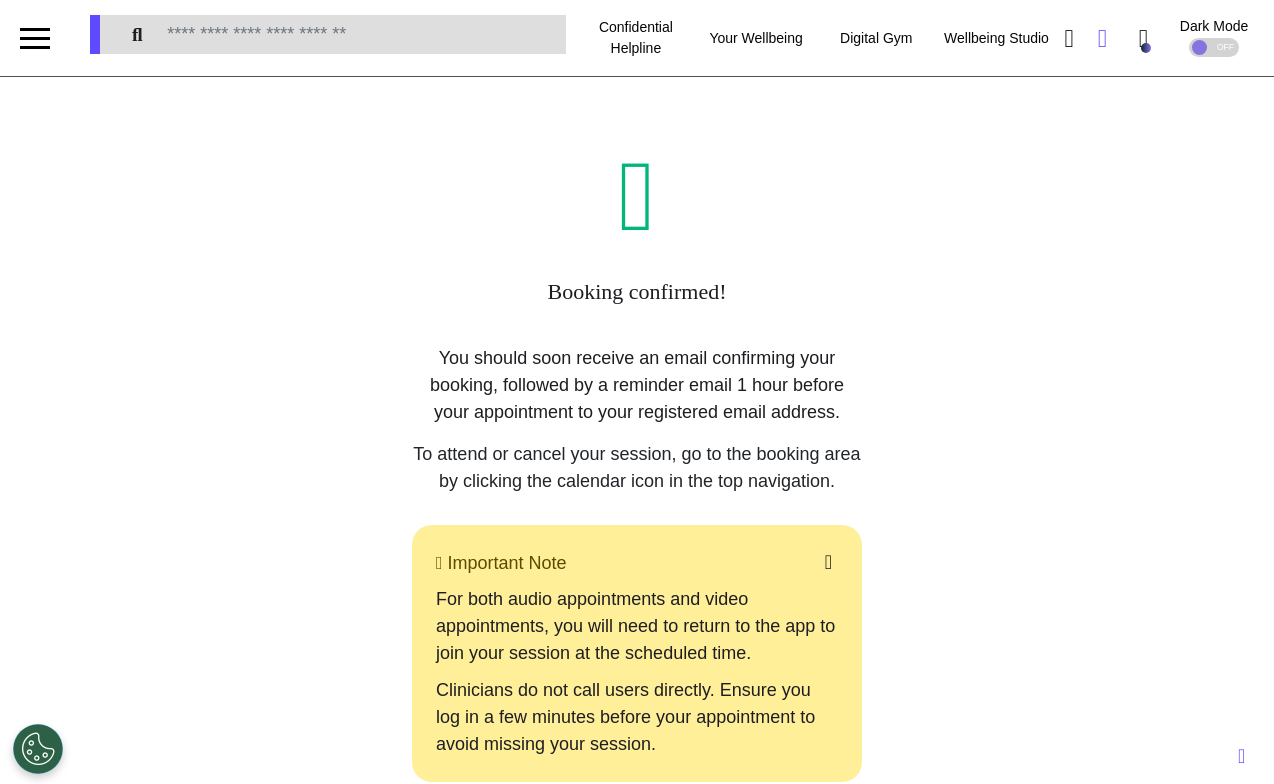 click at bounding box center (1102, 38) 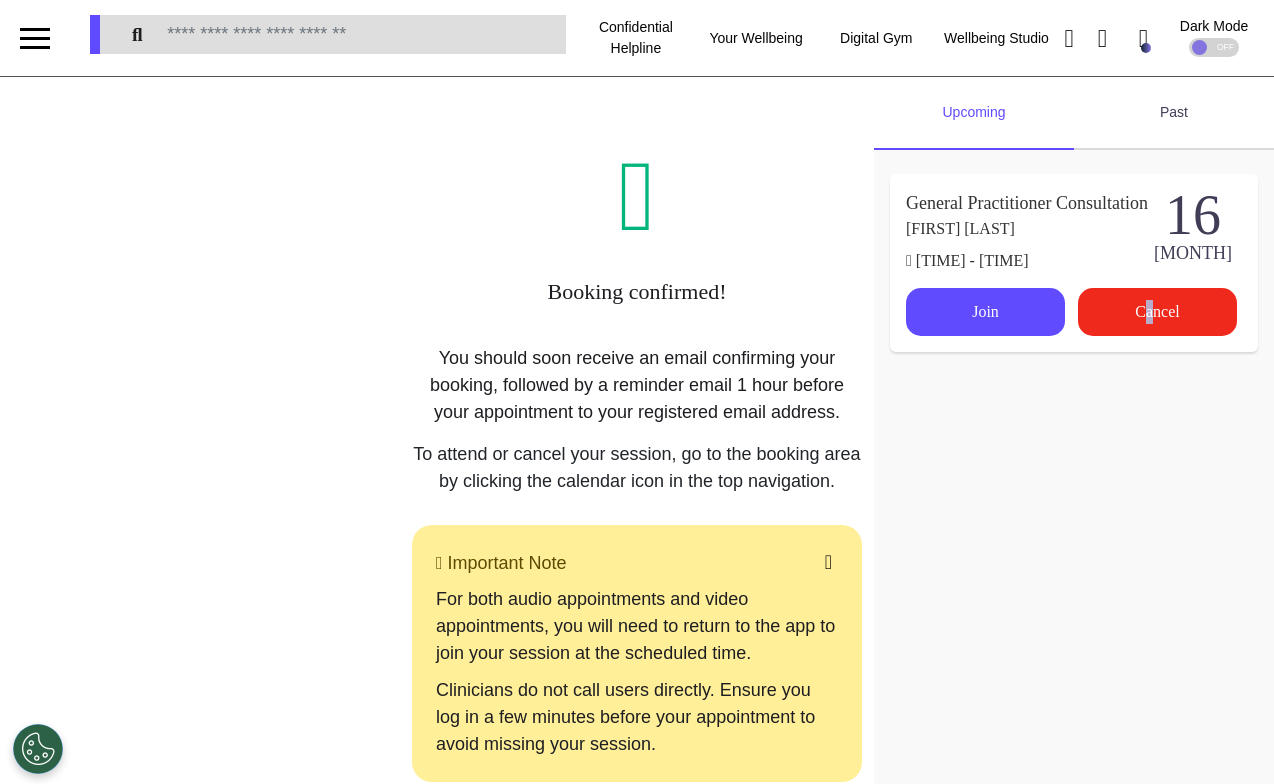 click on "Cancel" at bounding box center [1157, 312] 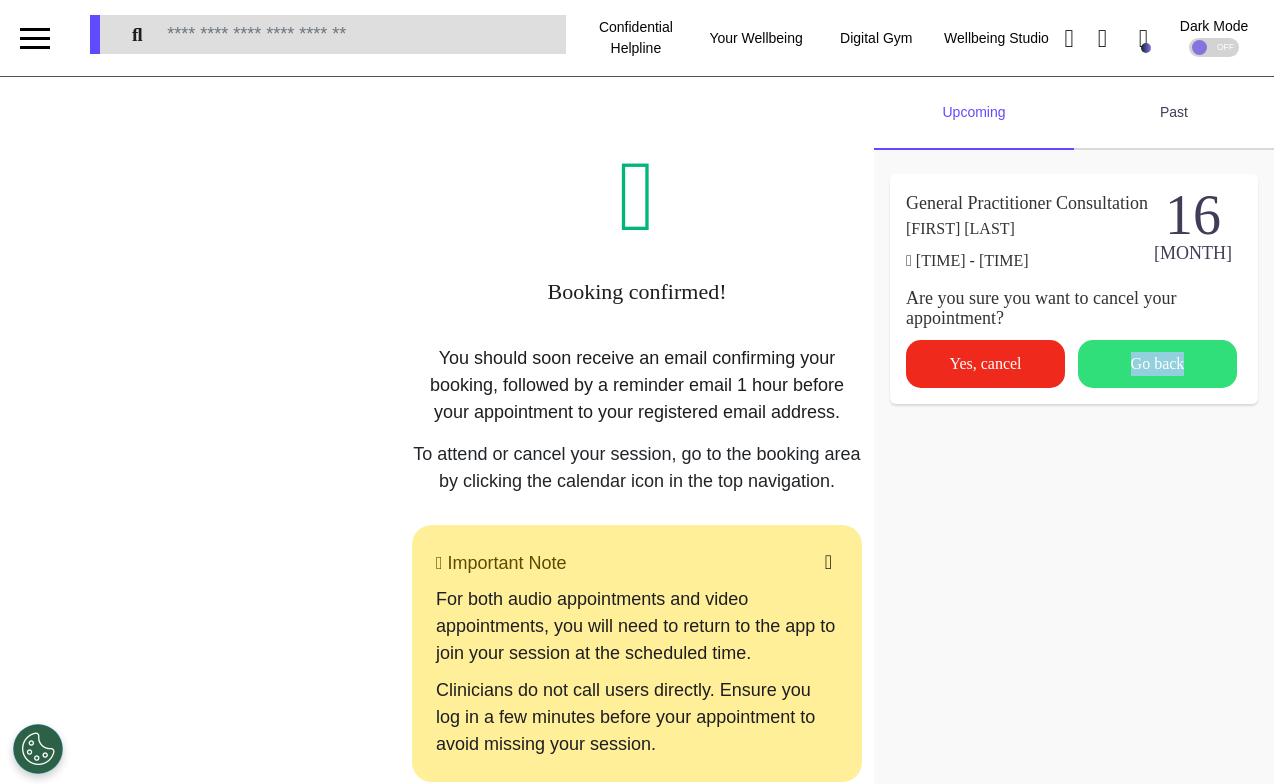 drag, startPoint x: 1118, startPoint y: 396, endPoint x: 1039, endPoint y: 429, distance: 85.61542 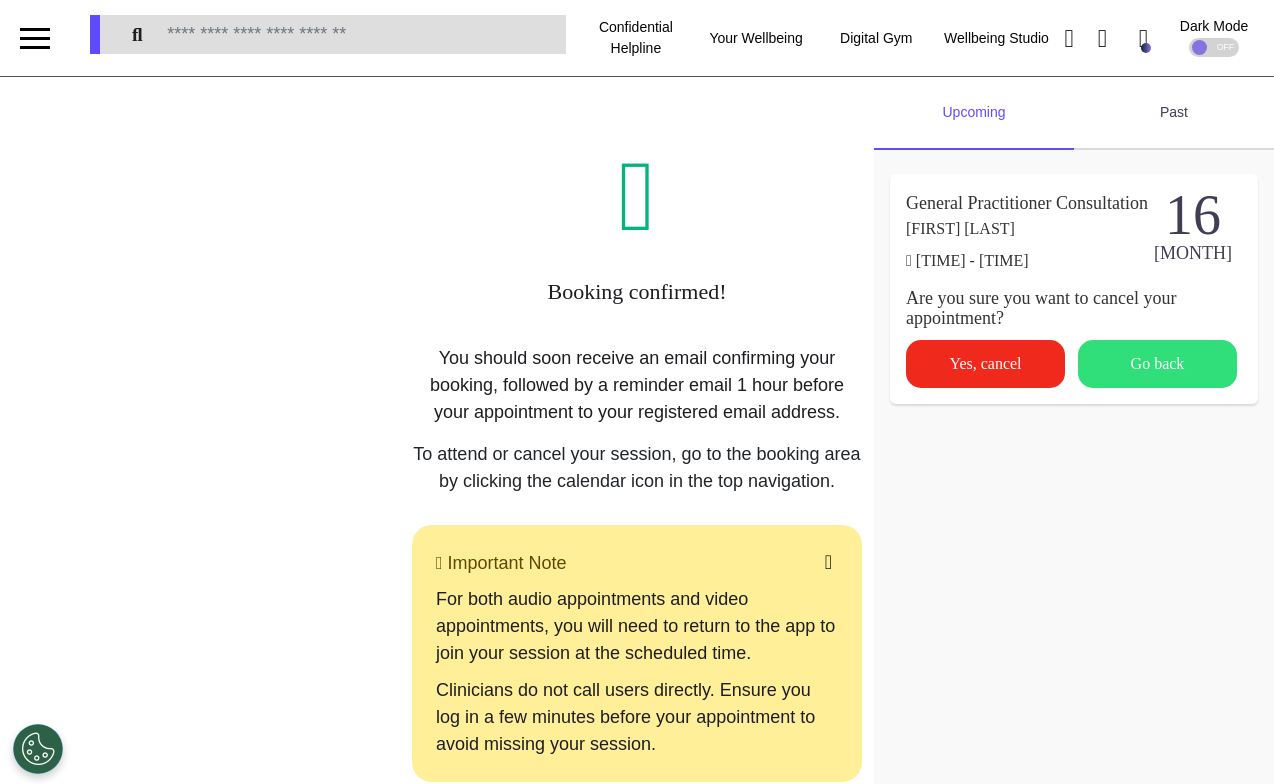 click on "Yes, cancel" at bounding box center (985, 364) 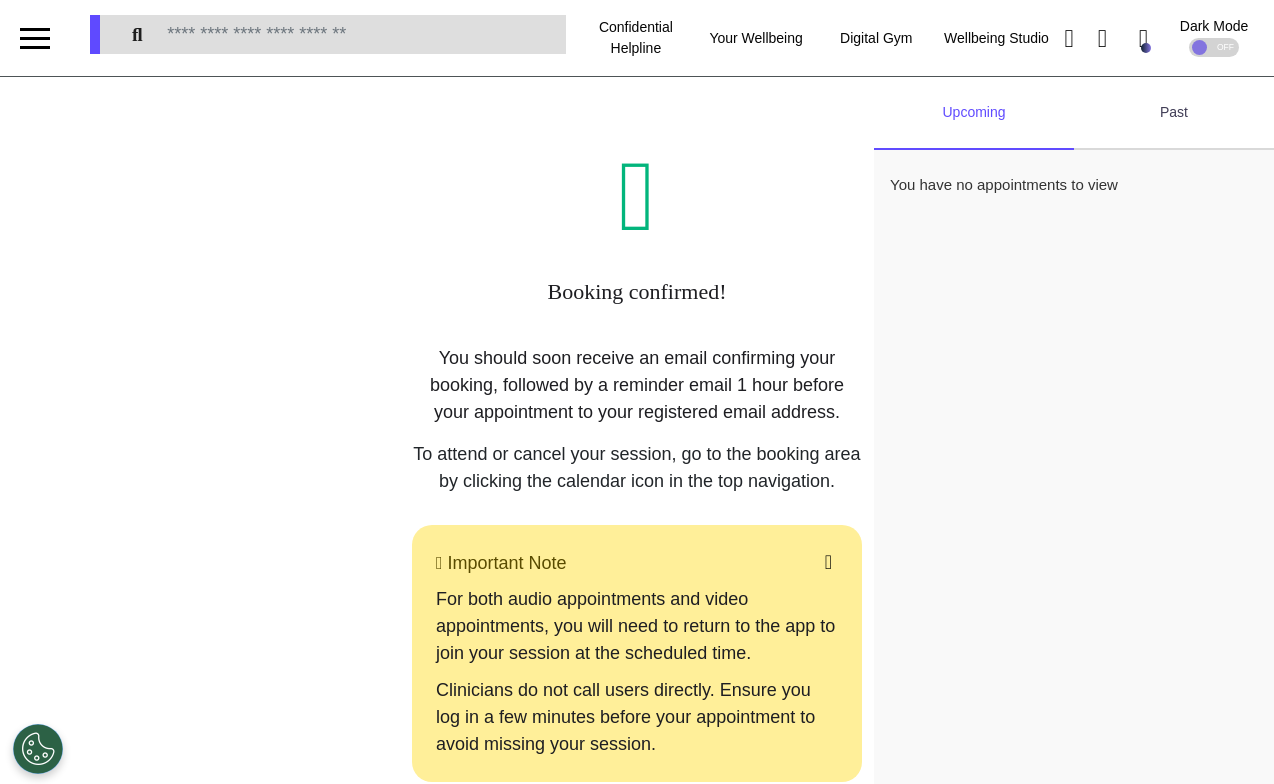 click on "You should soon receive an email confirming your booking, followed by a reminder email 1 hour before your appointment to your registered email address." at bounding box center (637, 393) 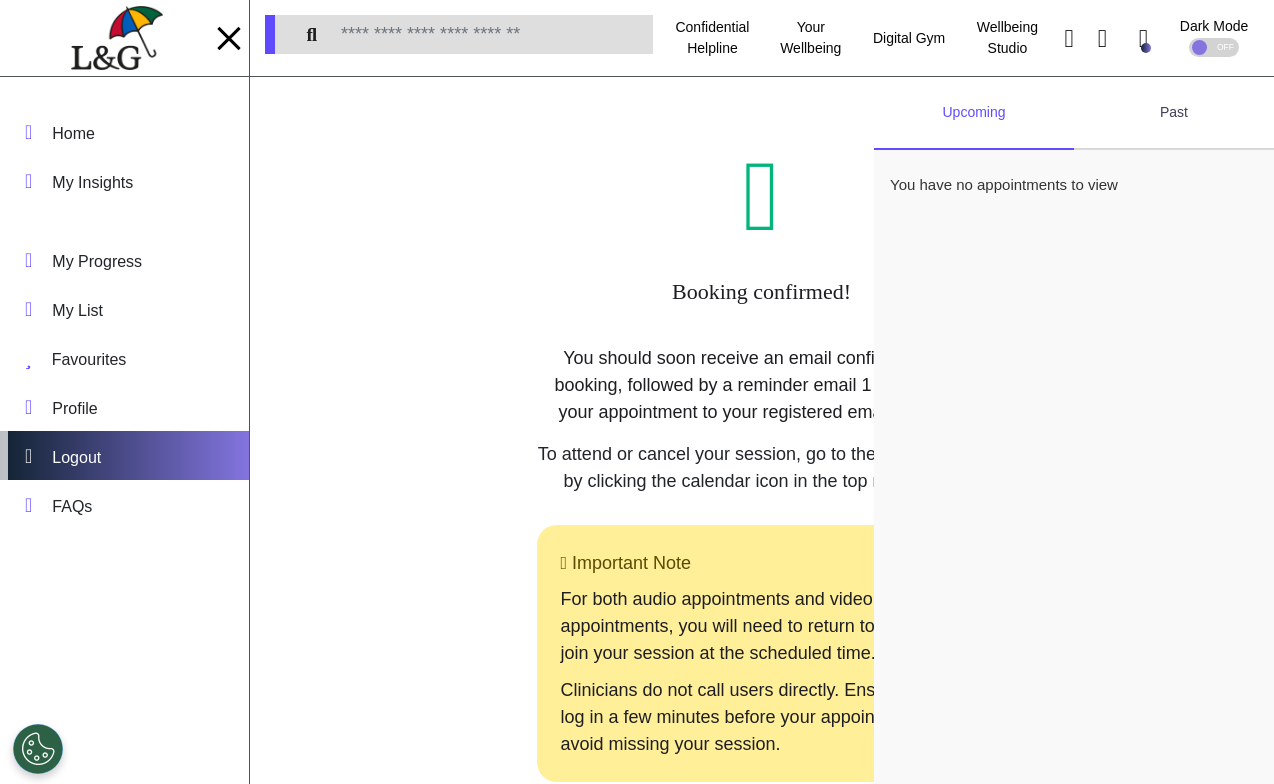 click on "Logout" at bounding box center [76, 458] 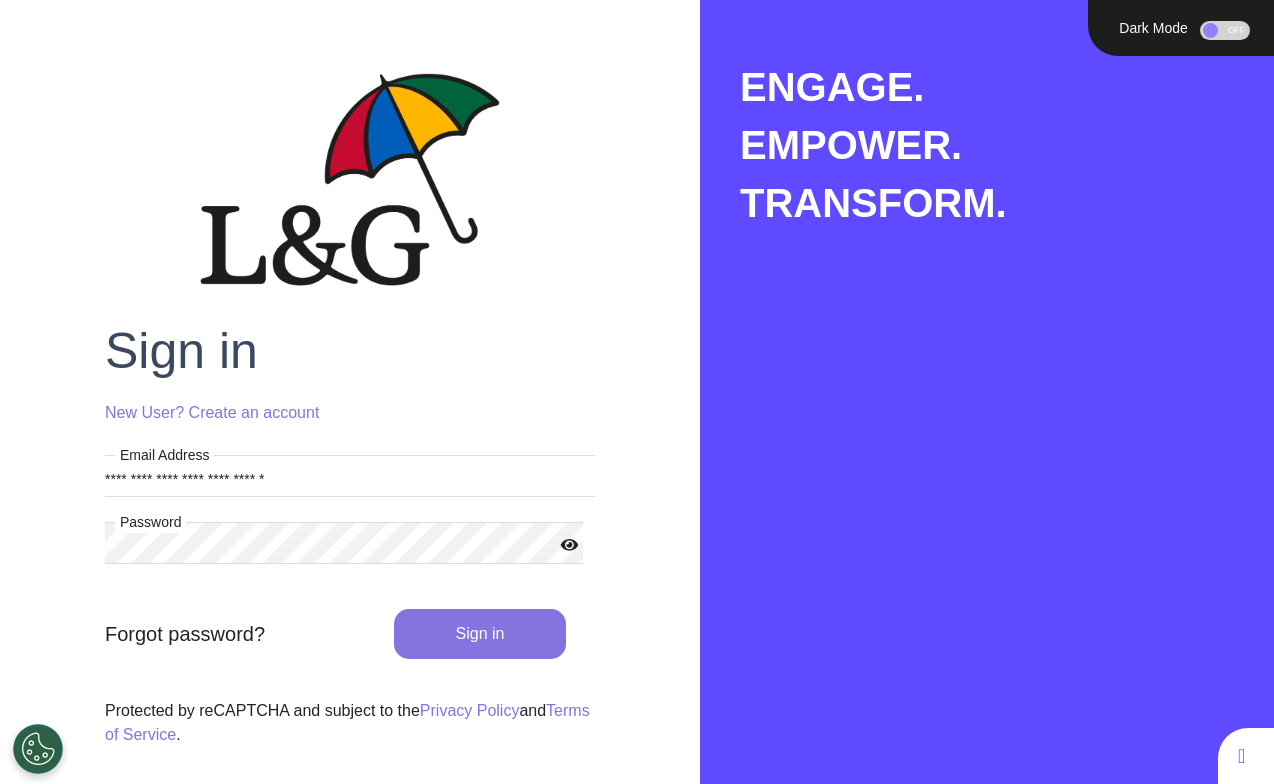 click on "**********" at bounding box center [350, 476] 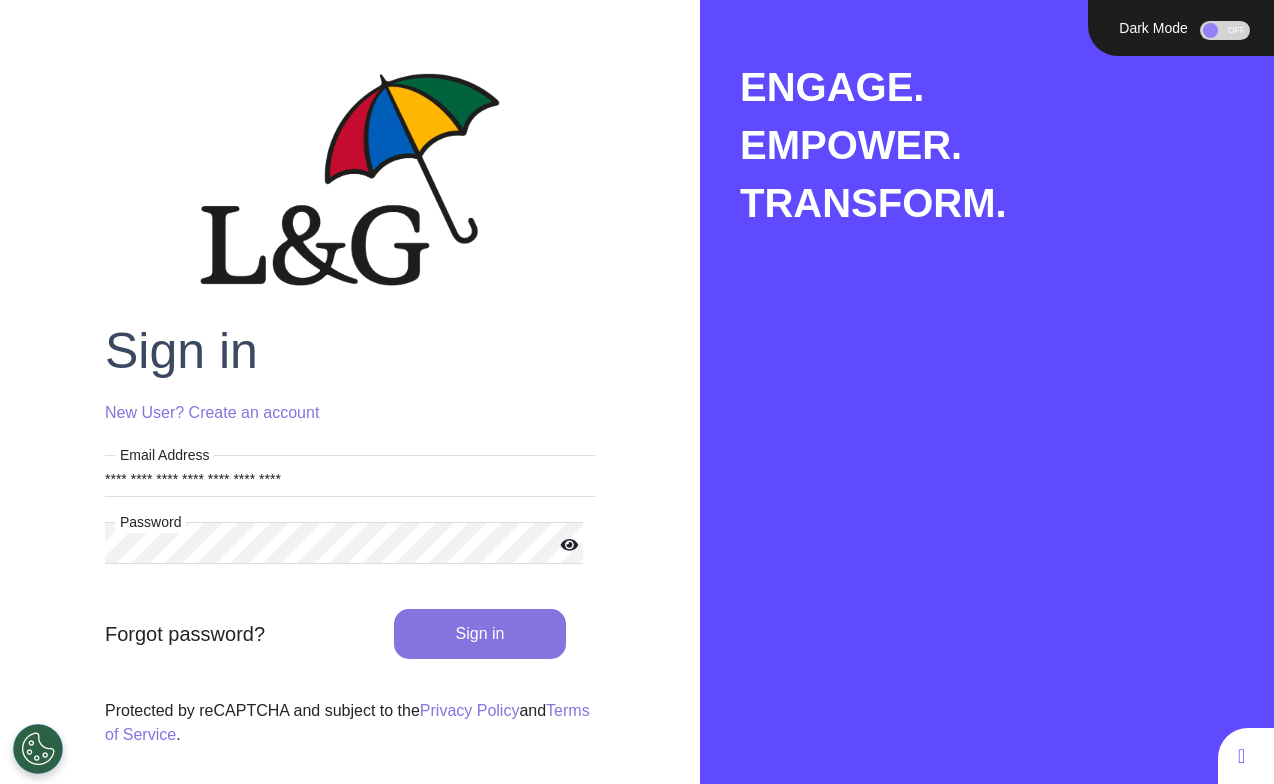 type on "**********" 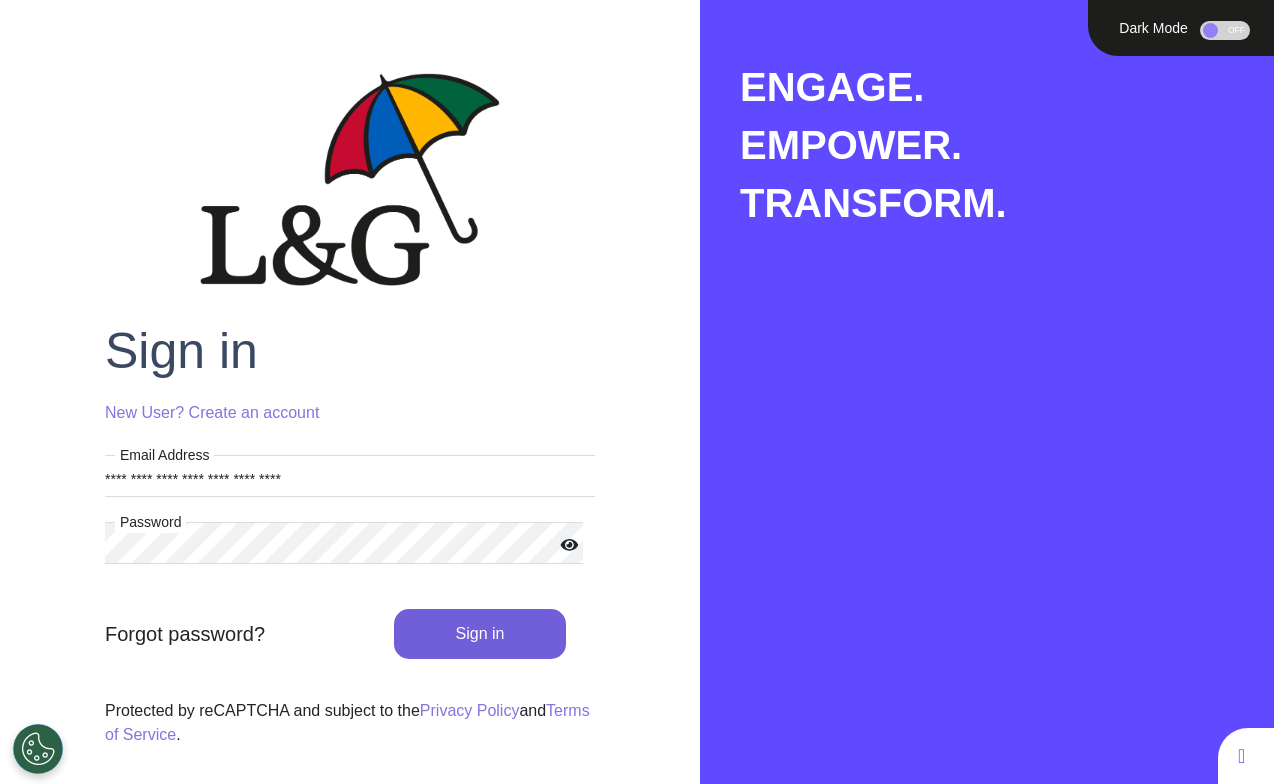 click on "Sign in" at bounding box center (480, 634) 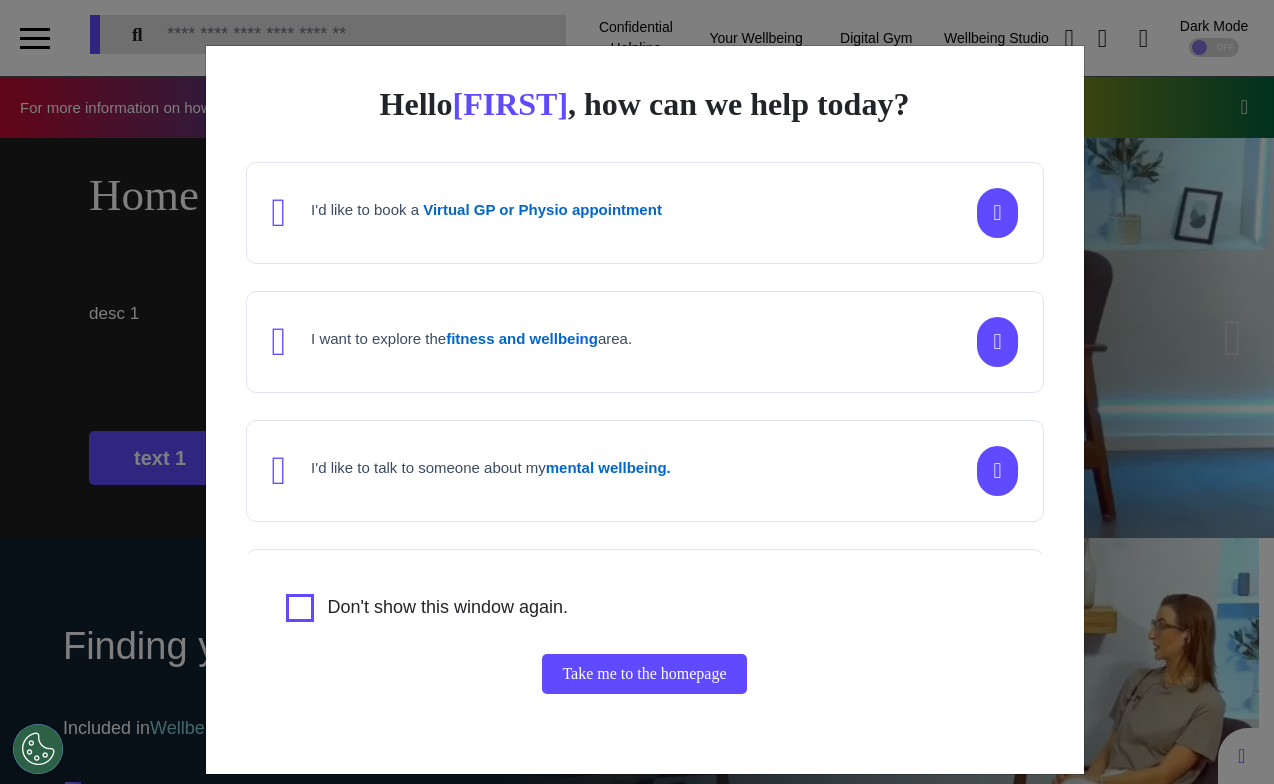scroll, scrollTop: 0, scrollLeft: 795, axis: horizontal 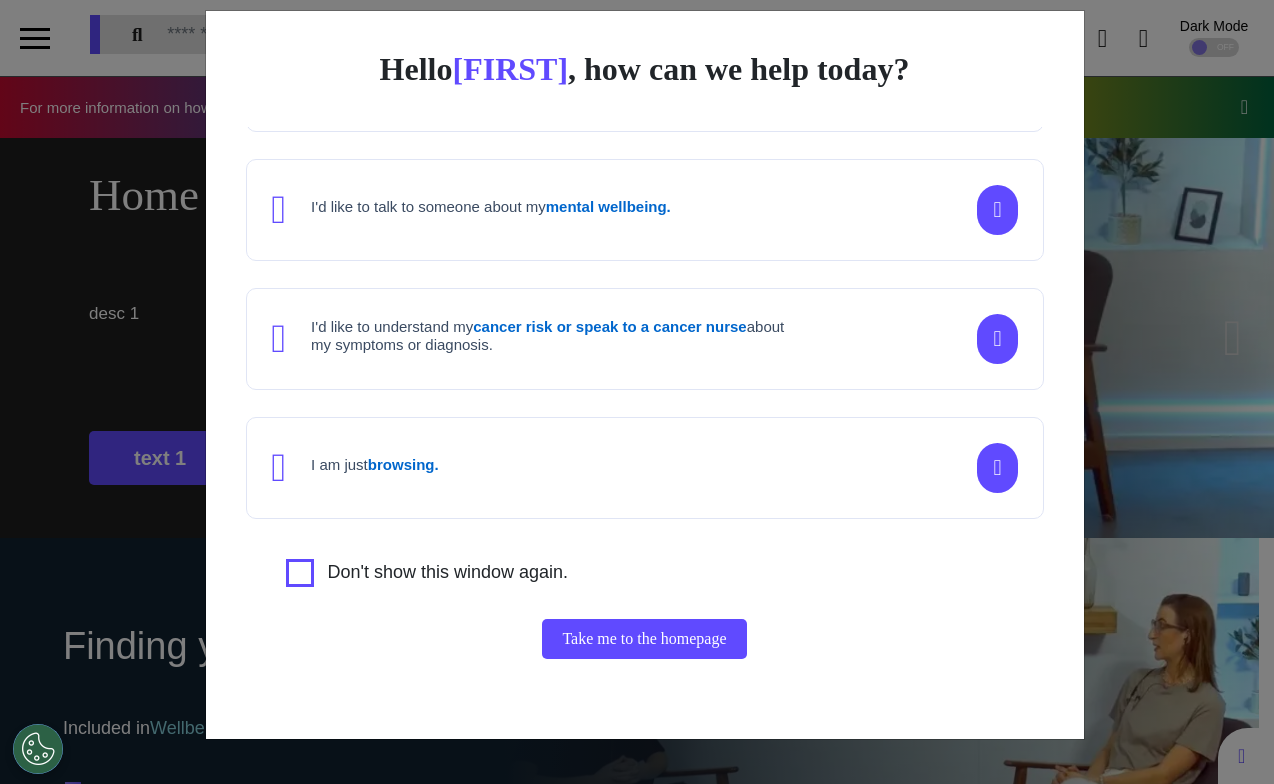 click on "Hello  [FIRST] , how can we help today? I'd like to book a   Virtual GP or Physio appointment I want to explore the  fitness and wellbeing  area. I'd like to talk to someone about my  mental wellbeing. I'd like to understand my  cancer risk or speak to a cancer nurse  about my symptoms or diagnosis. I am just  browsing.  Don't show this window again.   Take me to the homepage" at bounding box center (637, 392) 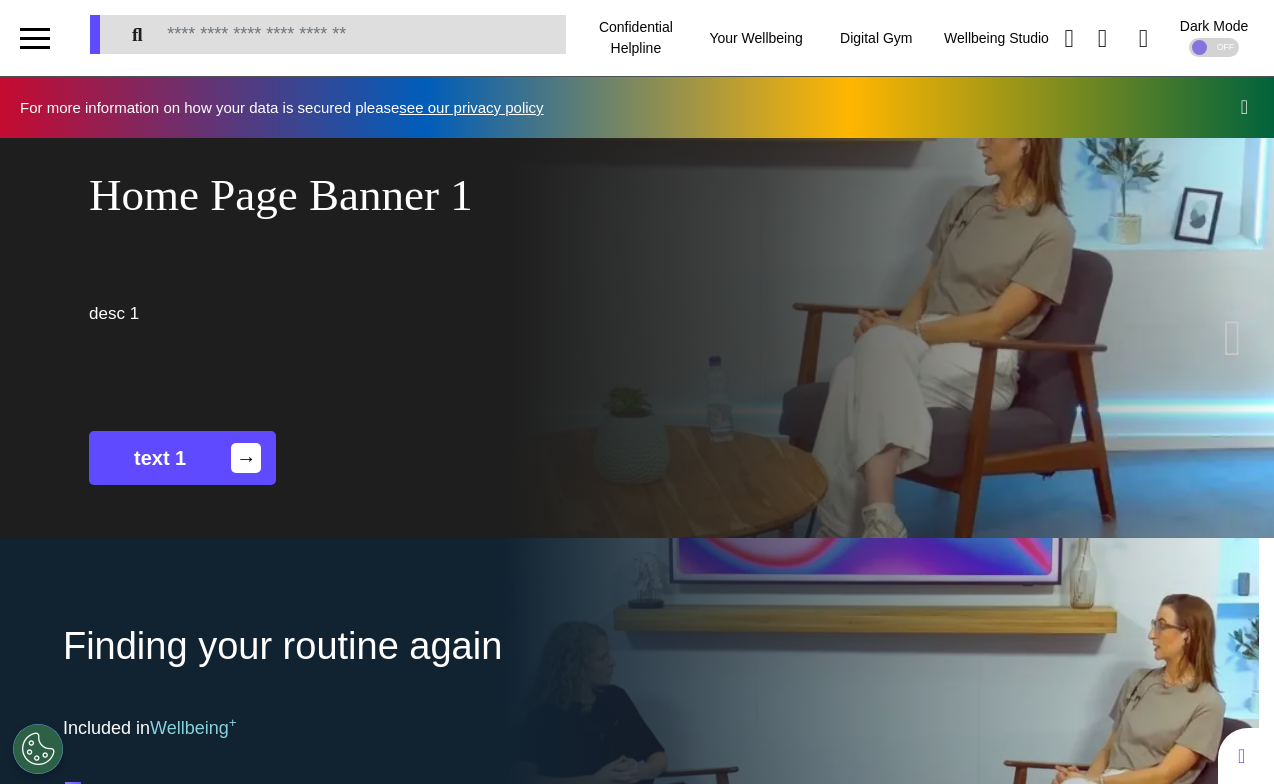 click on "Finding your routine again" at bounding box center (409, 646) 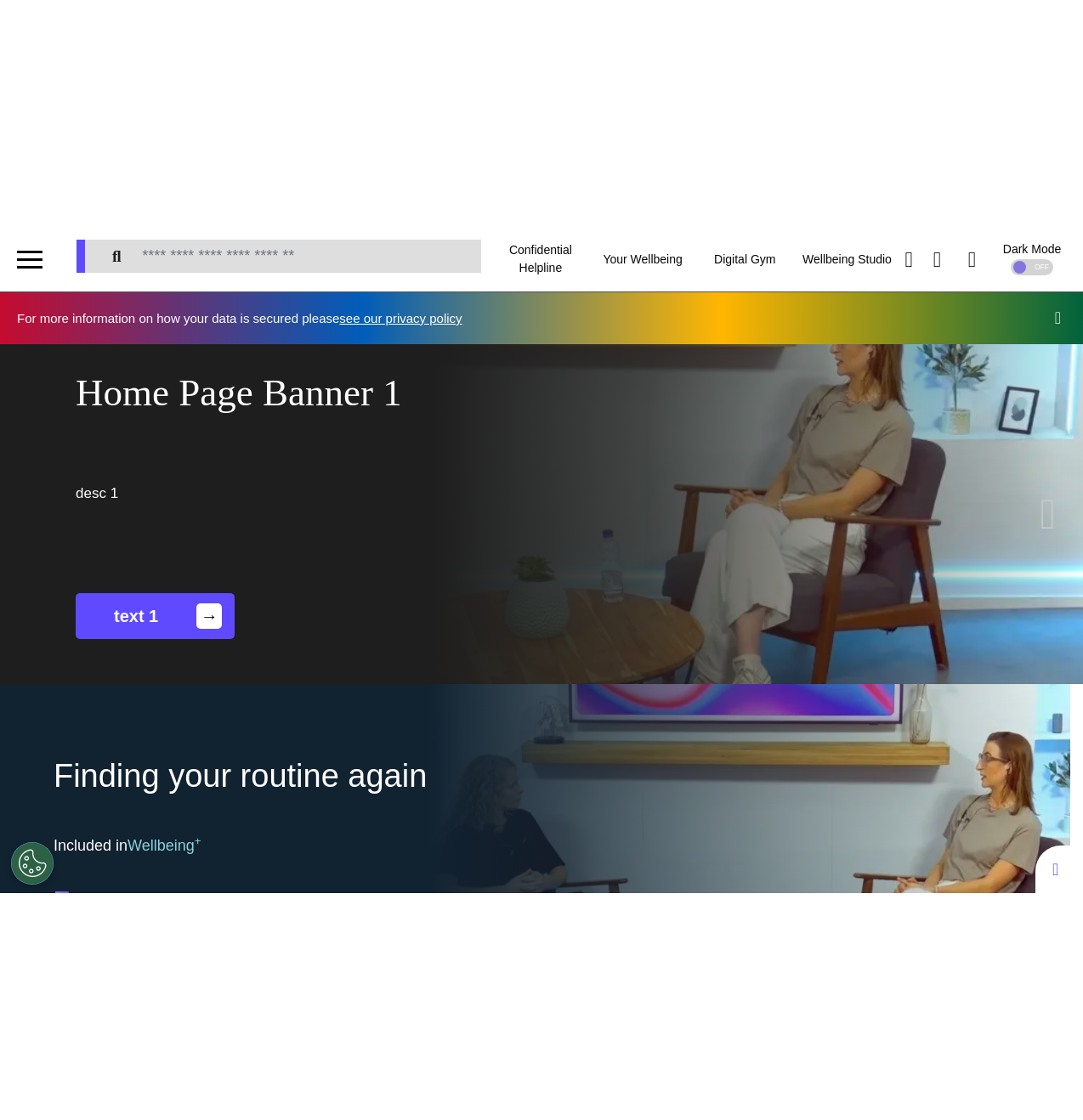 scroll, scrollTop: 761, scrollLeft: 0, axis: vertical 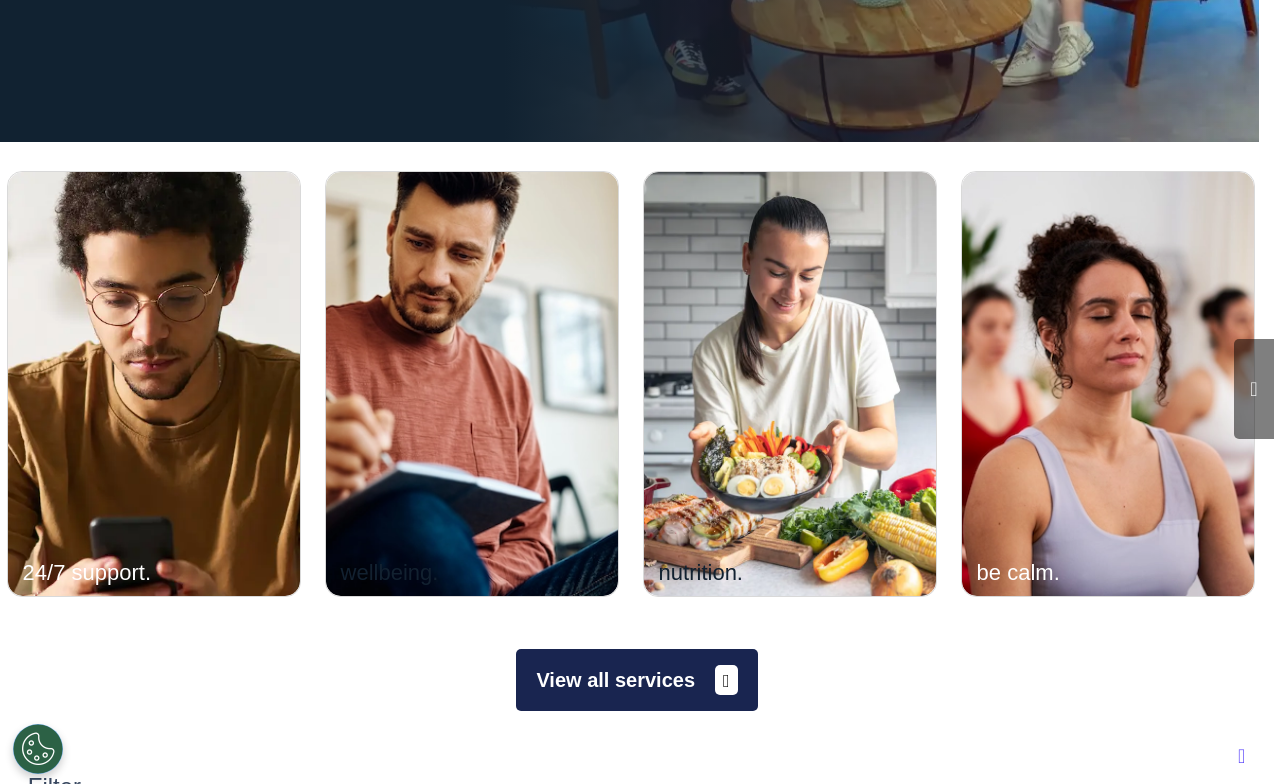 click on "View all services" at bounding box center (636, 680) 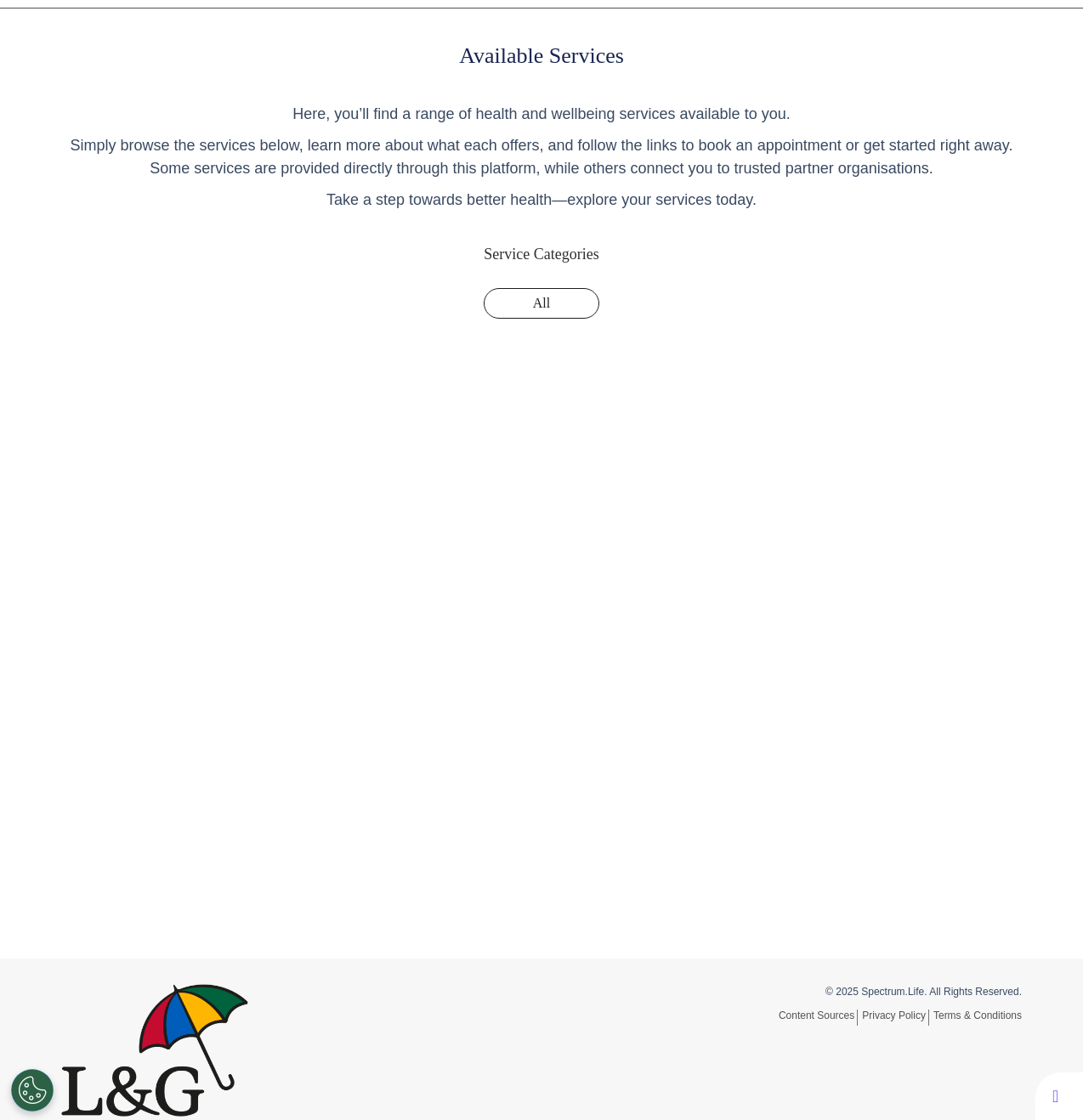 scroll, scrollTop: 0, scrollLeft: 0, axis: both 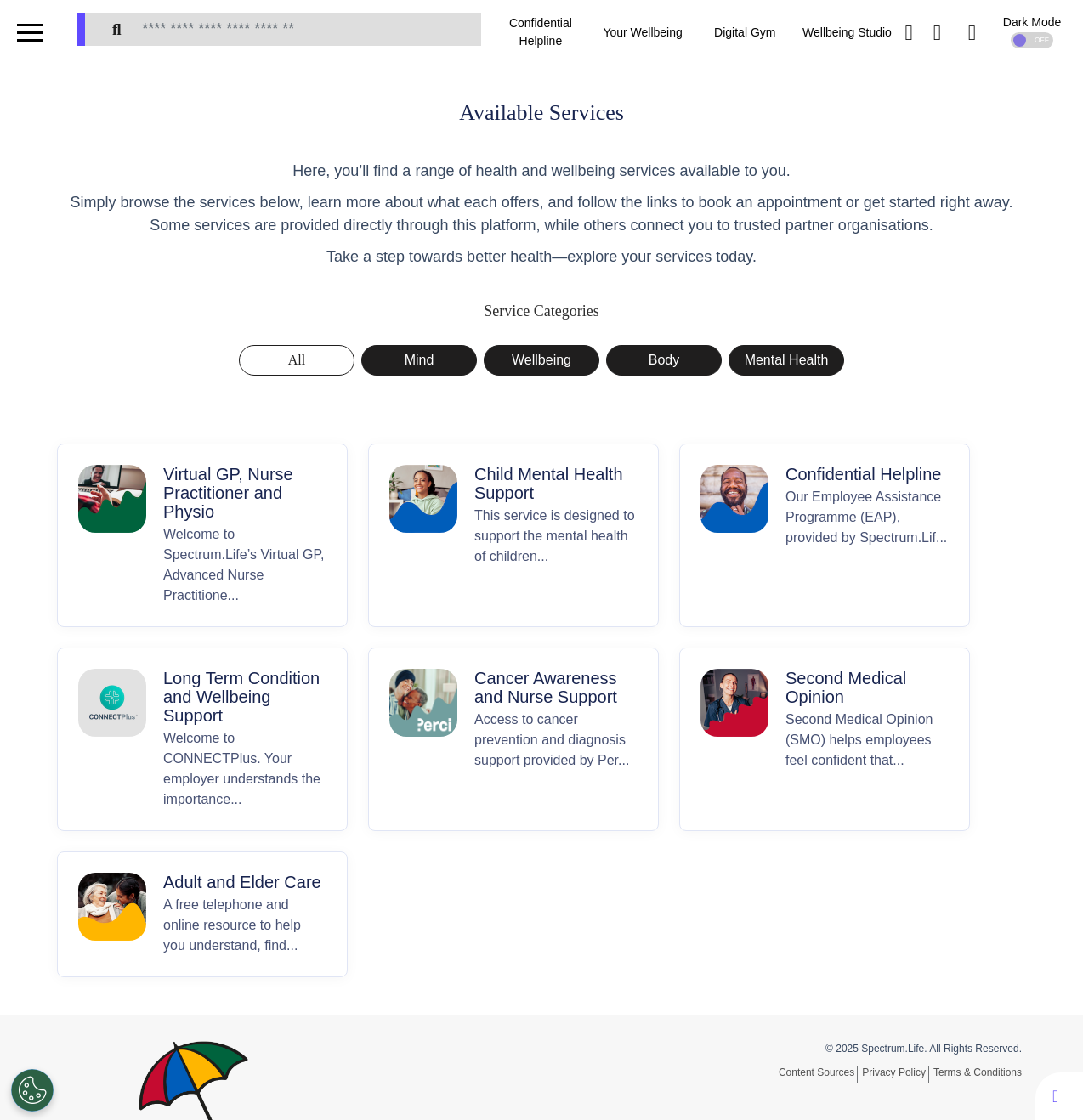 click on "Welcome to Spectrum.Life’s Virtual GP, Advanced Nurse Practitione..." at bounding box center [245, 565] 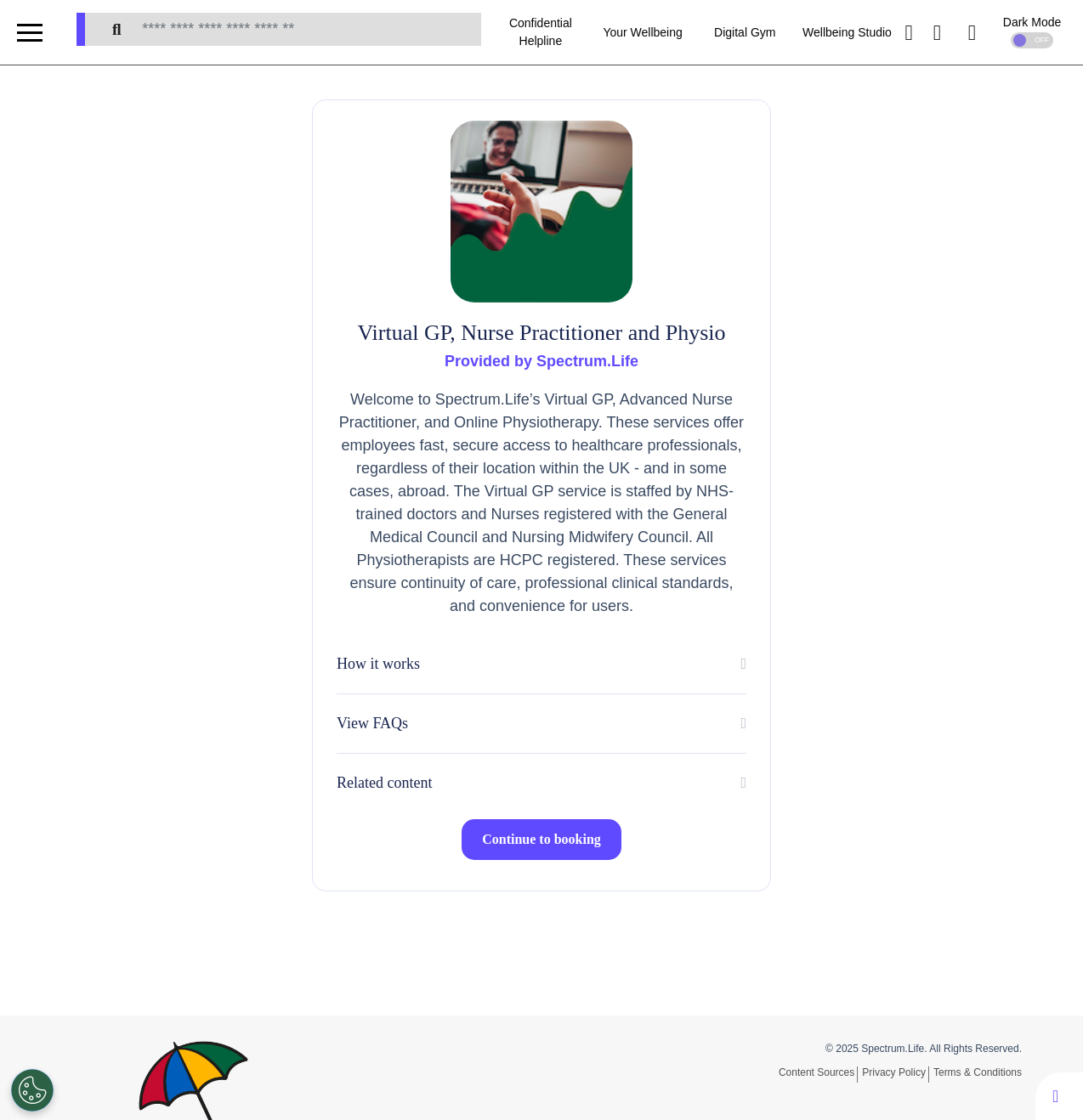 click on "Continue to booking" at bounding box center [542, 839] 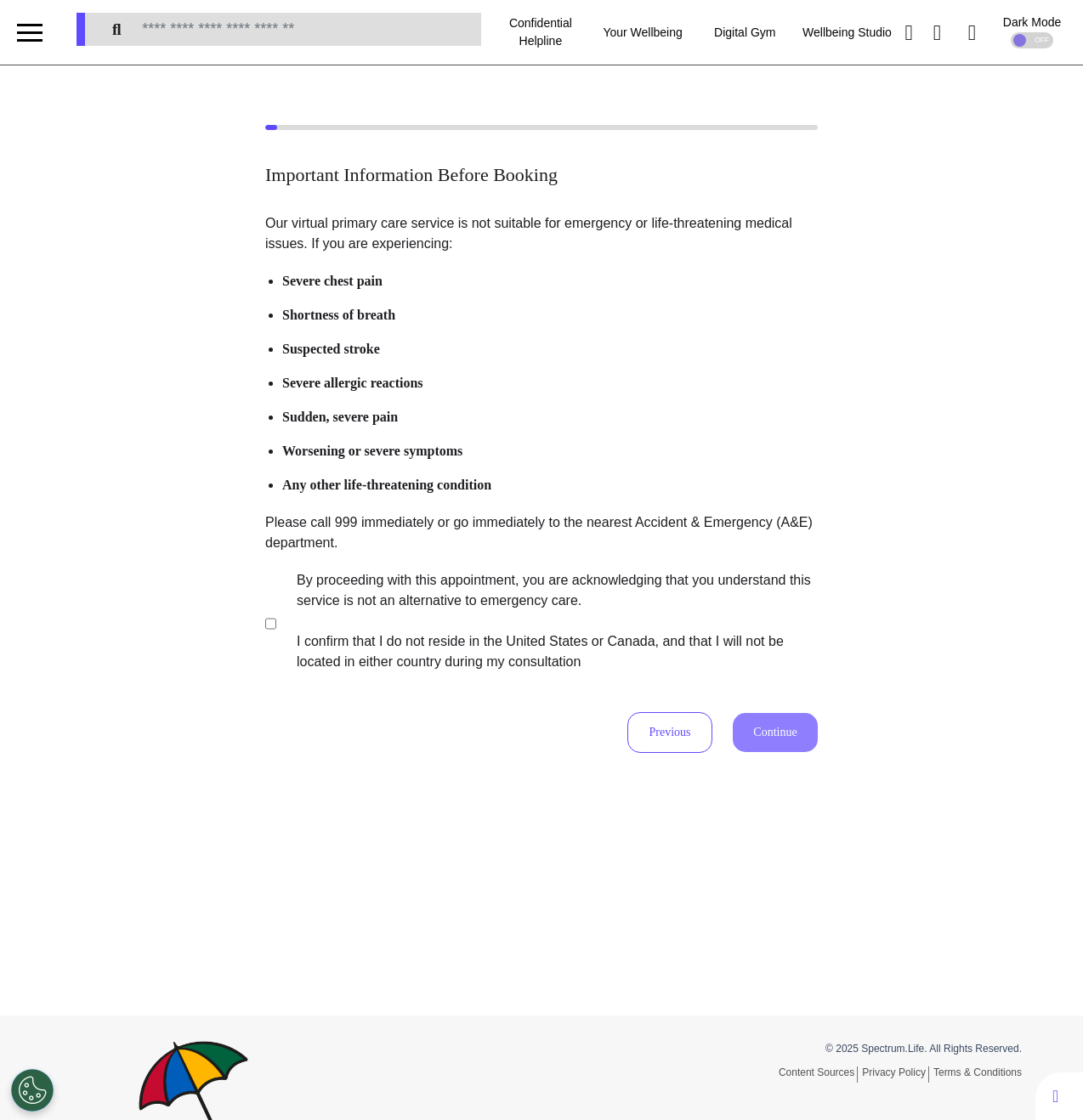 click on "By proceeding with this appointment, you are acknowledging that you understand this service is not an alternative to emergency care. I confirm that I do not reside in the United States or Canada, and that I will not be located in either country during my consultation" at bounding box center (546, 621) 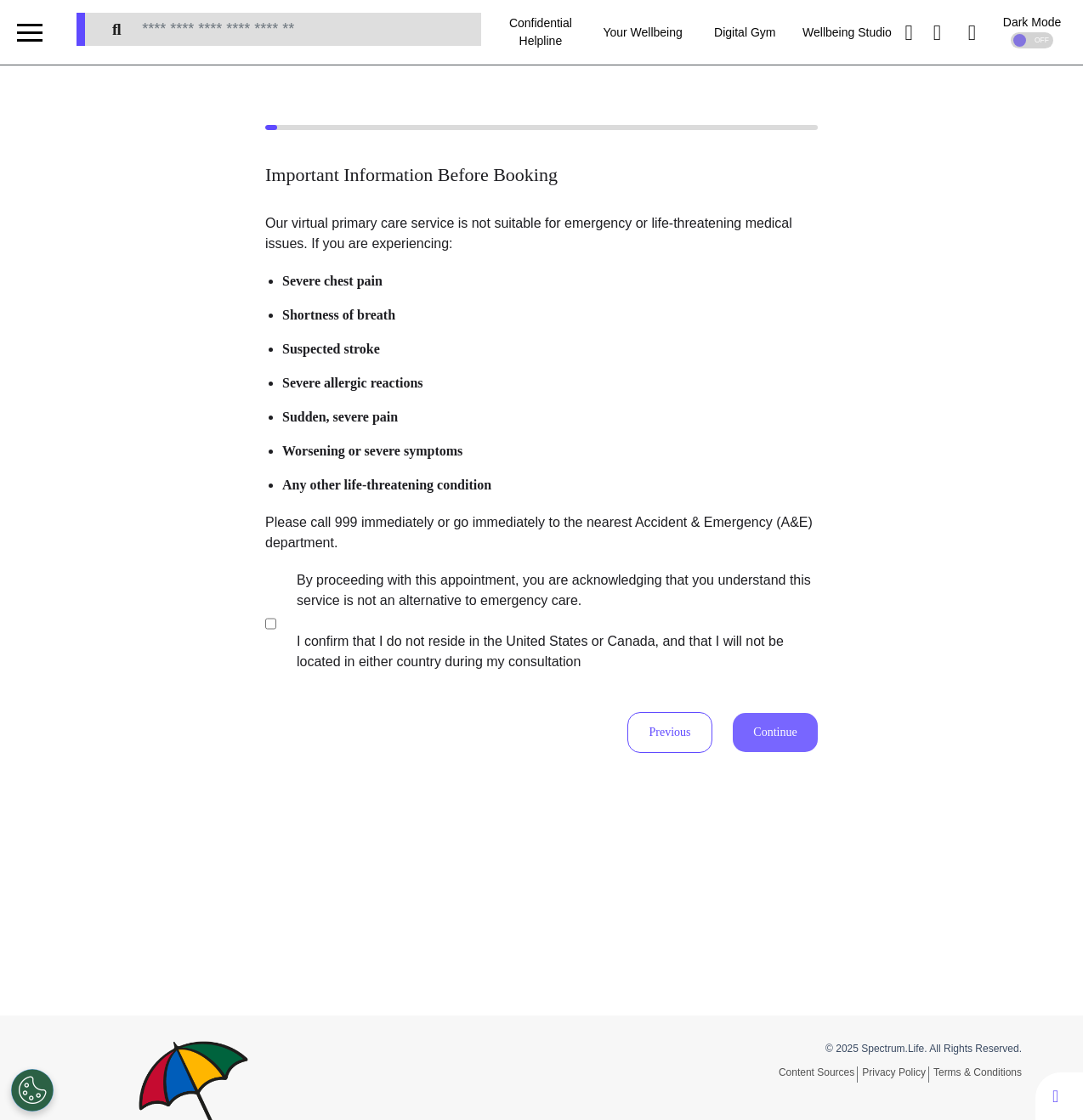 click on "Continue" at bounding box center [775, 733] 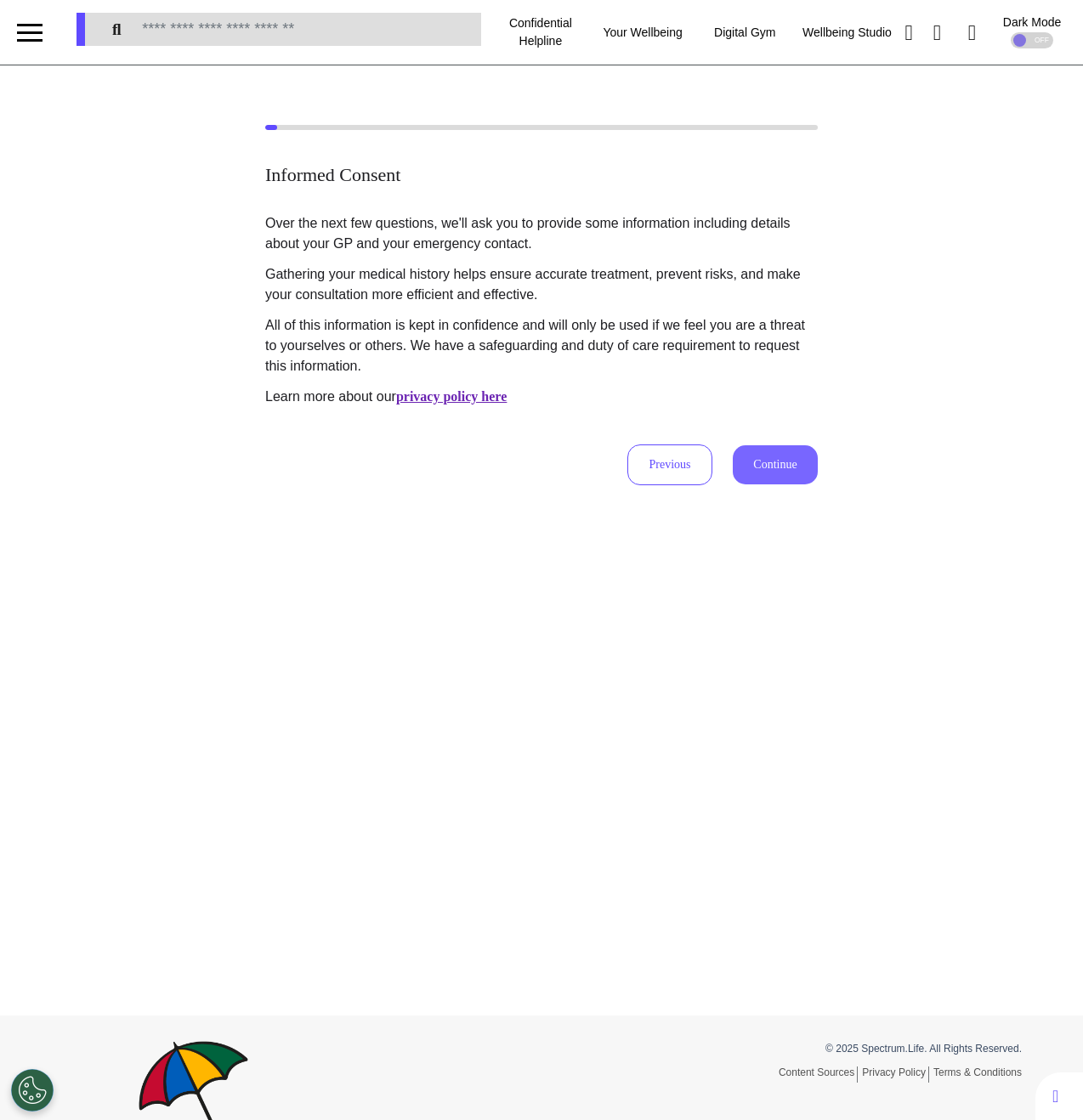 click on "Continue" at bounding box center (775, 465) 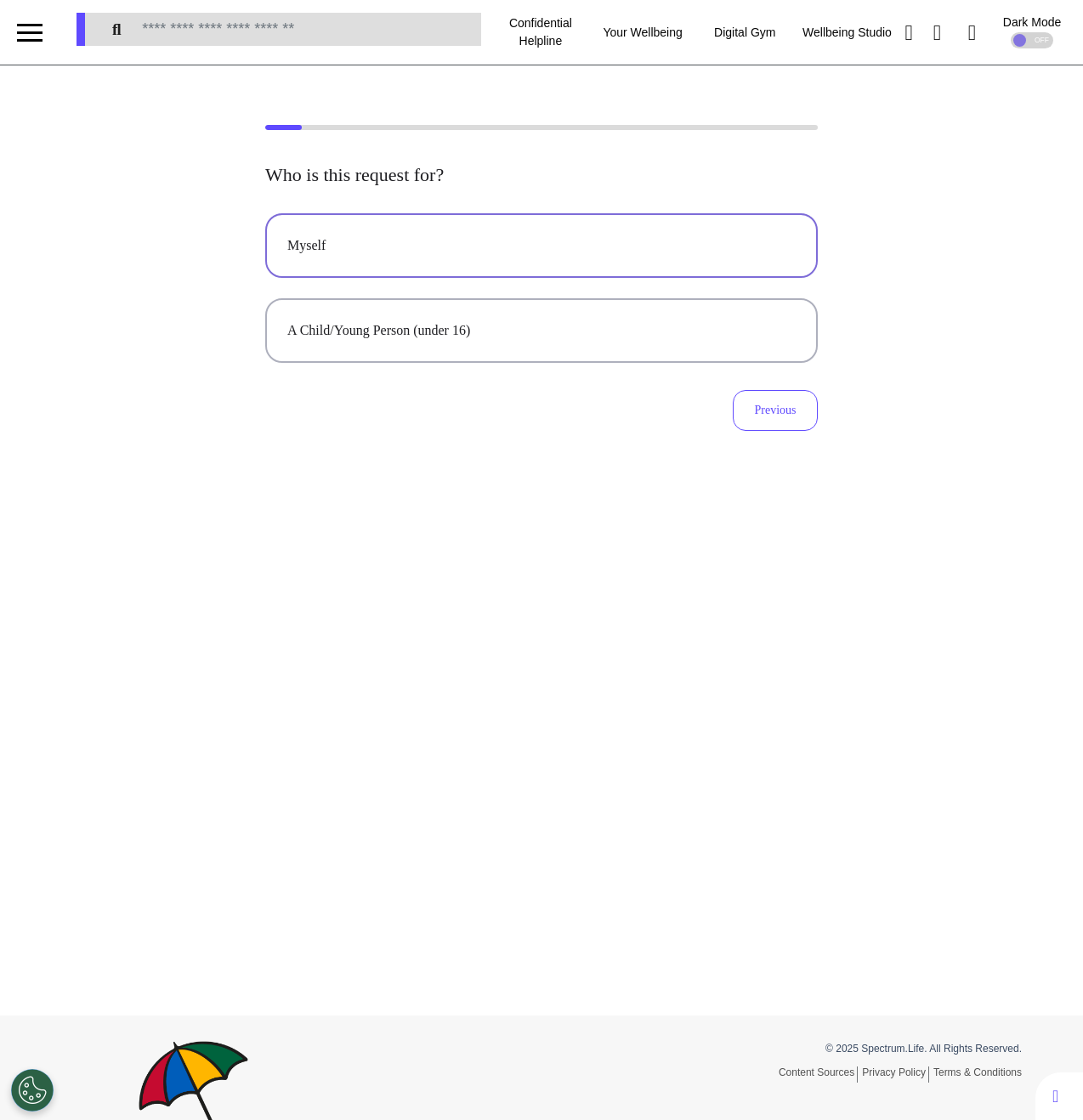 click on "Myself" at bounding box center [542, 246] 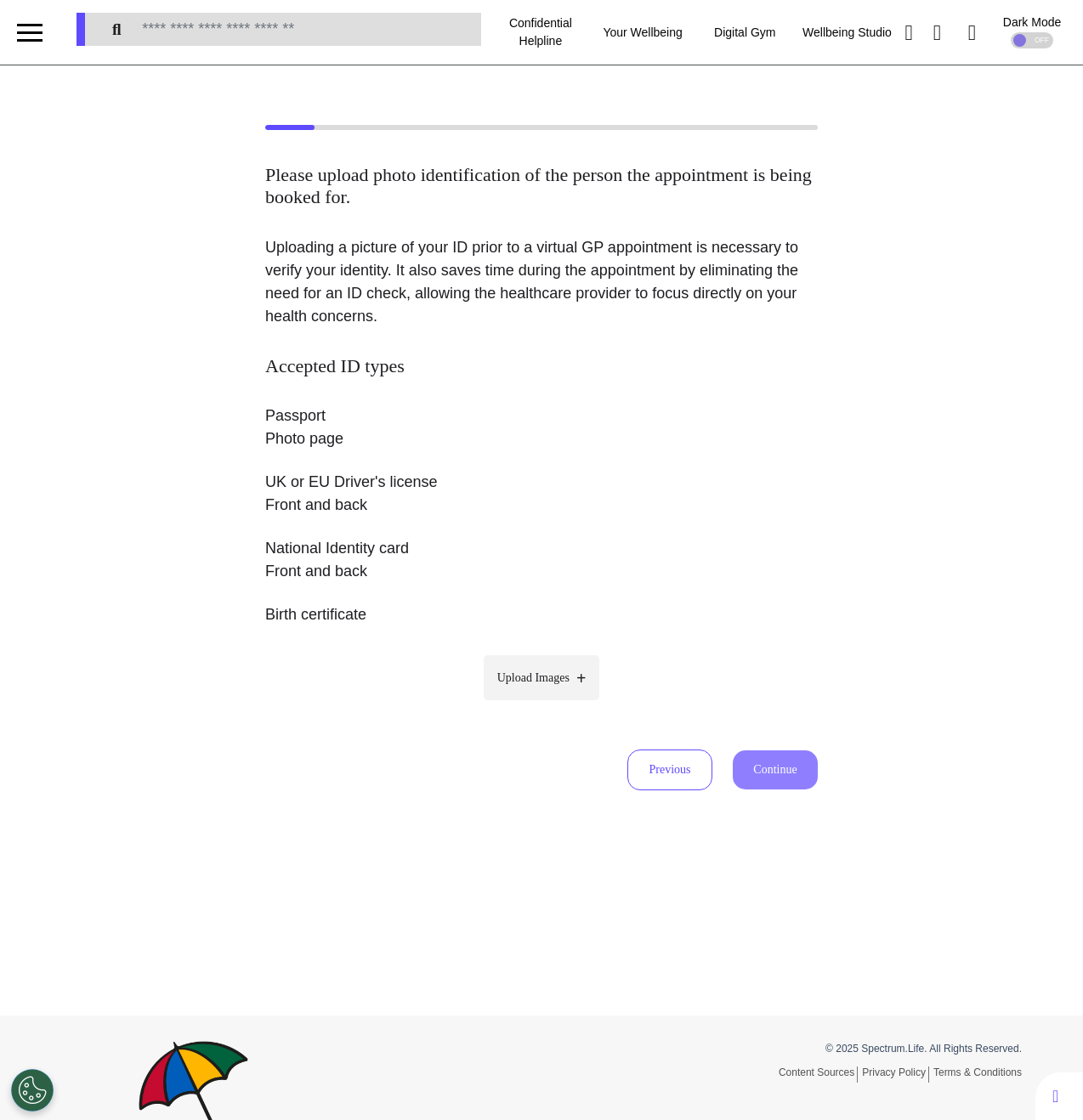 click on "Upload Images" at bounding box center [533, 677] 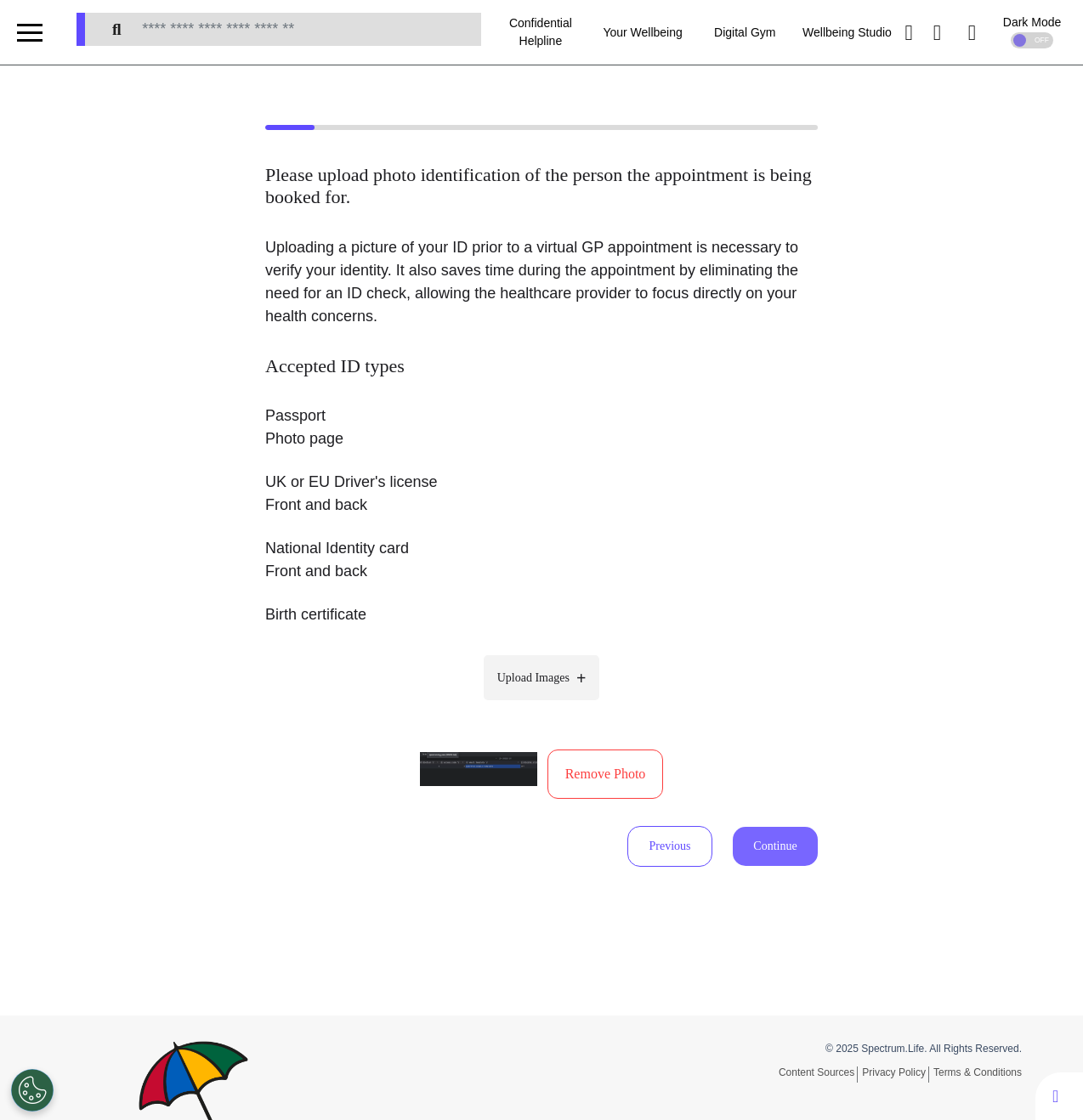 click on "Continue" at bounding box center [775, 846] 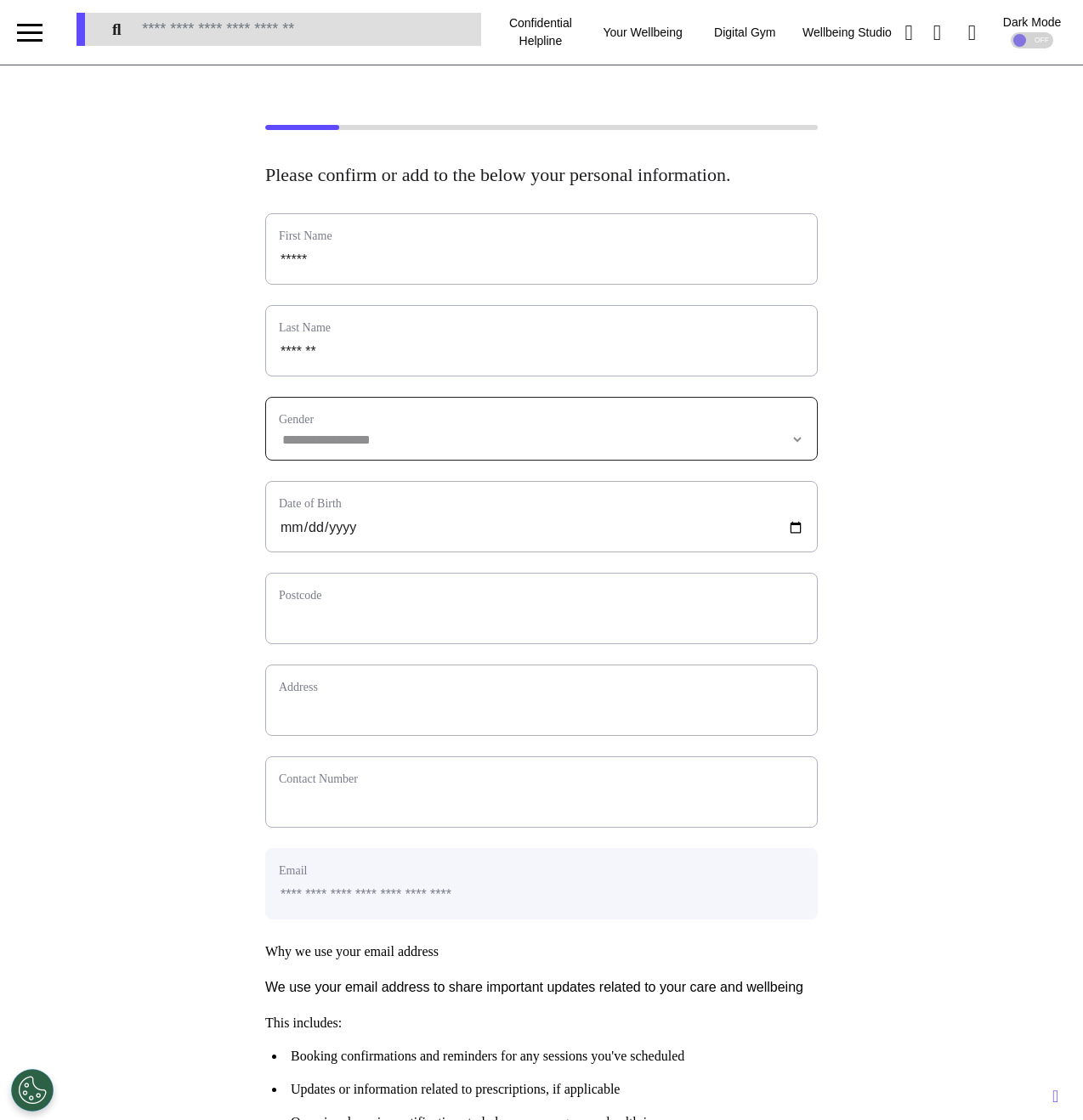 click on "**********" at bounding box center [542, 439] 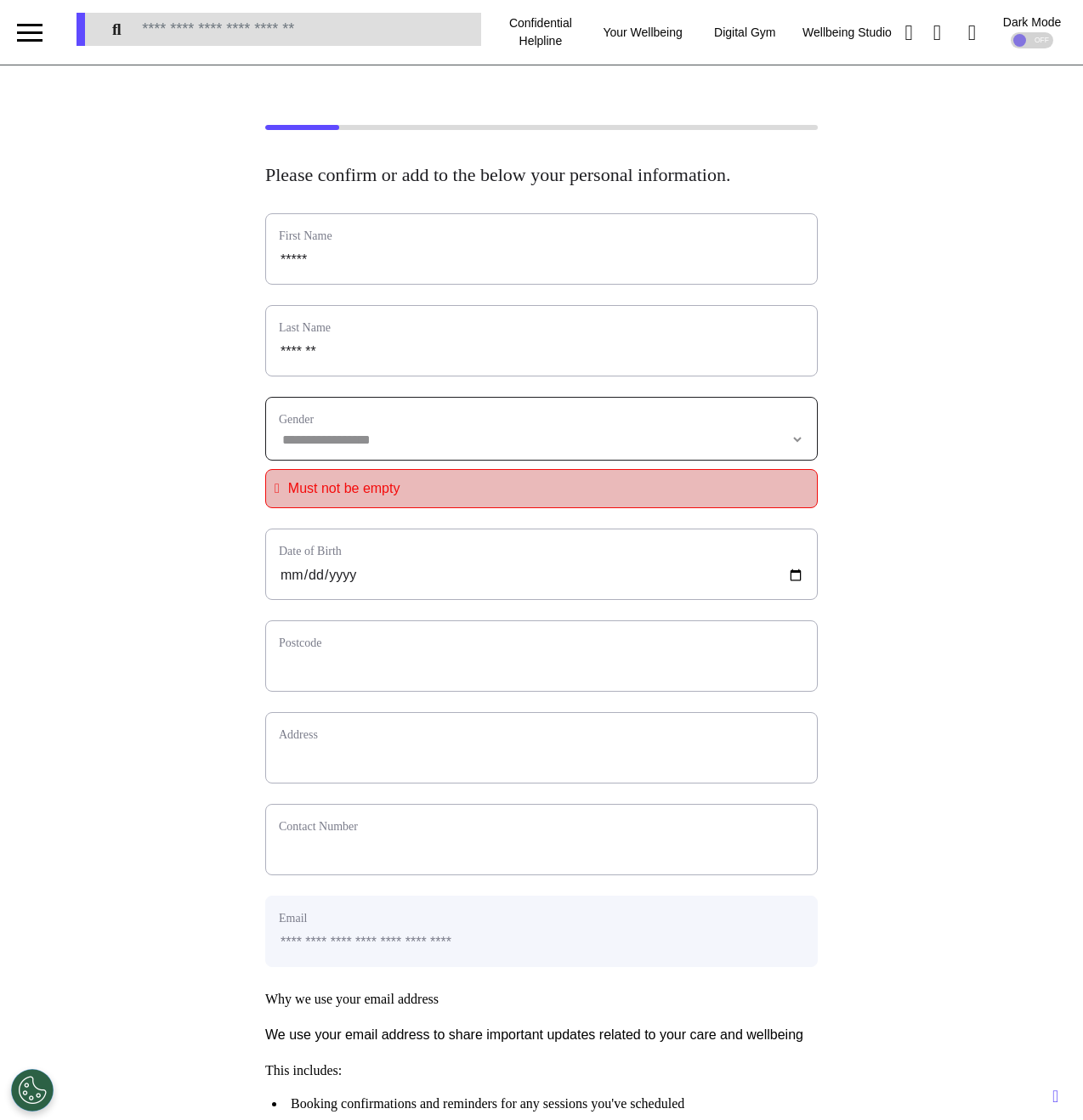 select on "****" 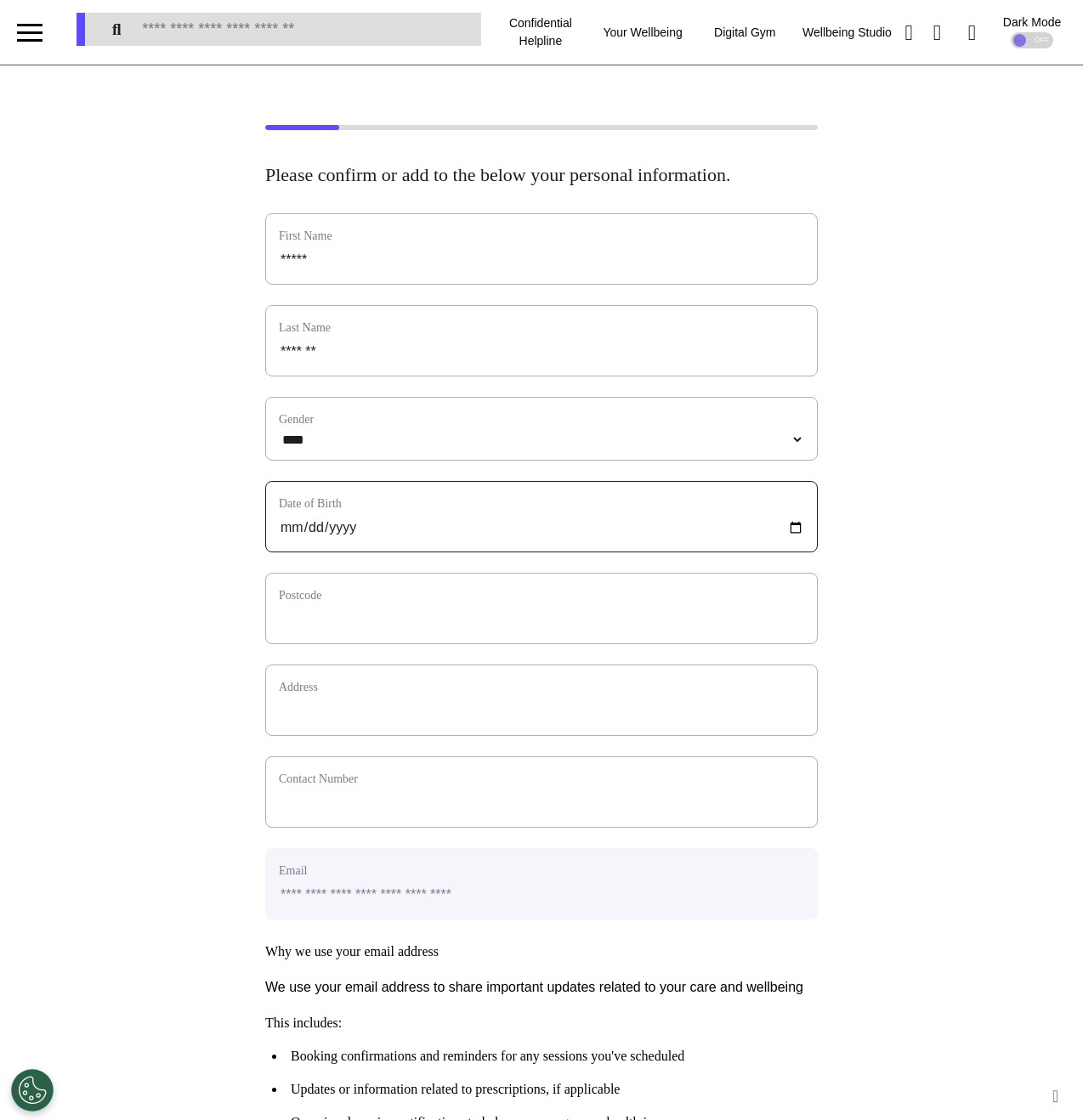 click at bounding box center (542, 528) 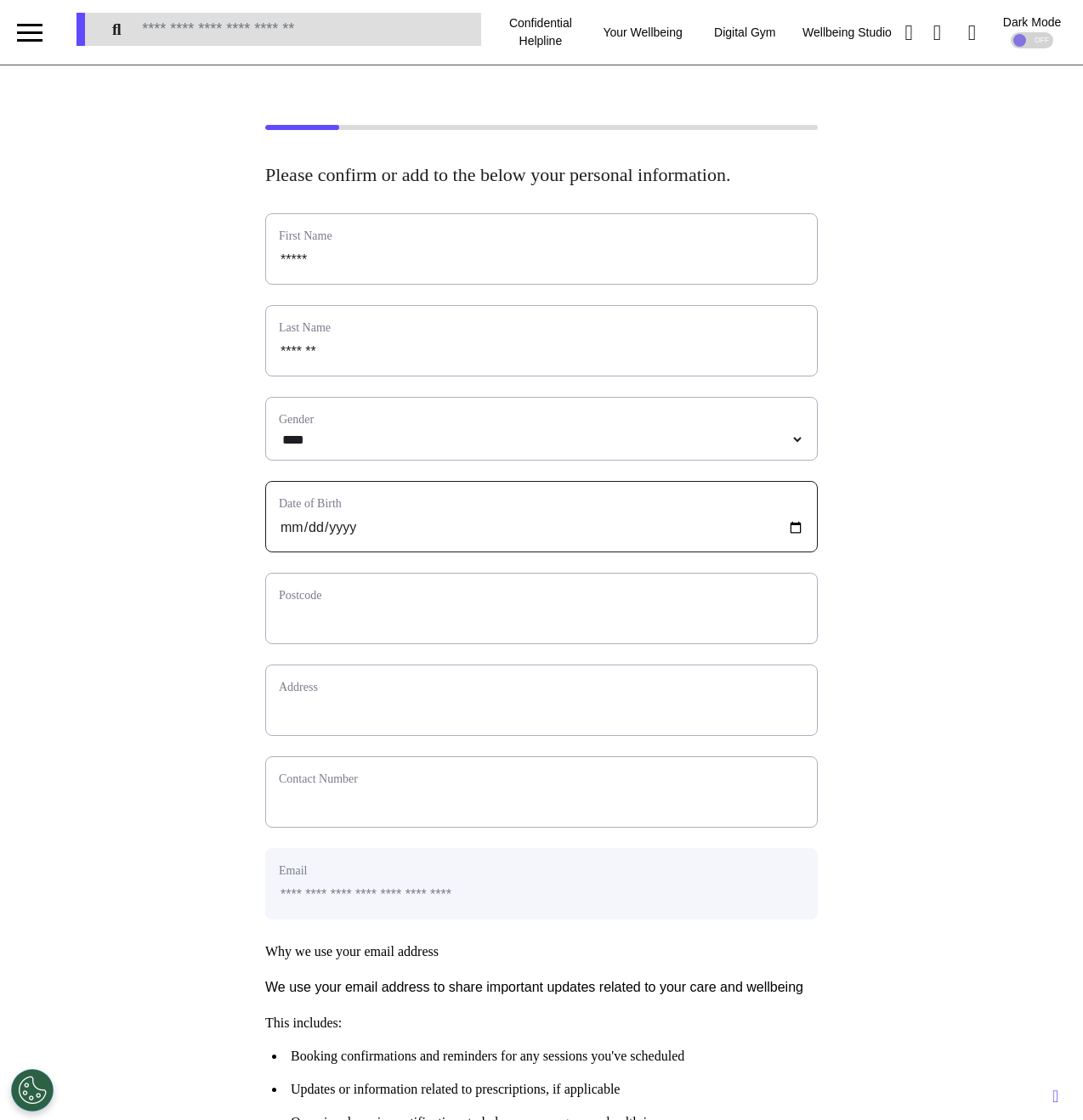 click at bounding box center [542, 528] 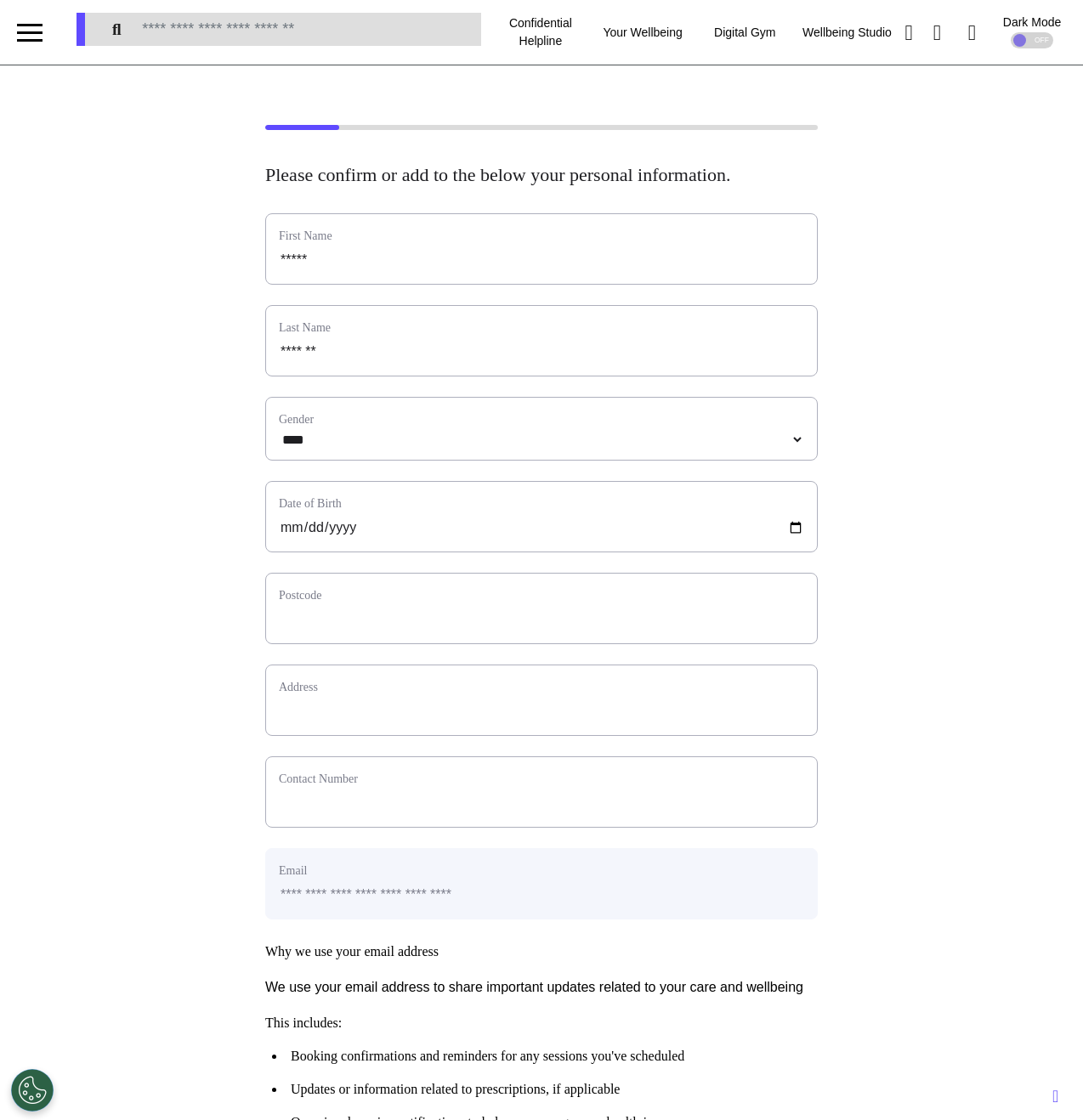 type on "**********" 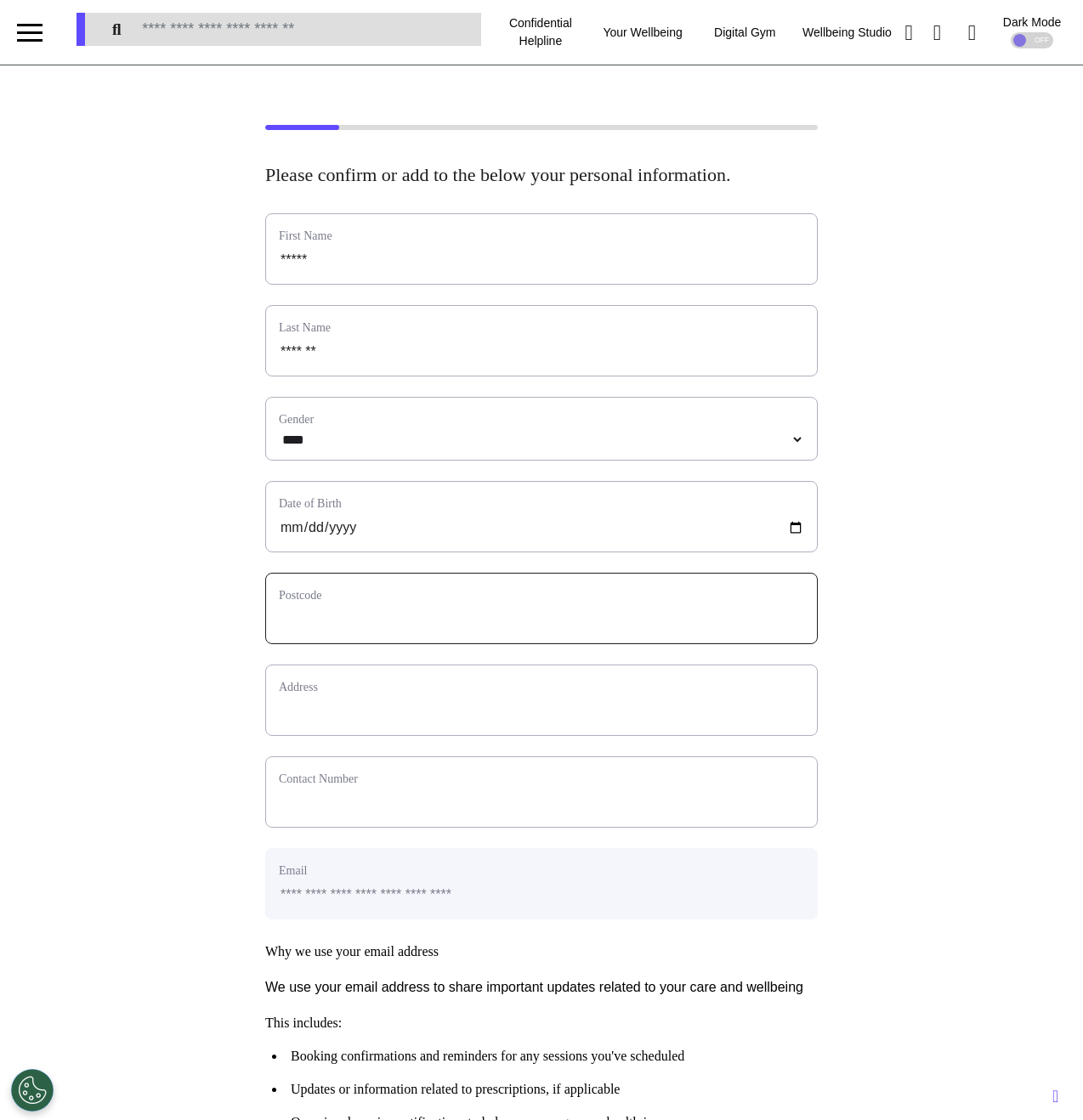 click at bounding box center [542, 619] 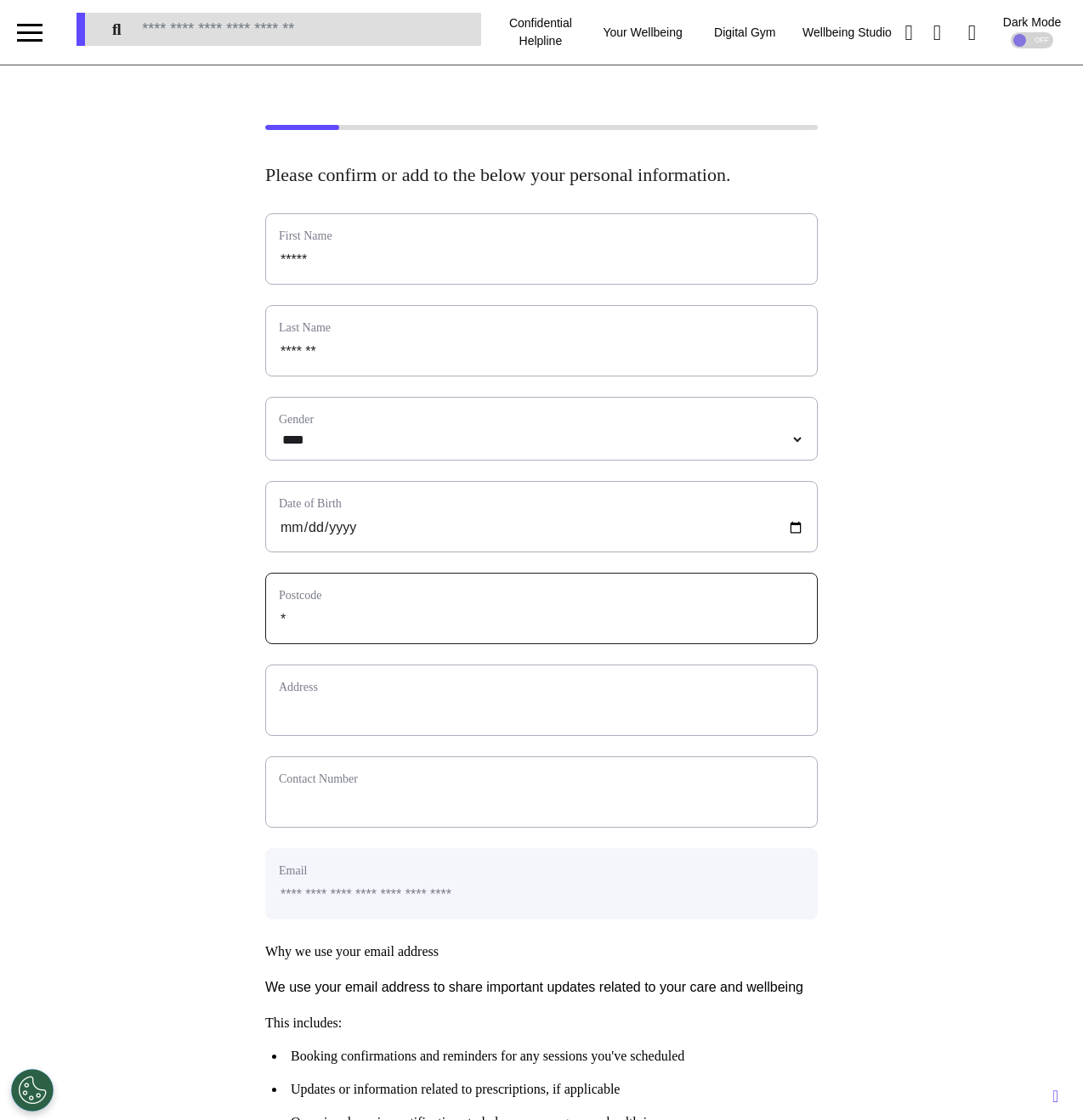 select 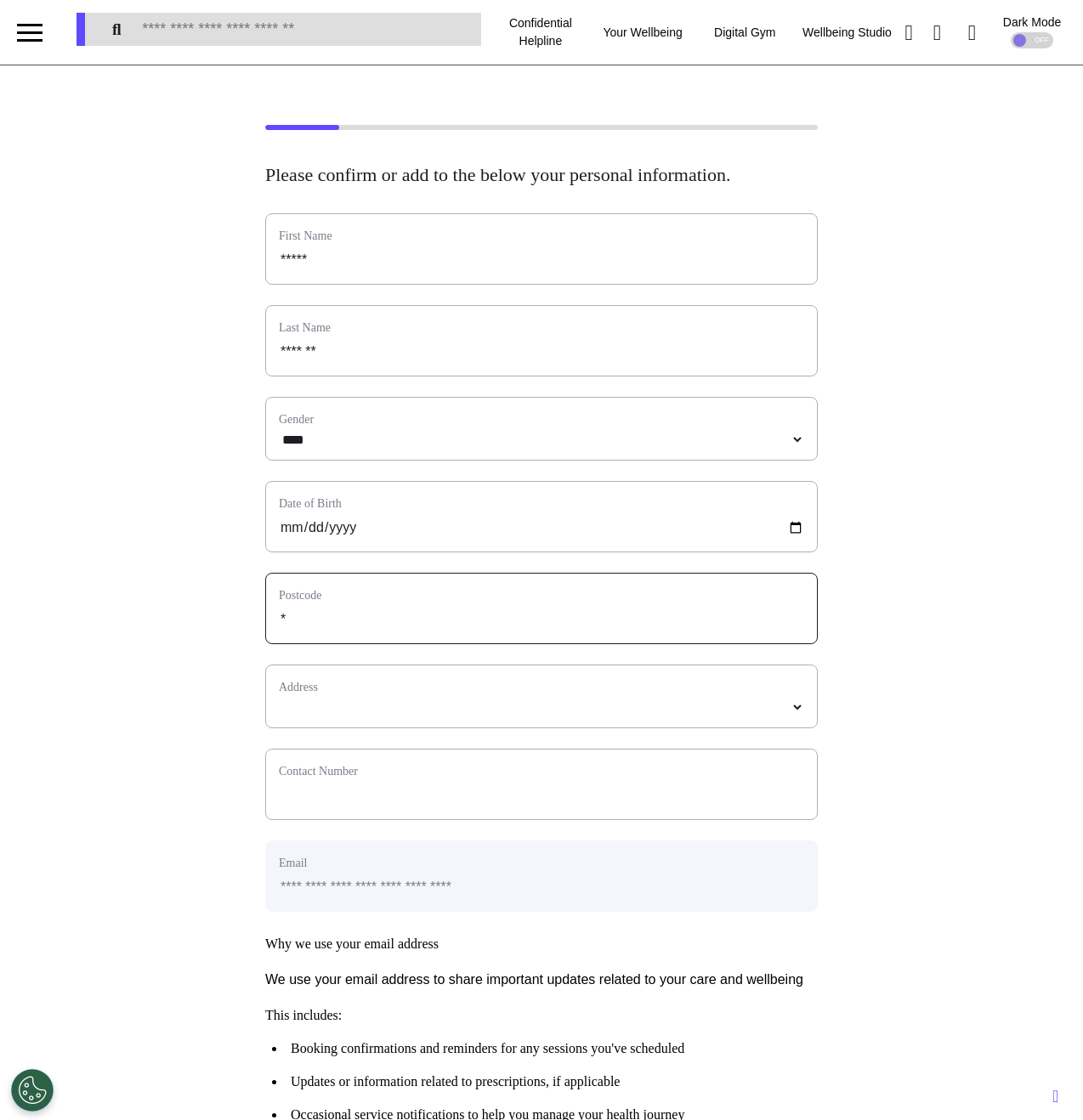 type on "**" 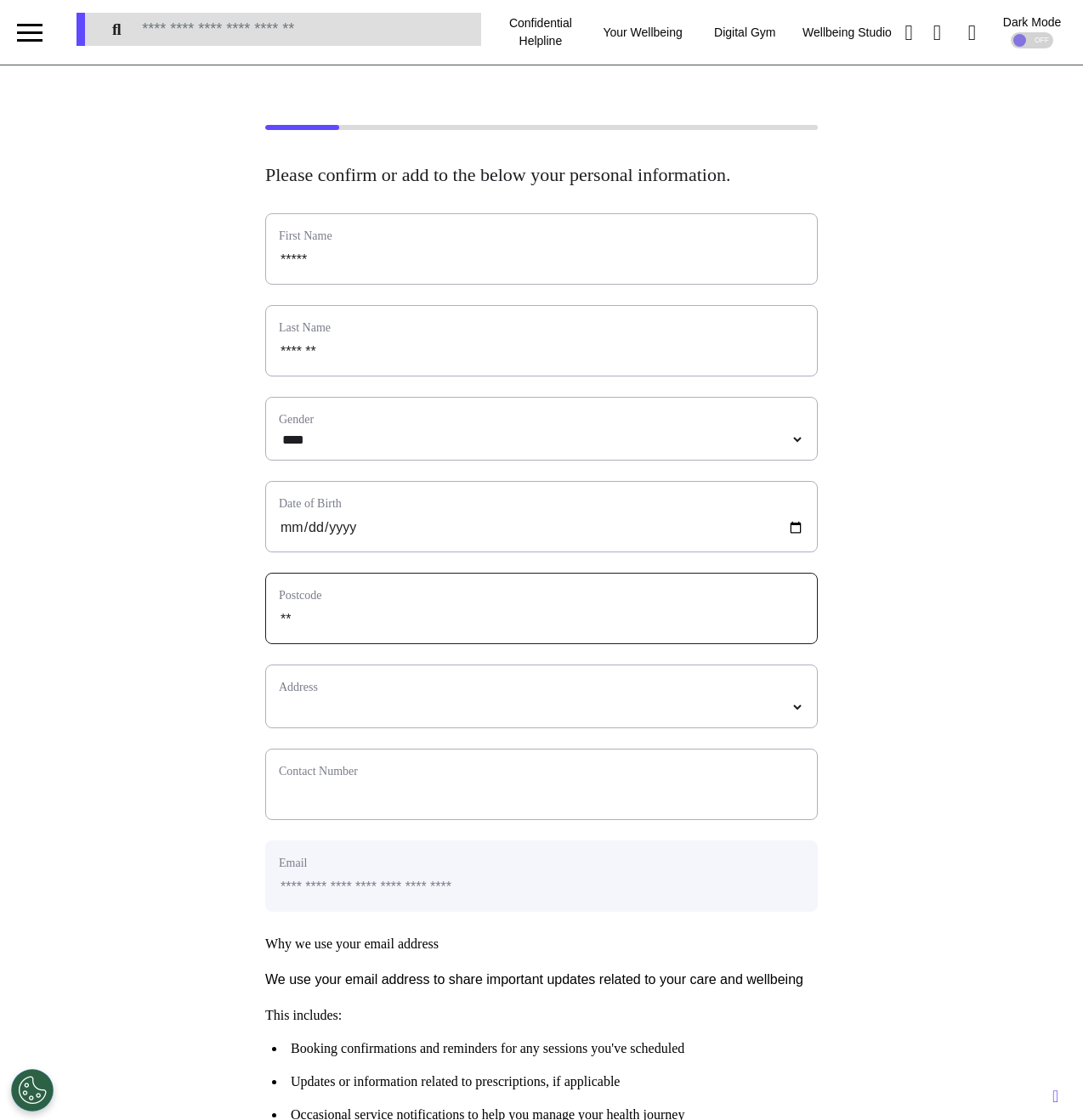 type on "***" 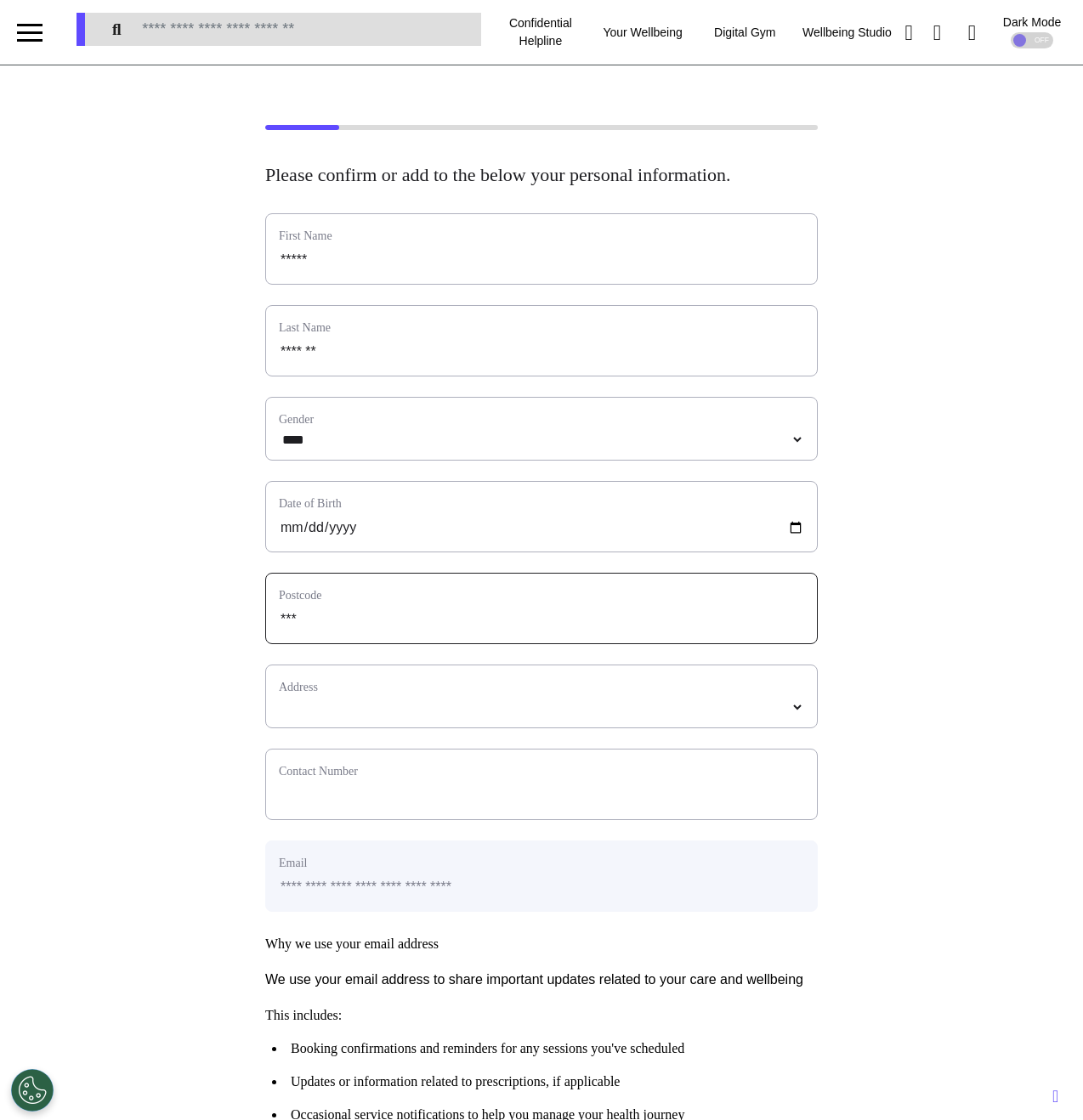 type on "****" 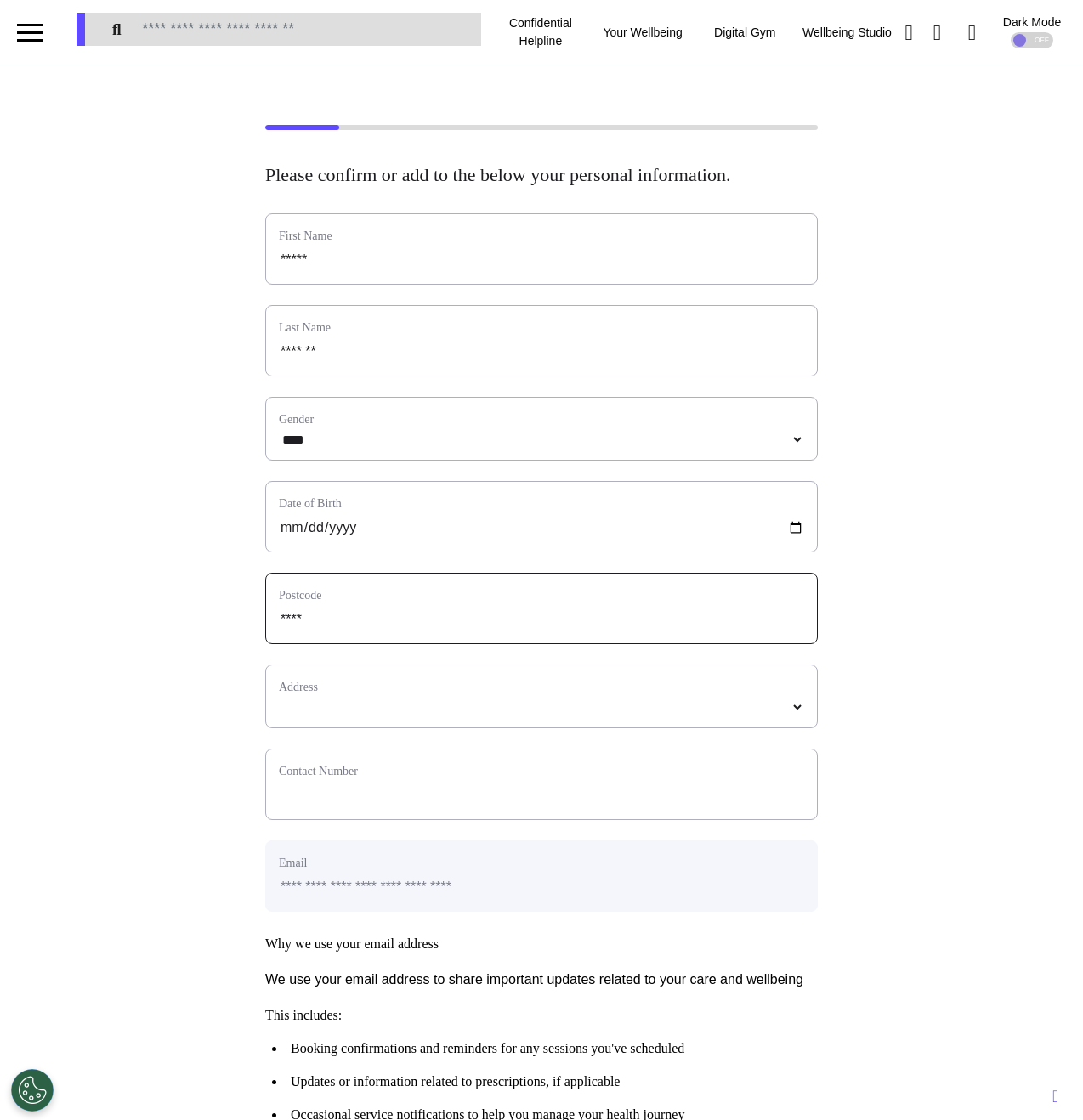 type on "*****" 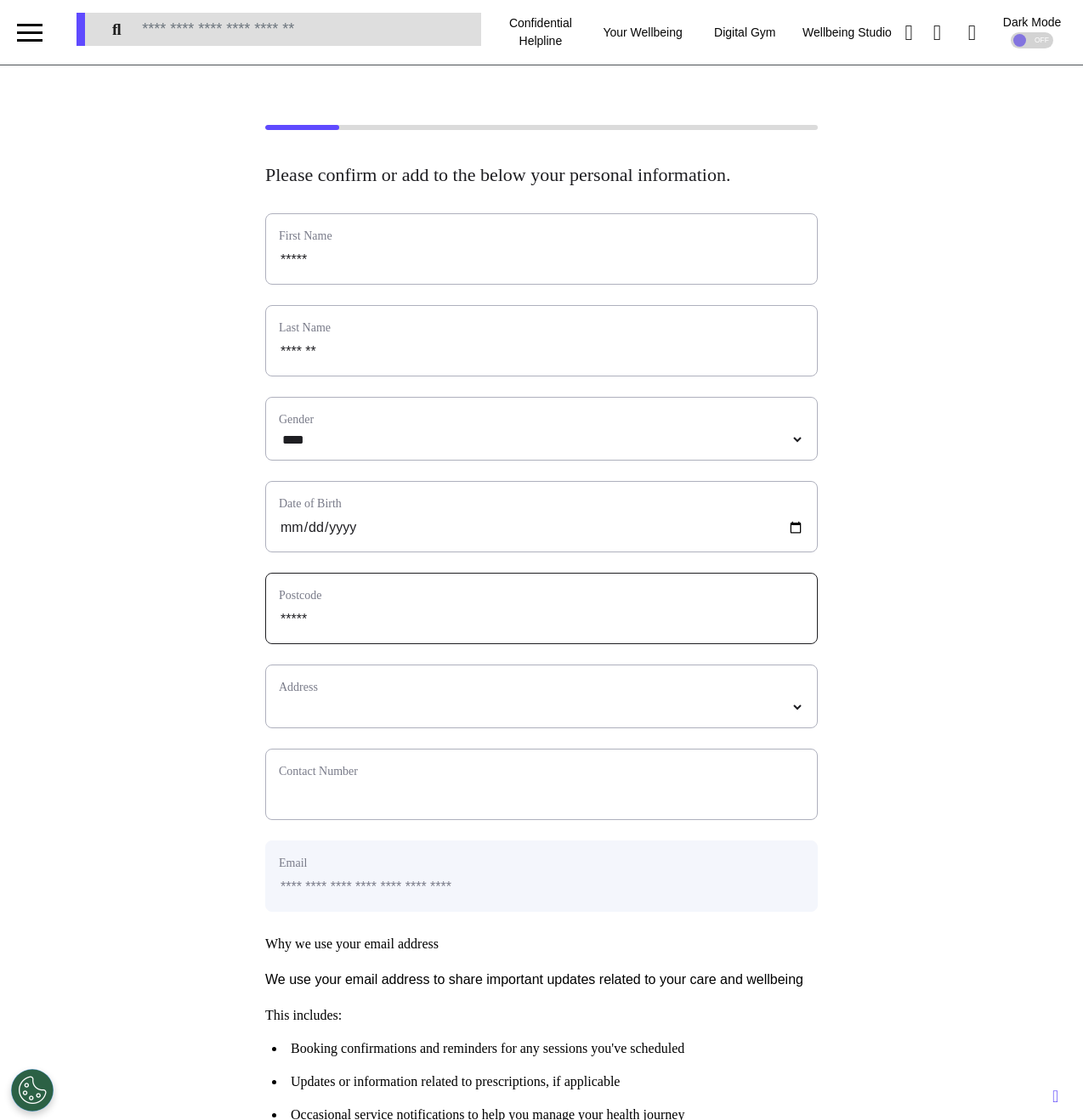 select 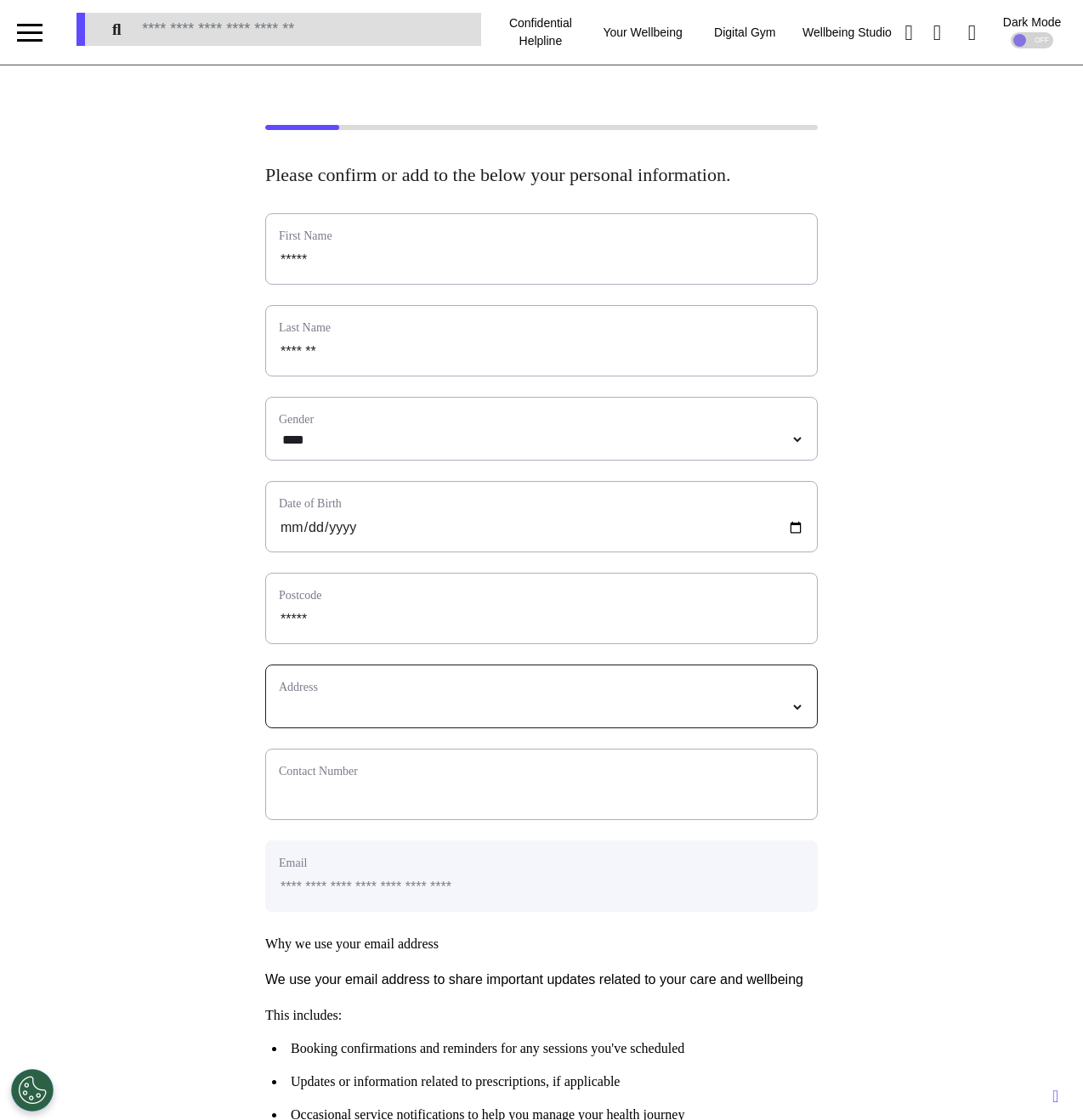 select 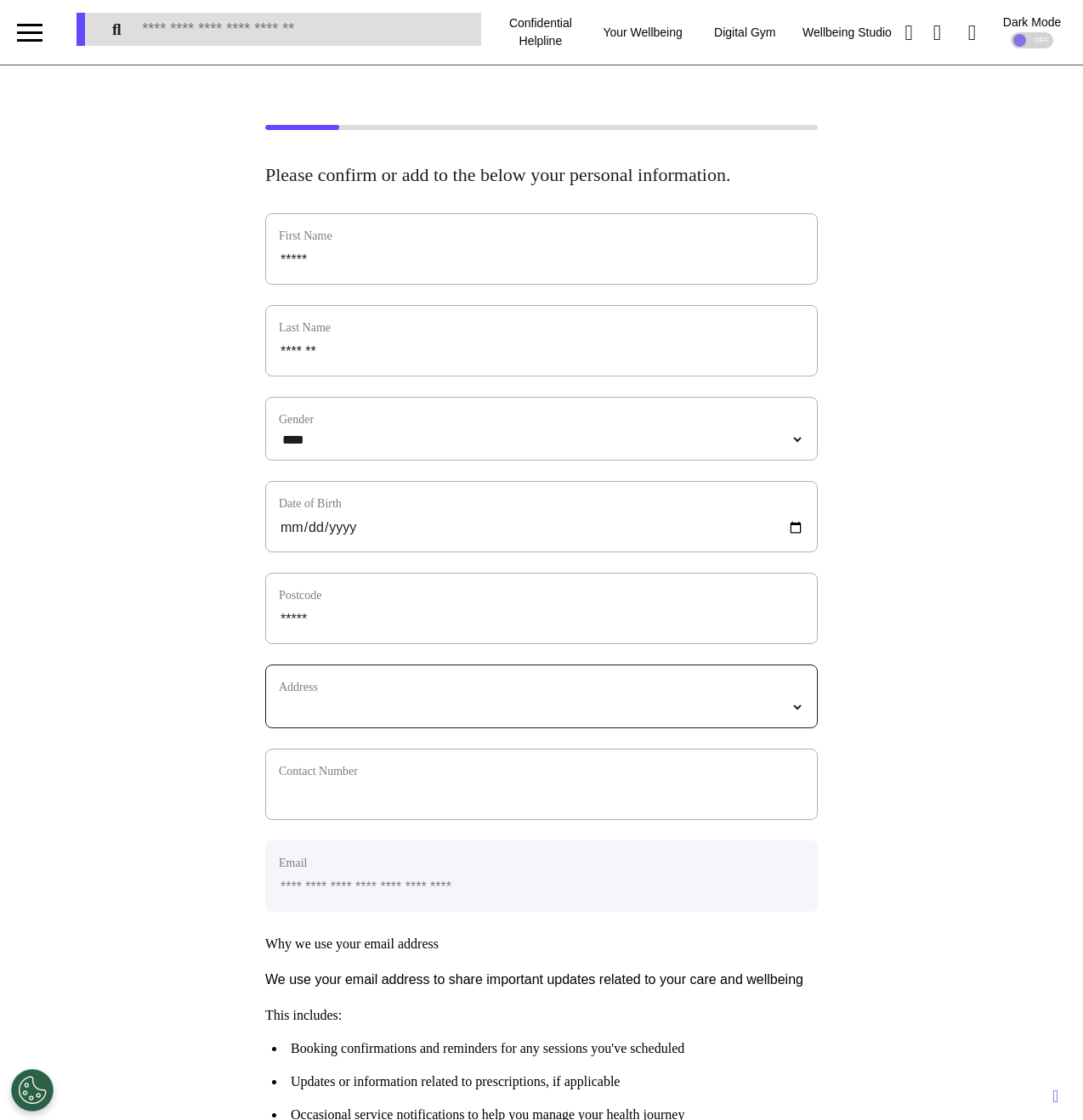 click on "**********" at bounding box center (542, 707) 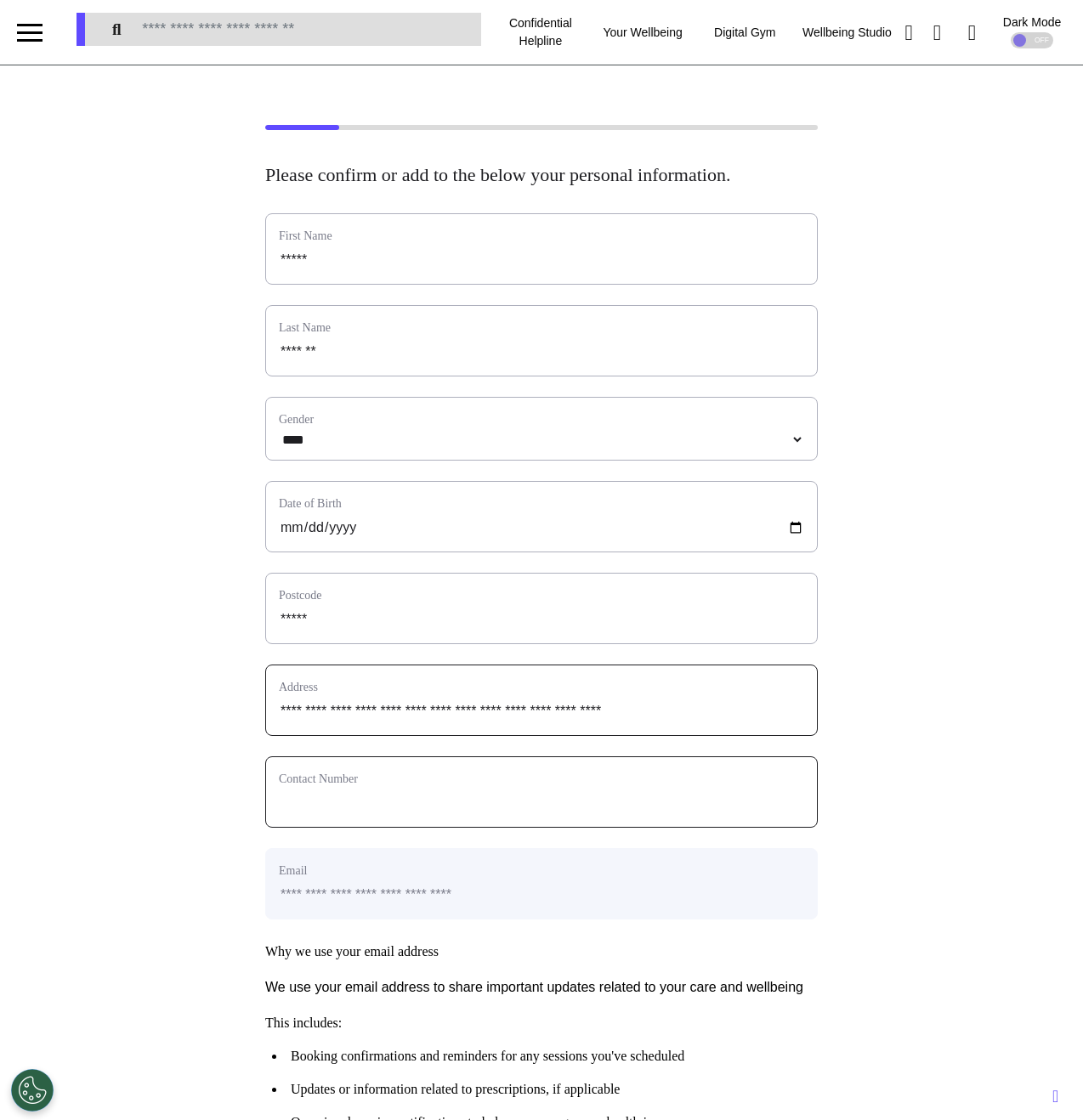 click at bounding box center [542, 803] 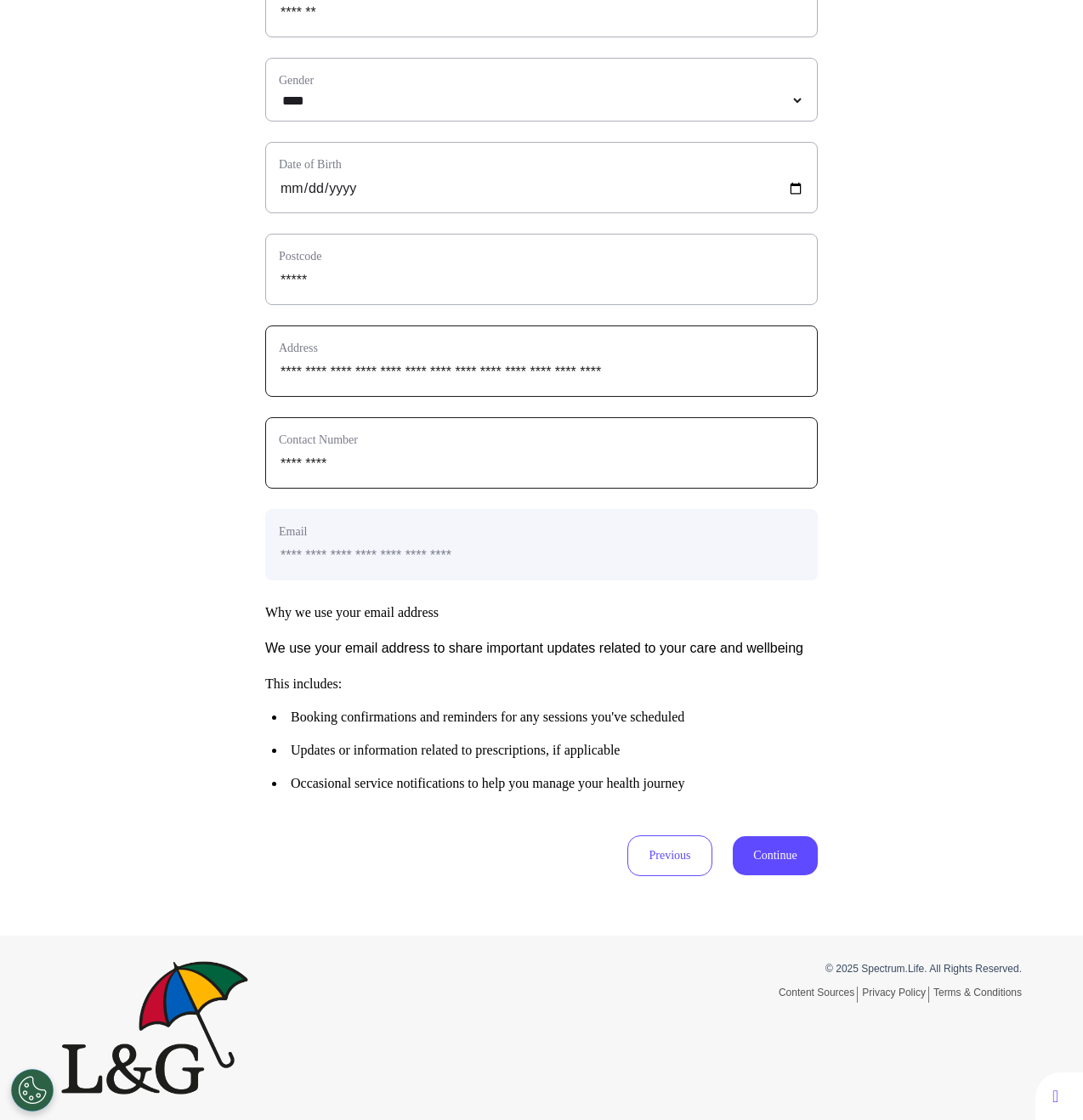 scroll, scrollTop: 363, scrollLeft: 0, axis: vertical 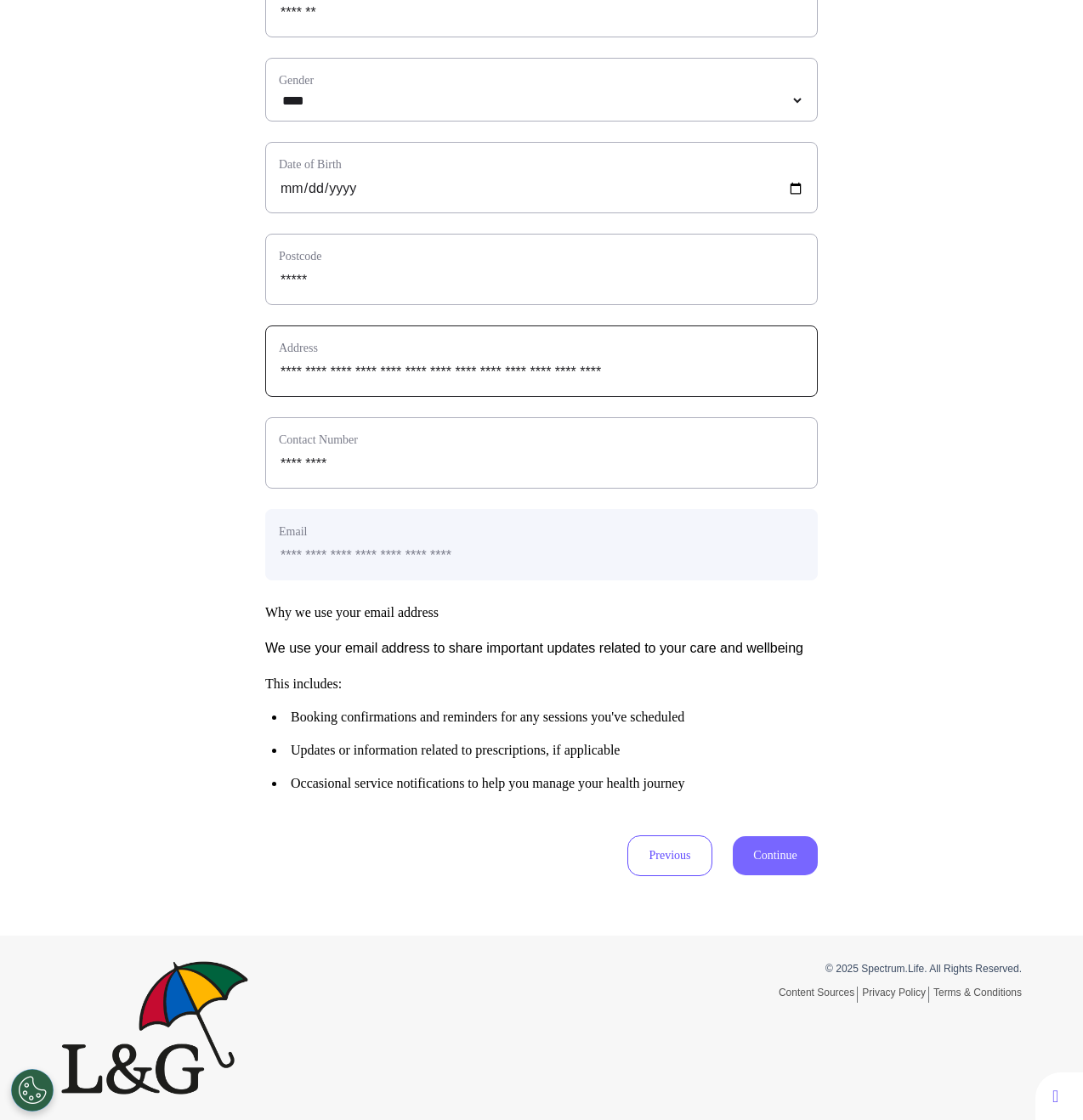 click on "Continue" at bounding box center [775, 856] 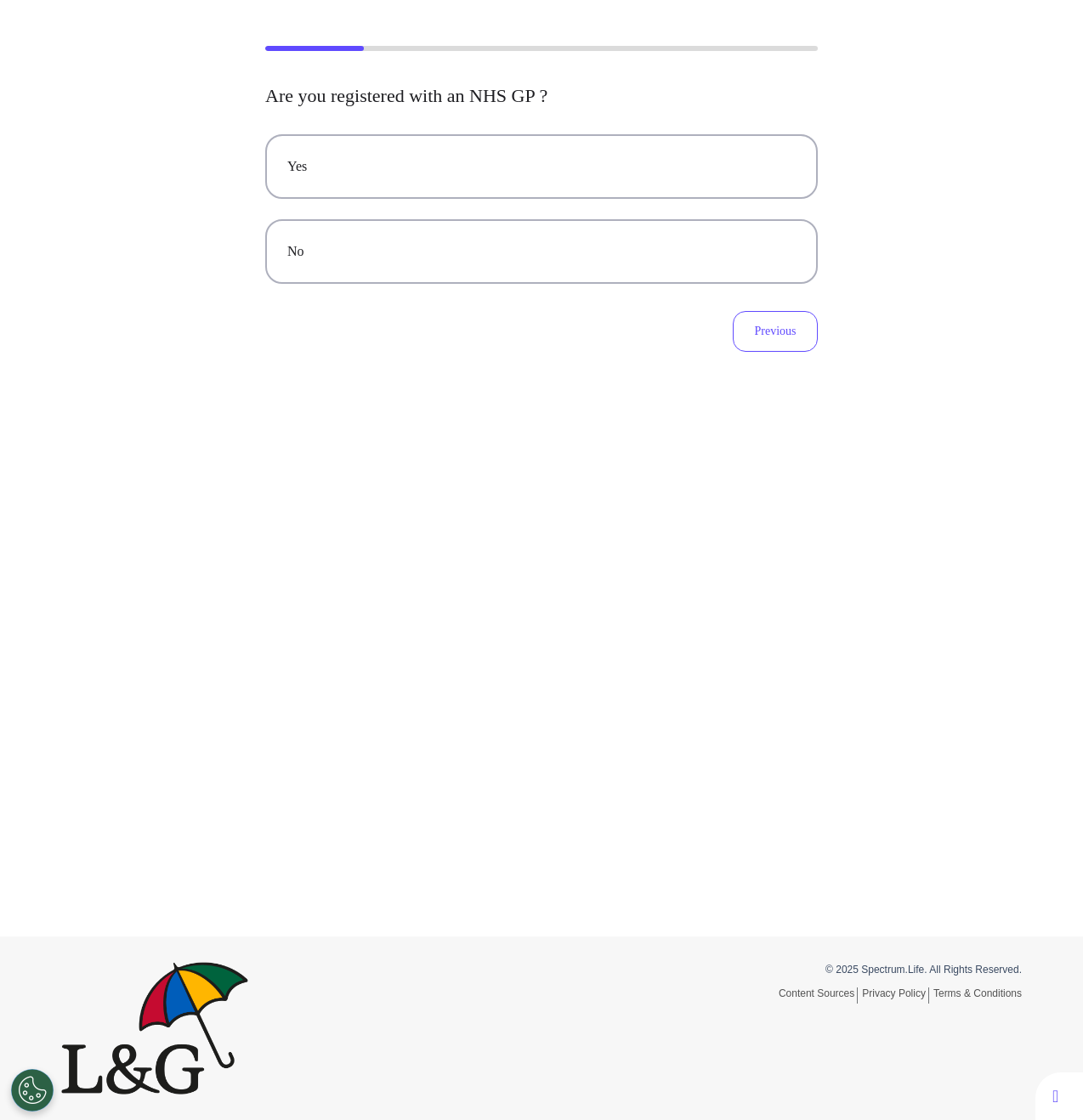 scroll, scrollTop: 0, scrollLeft: 0, axis: both 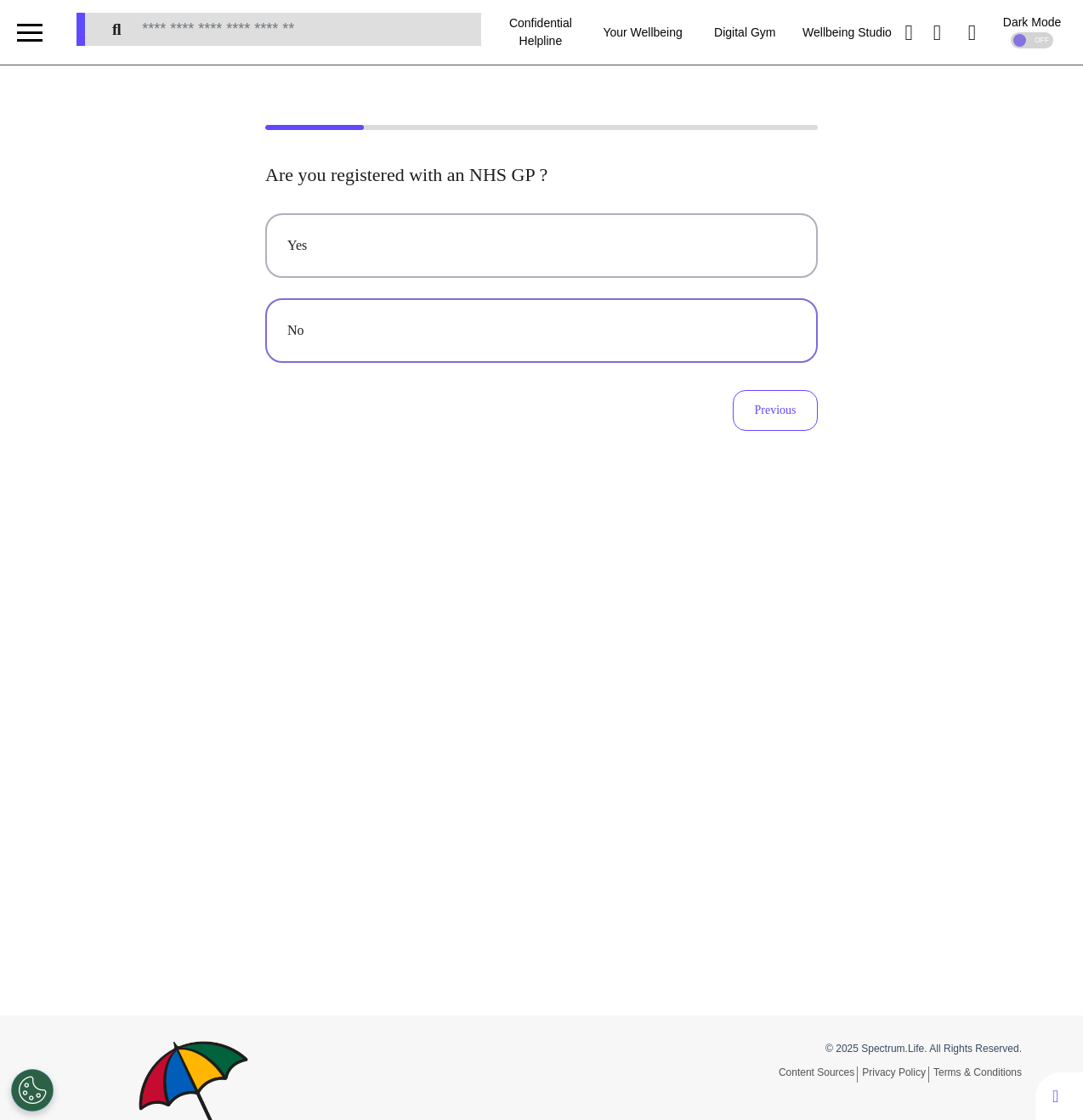 click on "No" at bounding box center (542, 331) 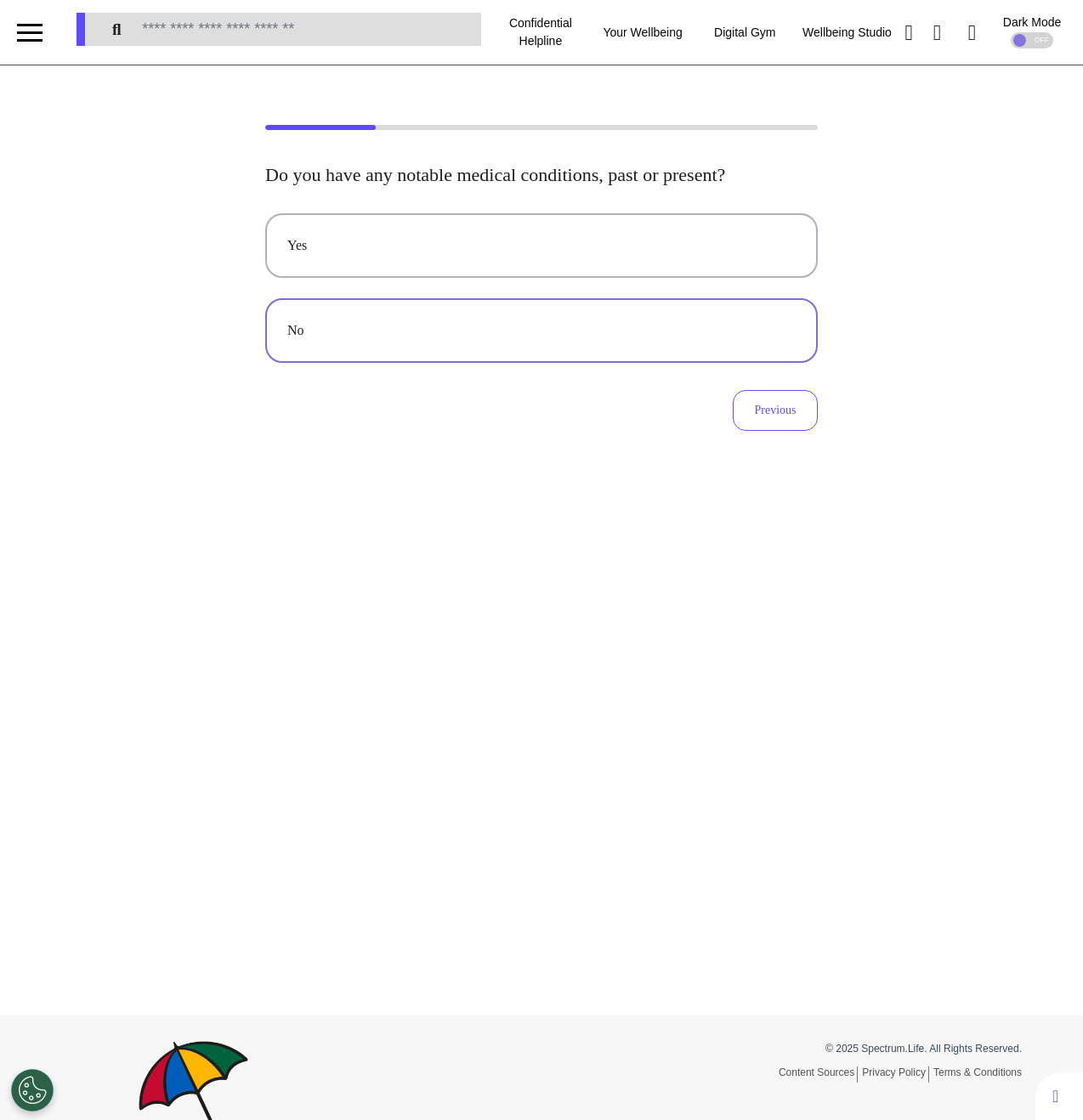 click on "No" at bounding box center [542, 331] 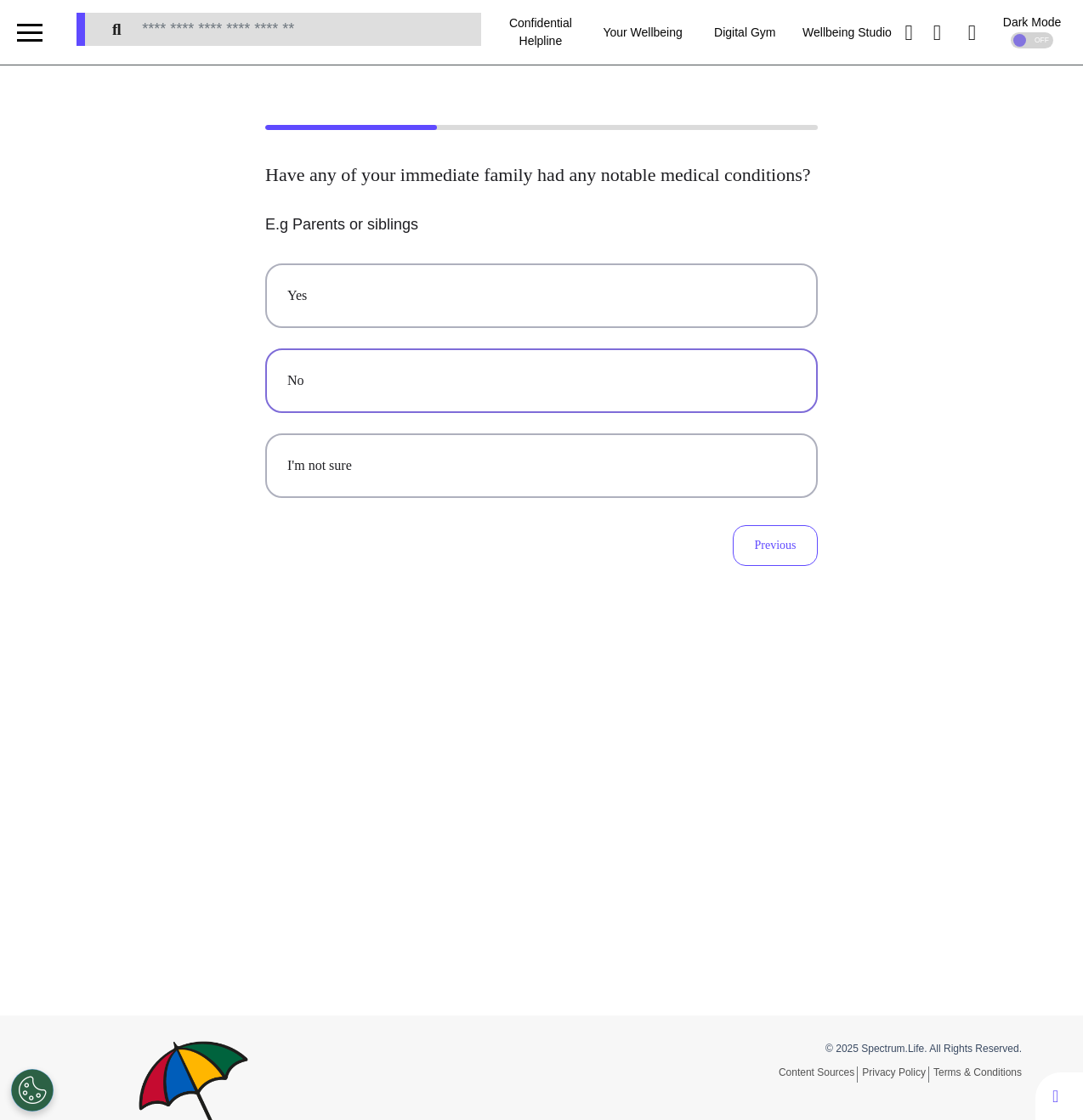 click on "No" at bounding box center (542, 381) 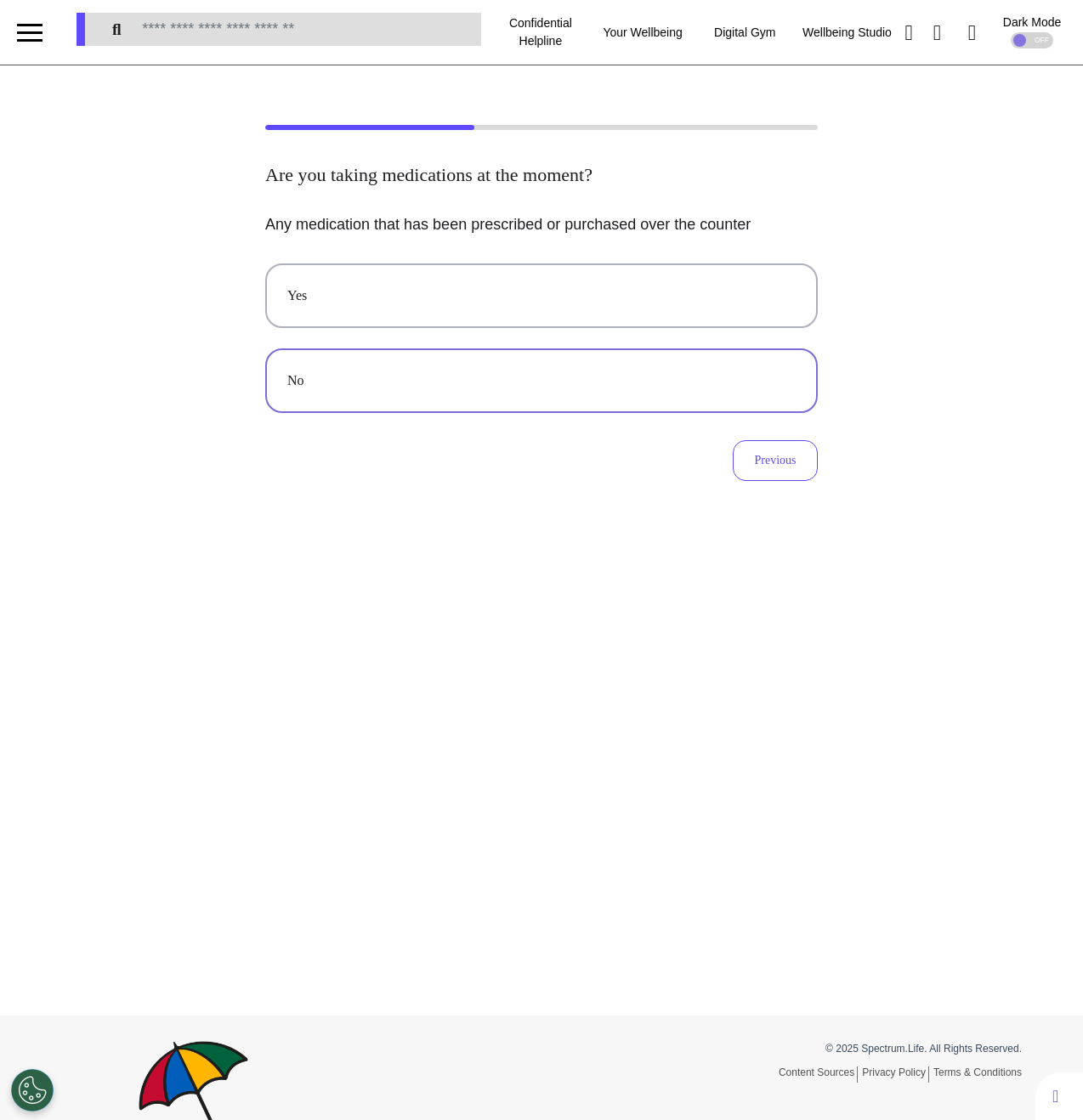 click on "No" at bounding box center [542, 381] 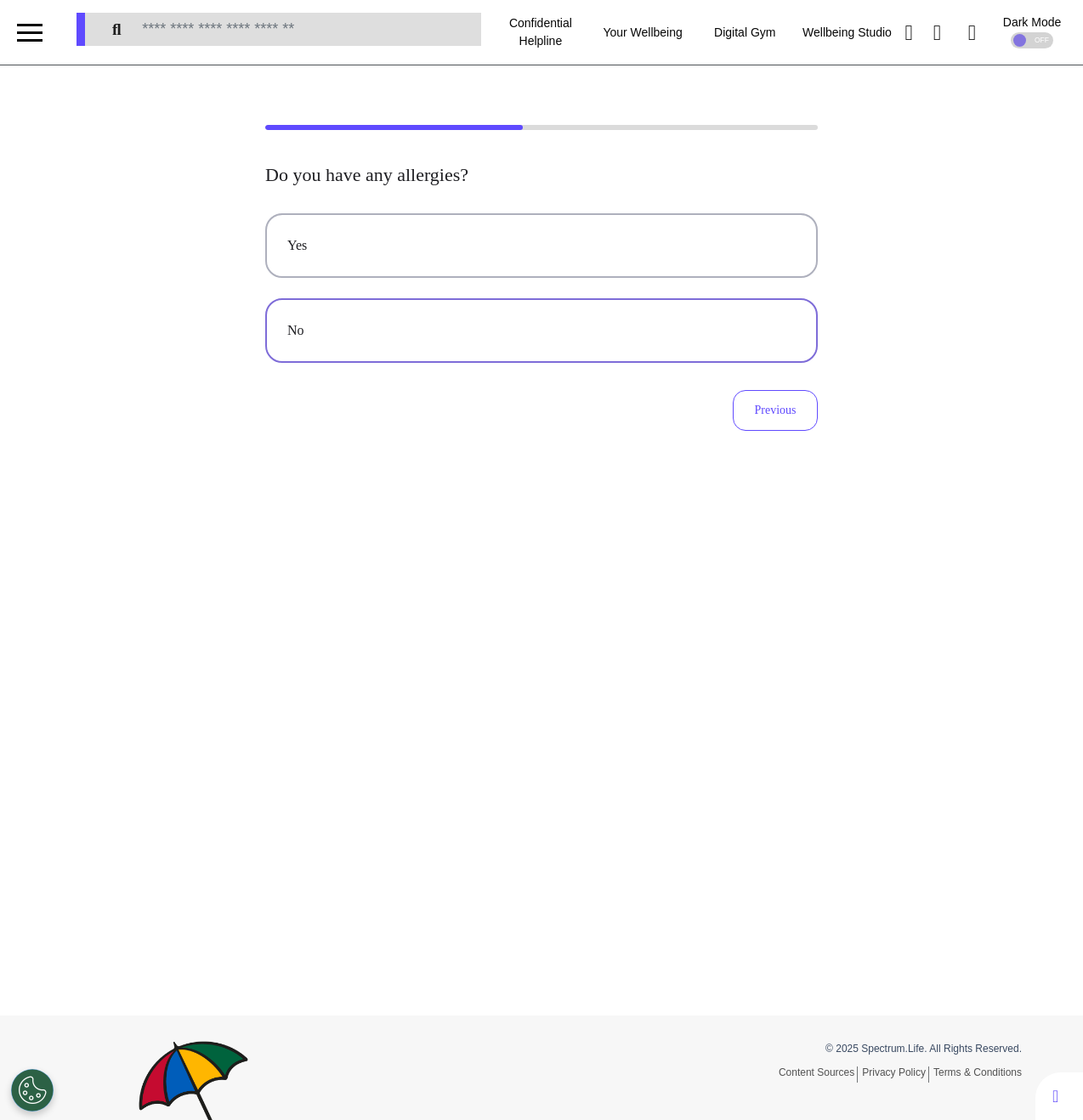 click on "No" at bounding box center [542, 331] 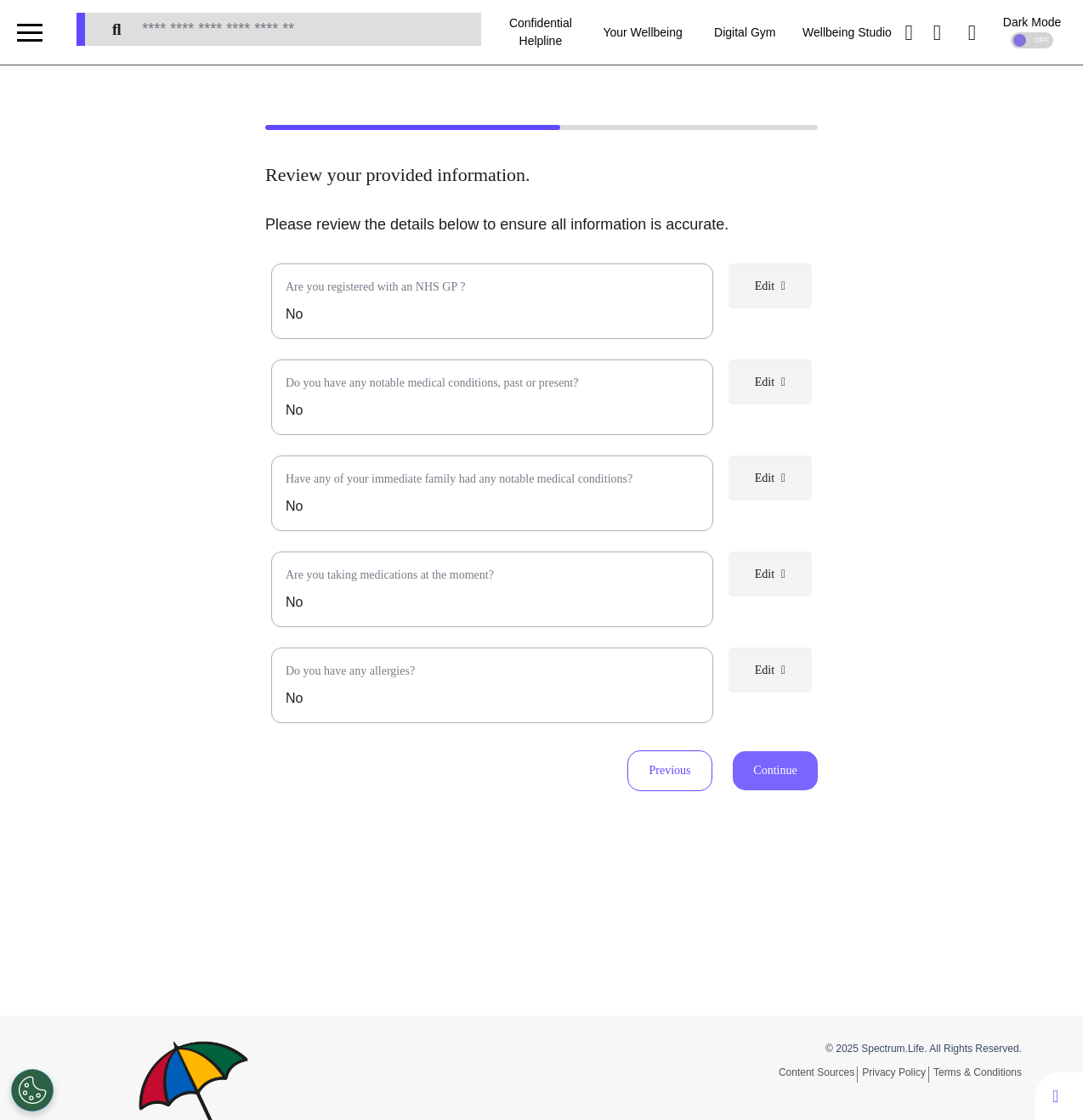 click on "Continue" at bounding box center [775, 771] 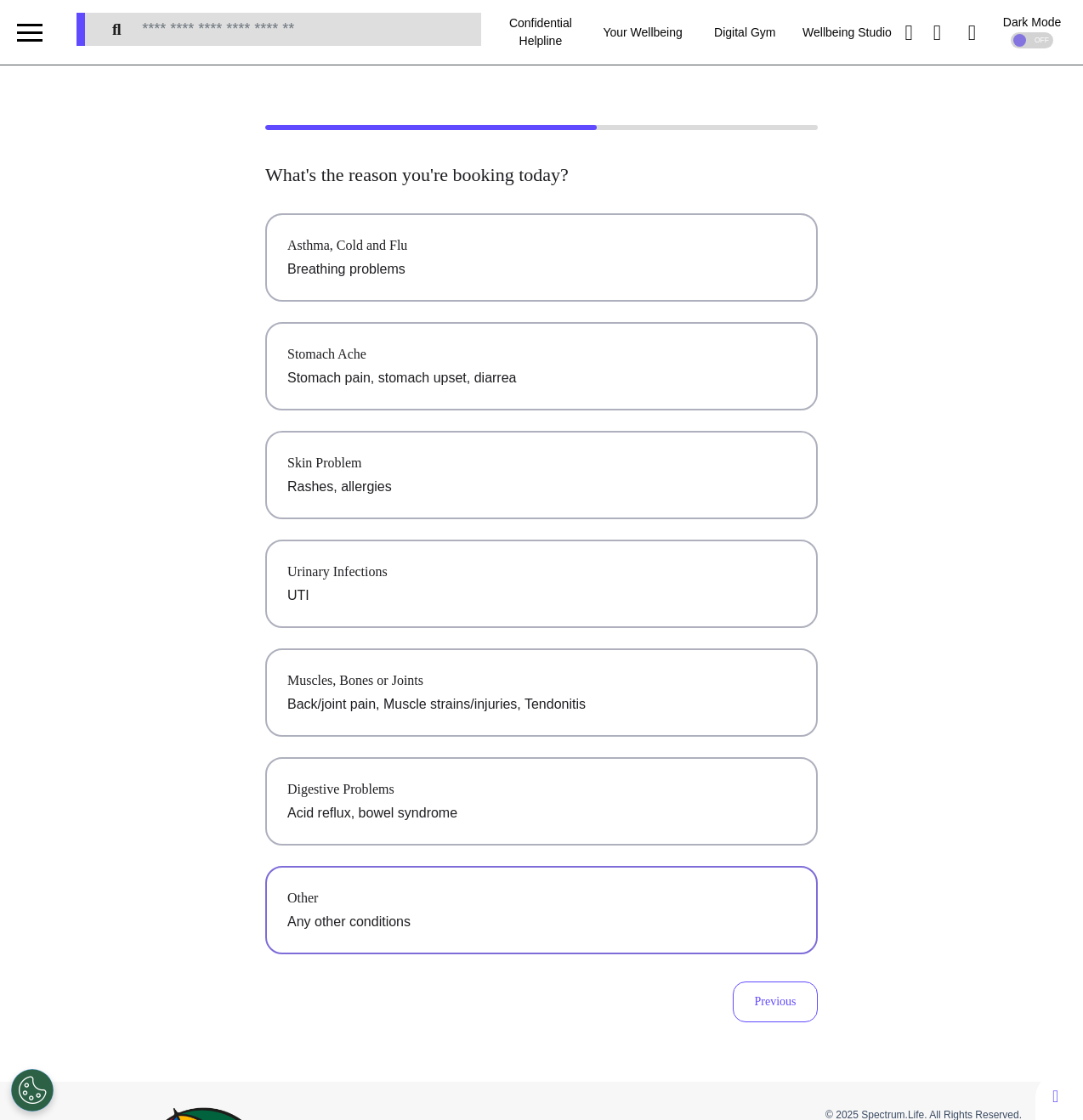 click on "Other" at bounding box center [542, 898] 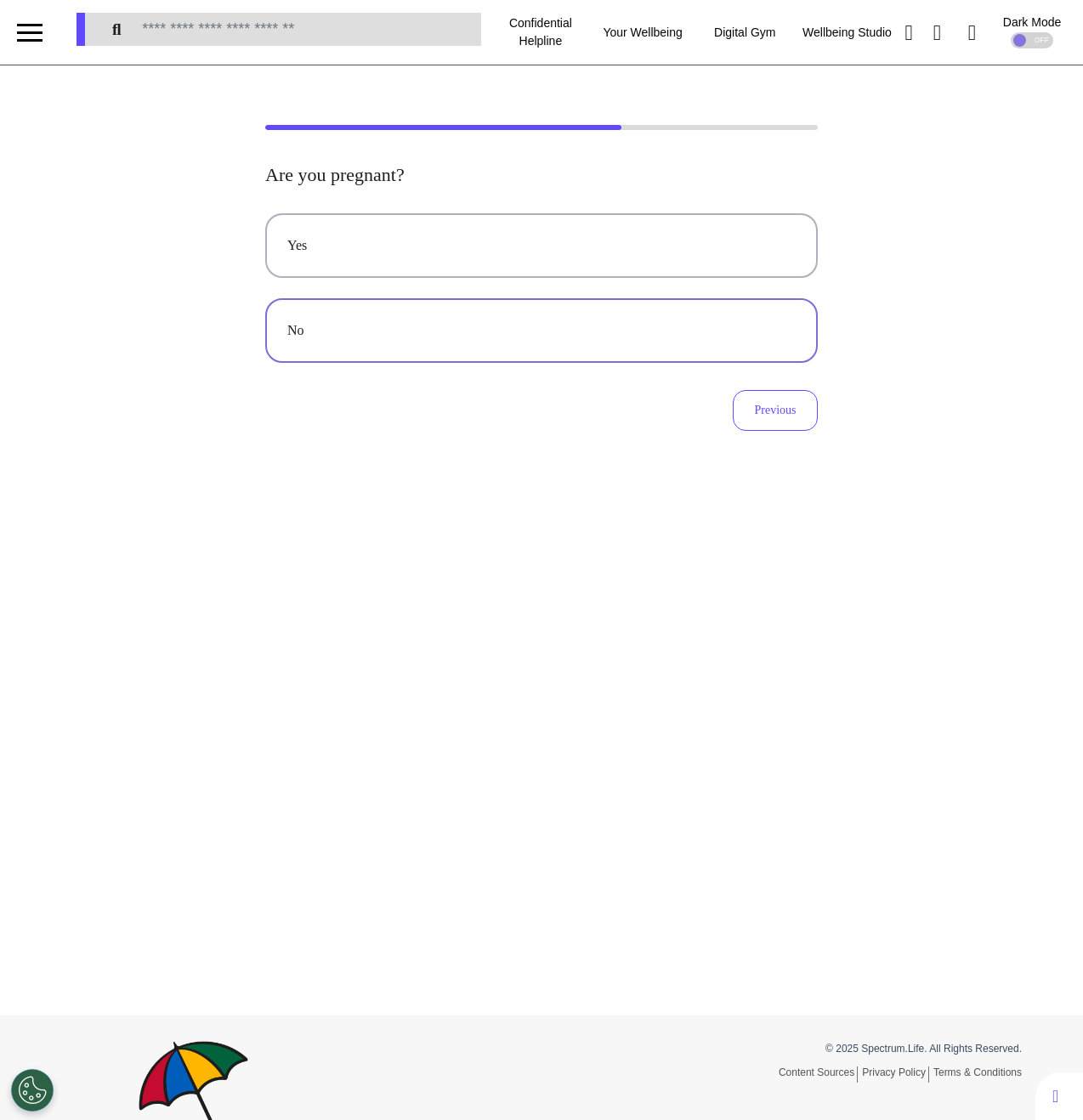 click on "No" at bounding box center (542, 331) 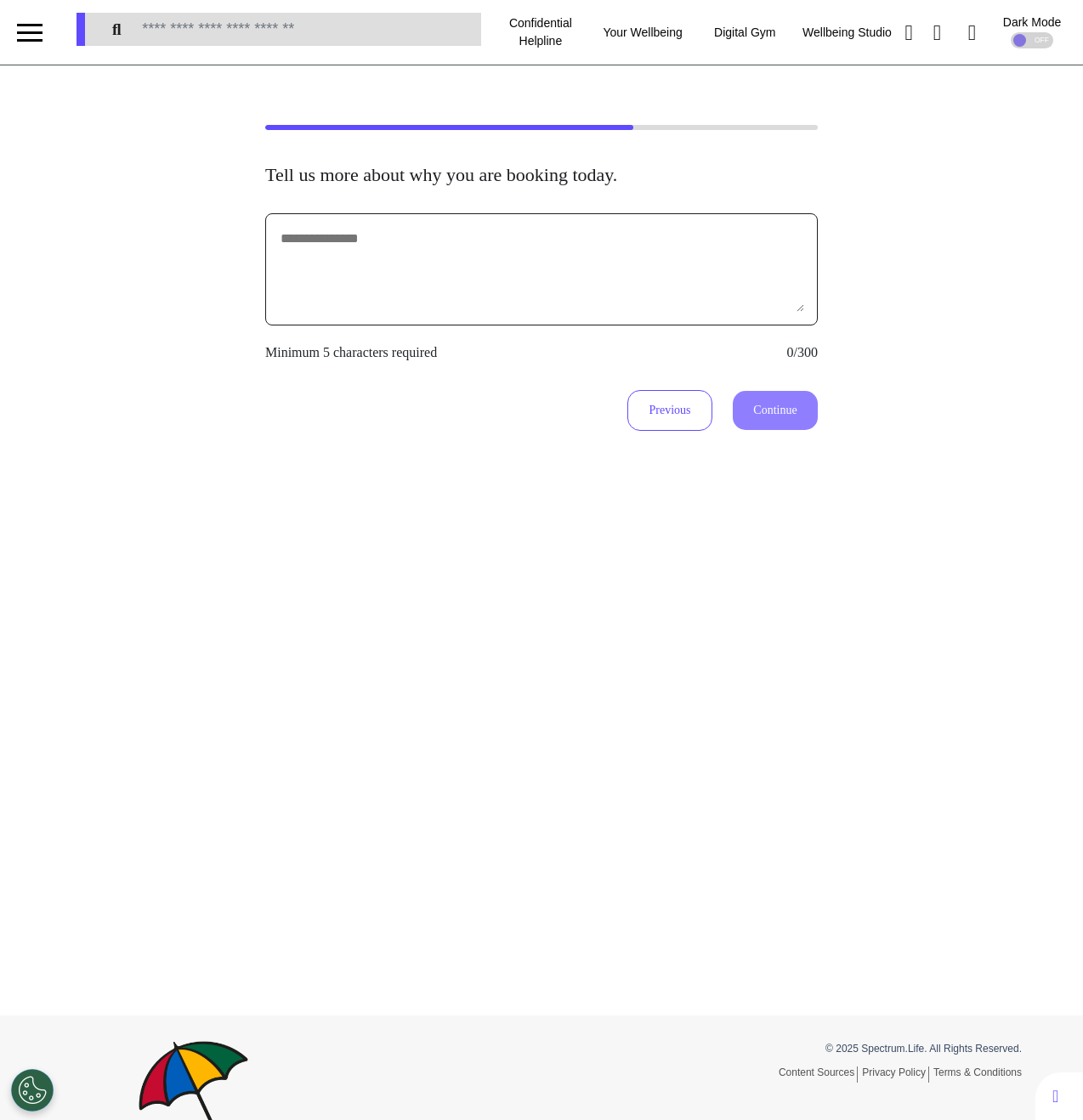 click at bounding box center (542, 269) 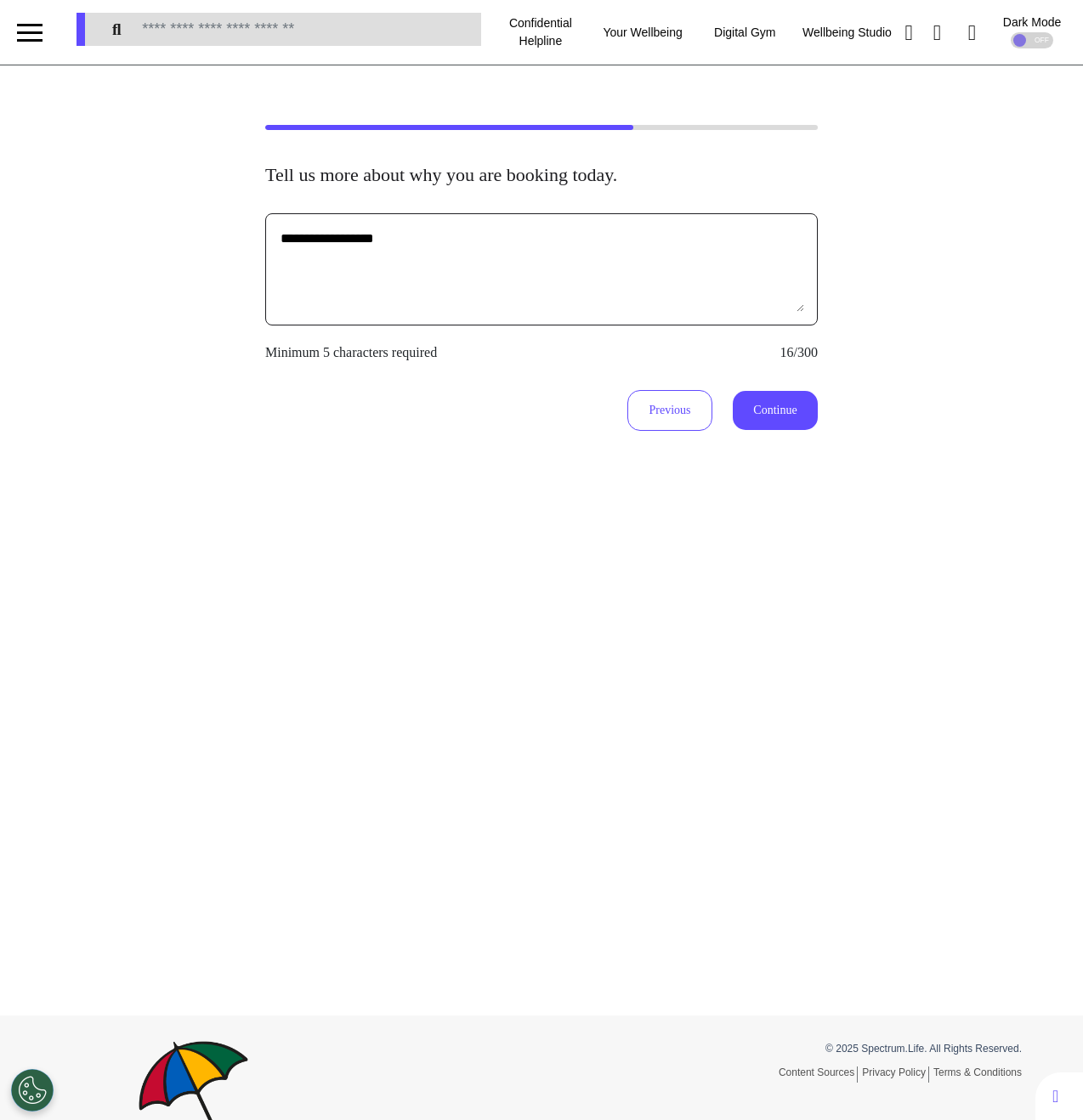 type on "**********" 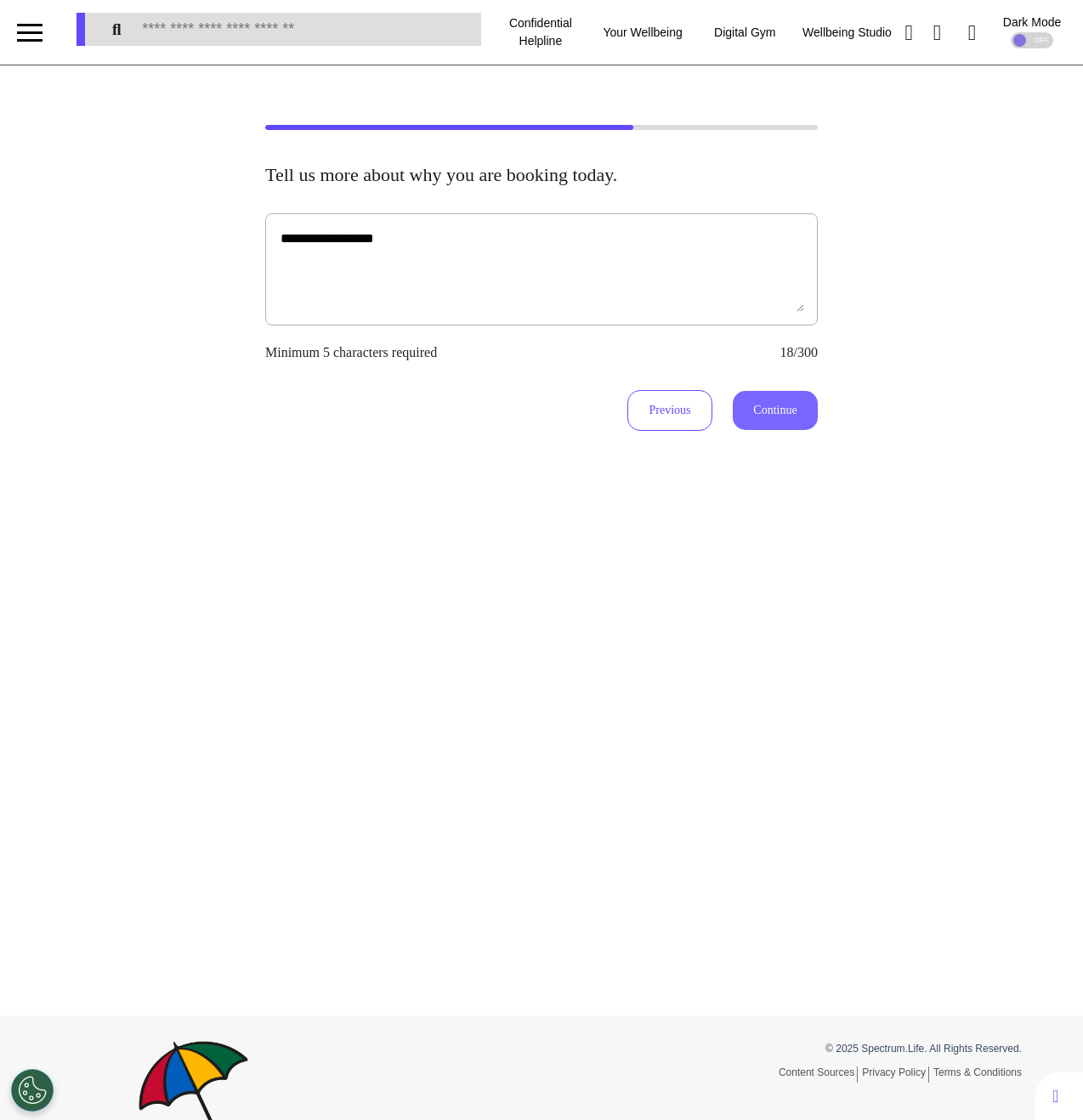 click on "Continue" at bounding box center (775, 410) 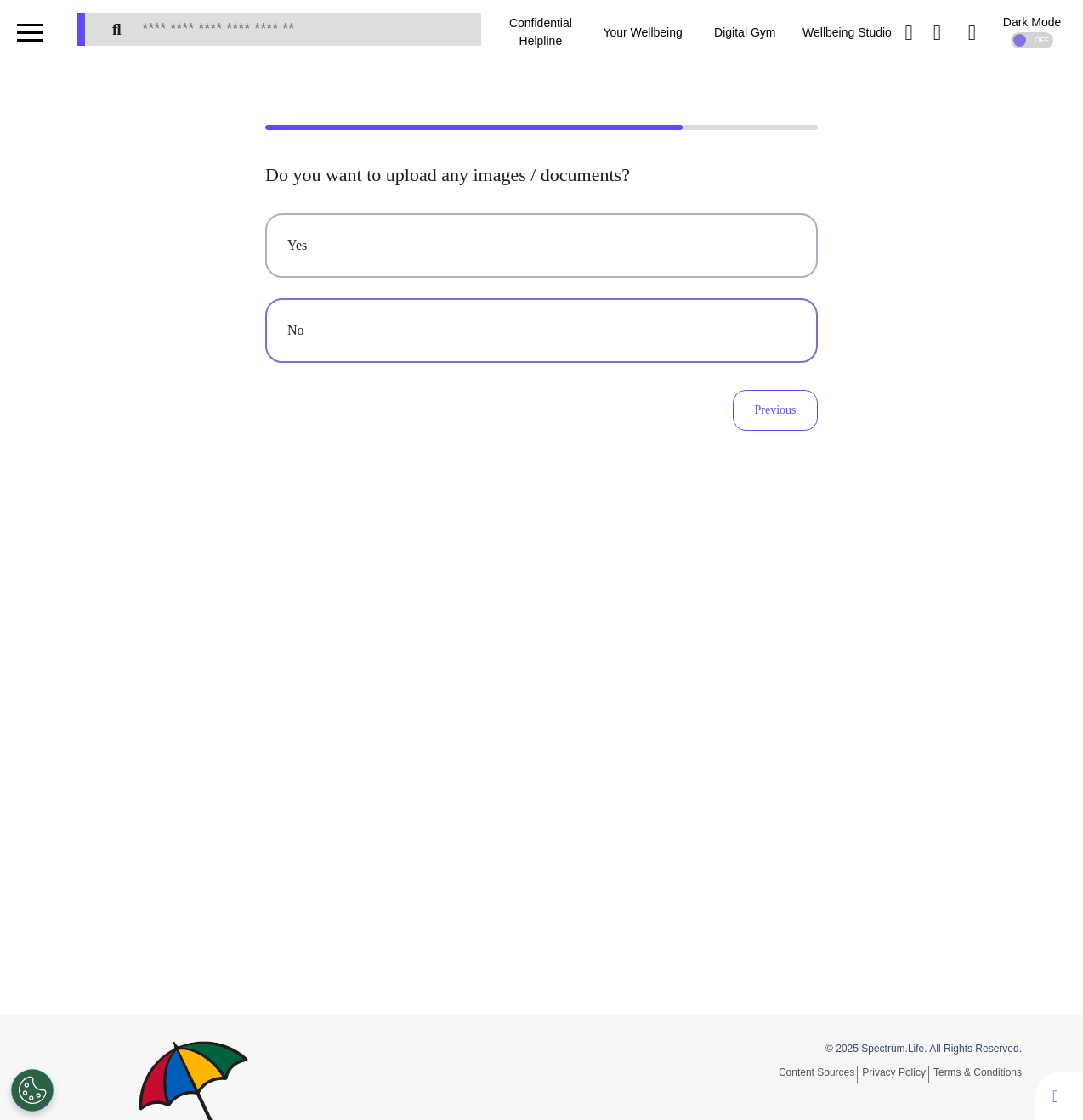 click on "No" at bounding box center [542, 331] 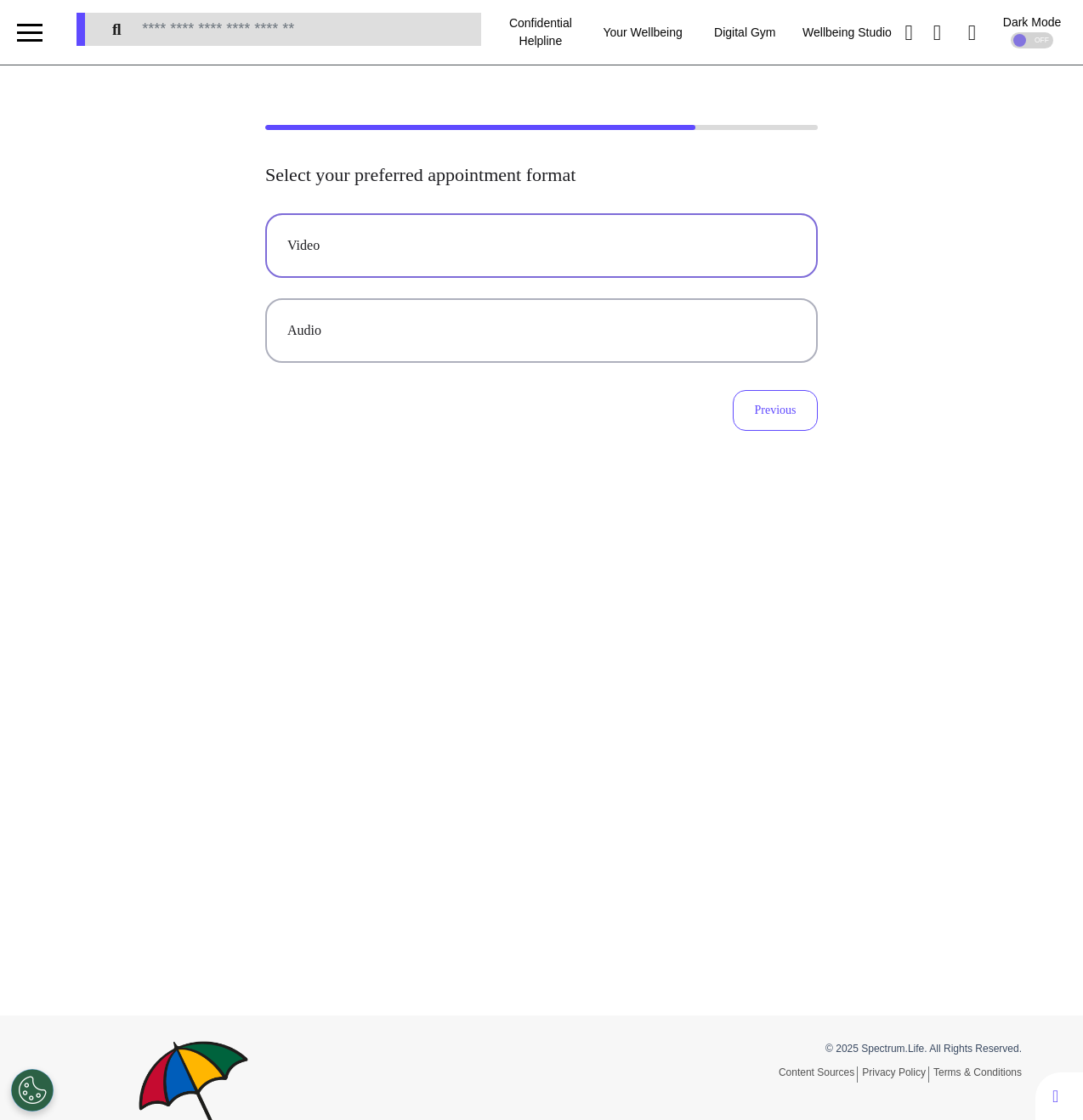 click on "Video" at bounding box center (542, 246) 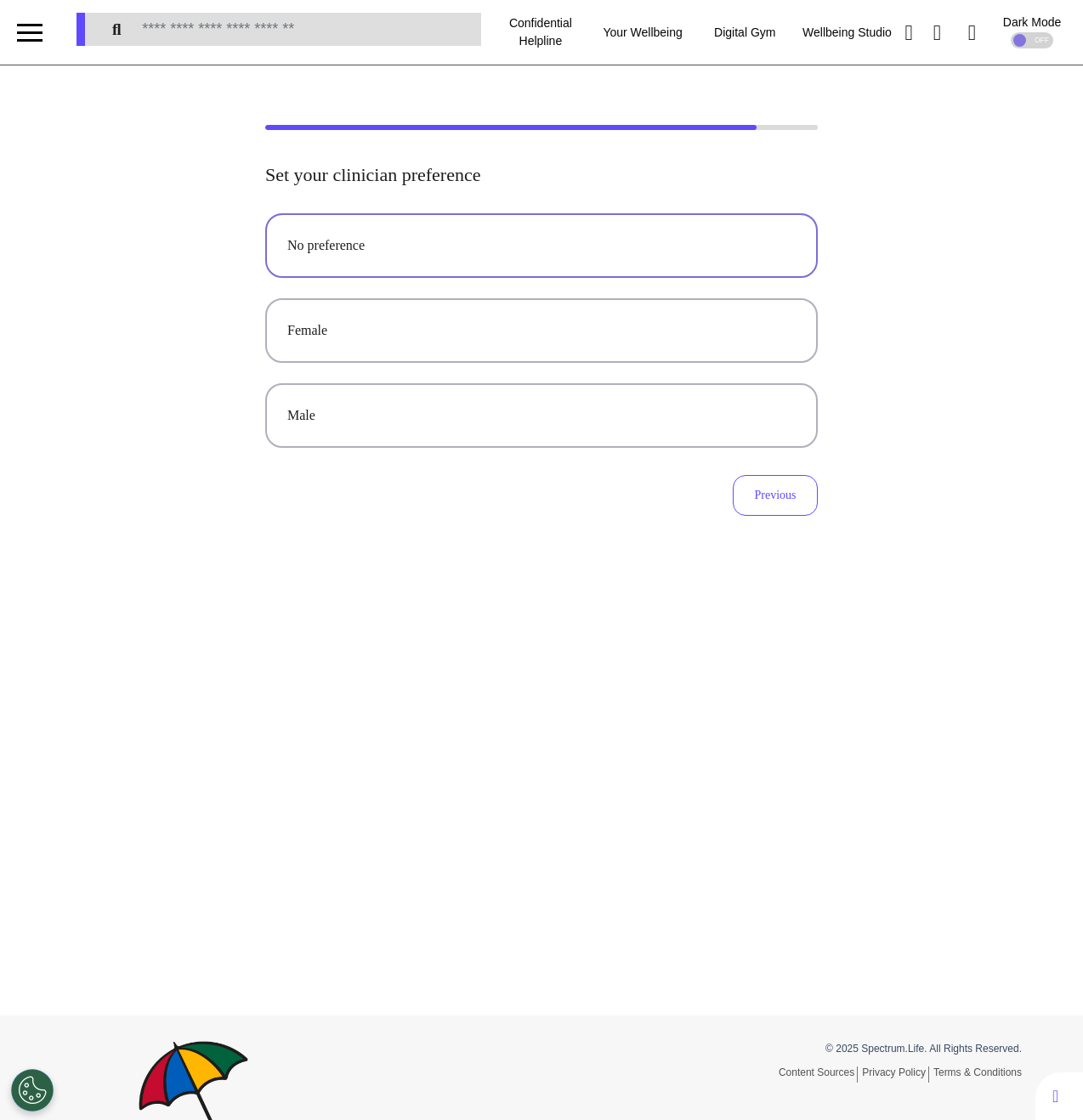 click on "No preference" at bounding box center (542, 246) 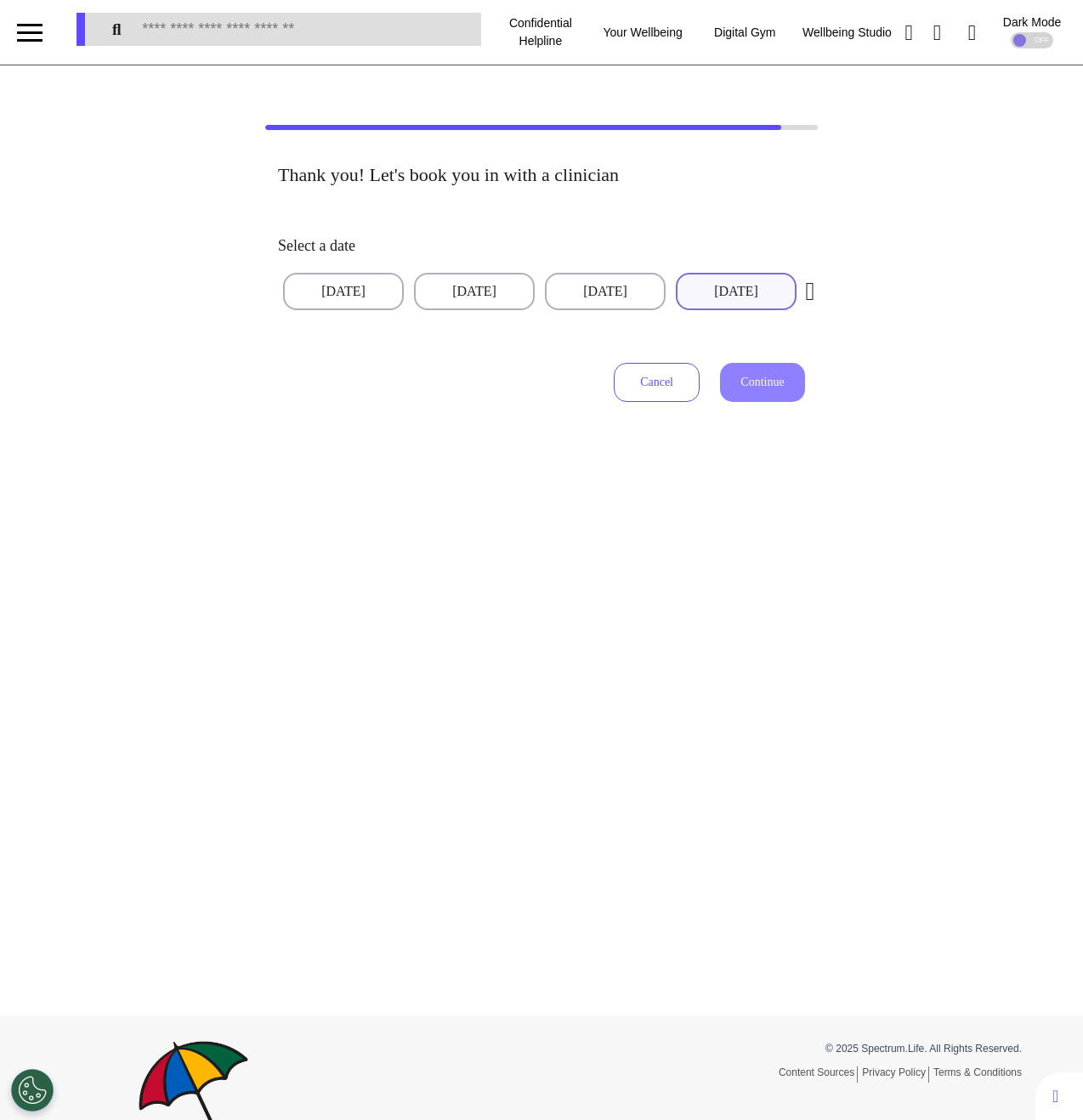 click on "[DATE]" at bounding box center [736, 291] 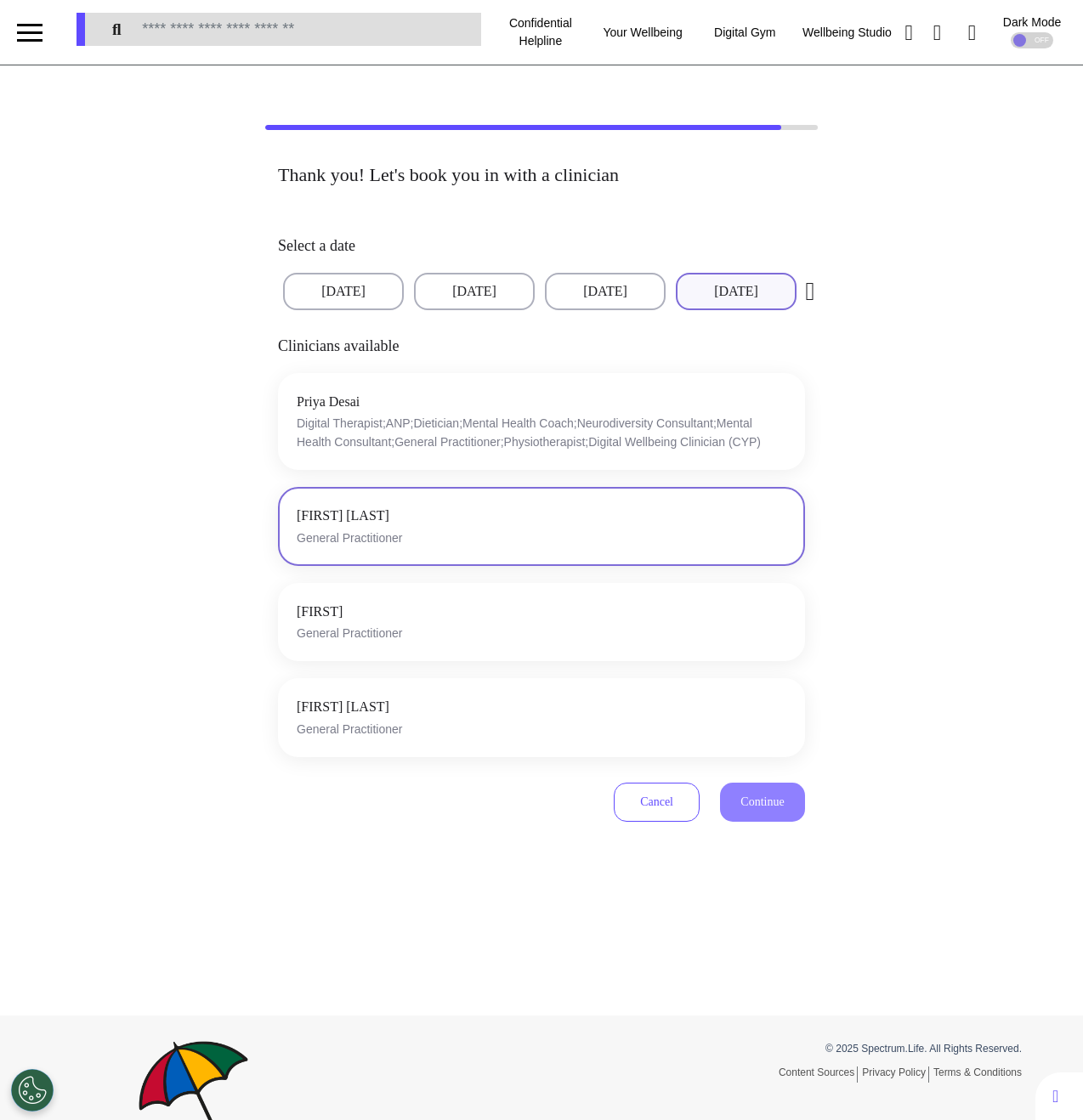 drag, startPoint x: 700, startPoint y: 287, endPoint x: 500, endPoint y: 519, distance: 306.307 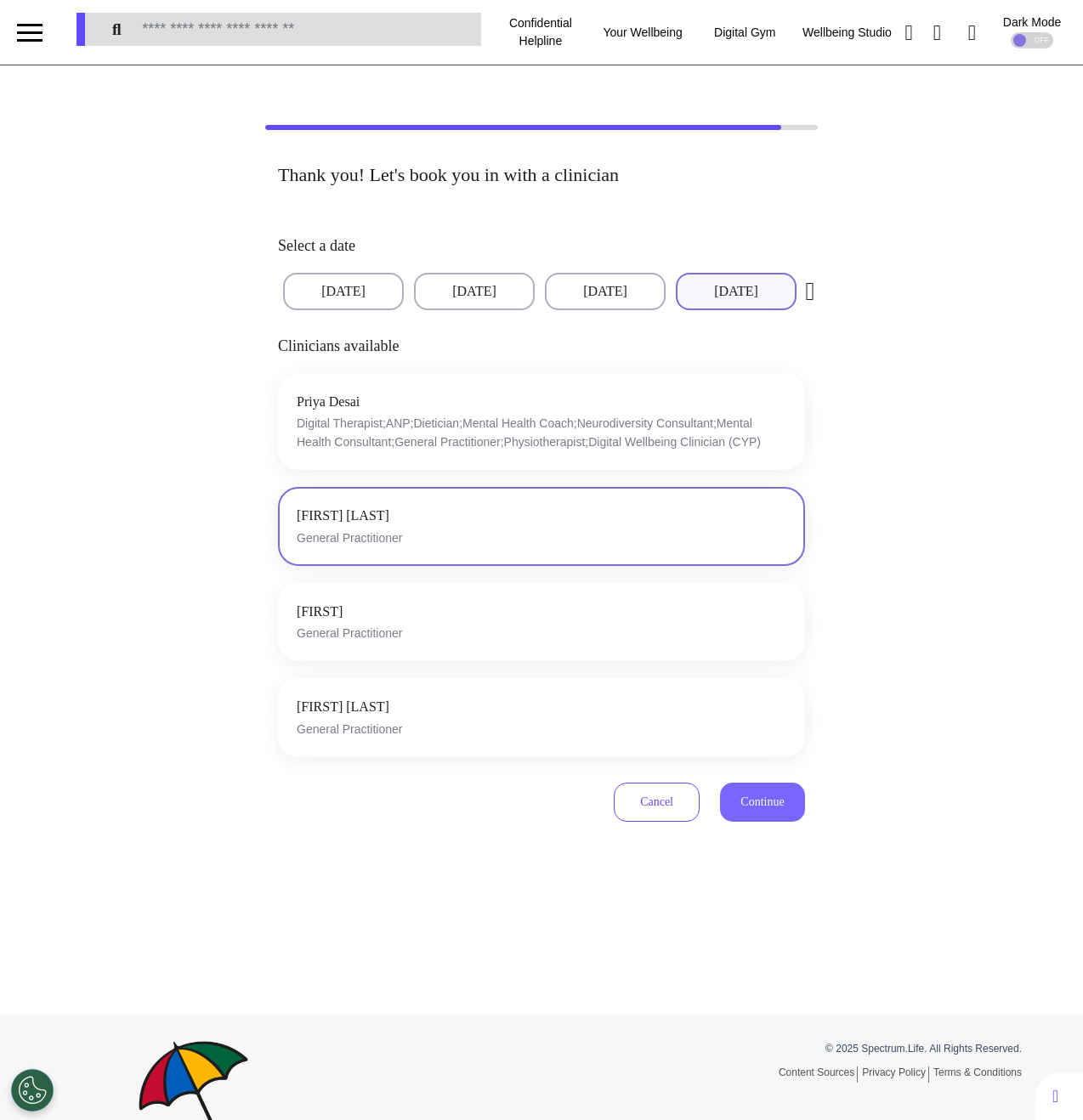 drag, startPoint x: 500, startPoint y: 519, endPoint x: 763, endPoint y: 812, distance: 393.72325 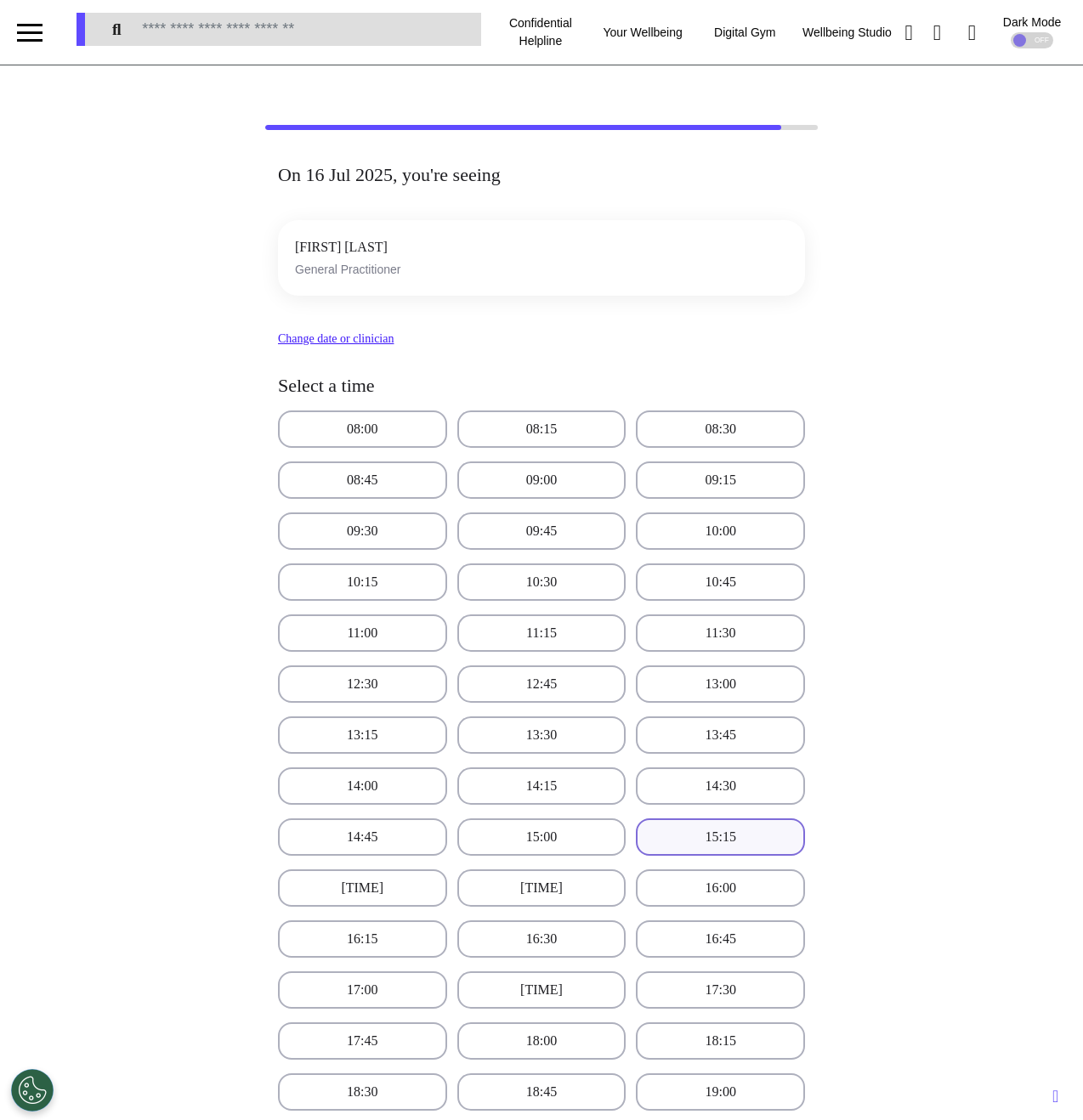 drag, startPoint x: 763, startPoint y: 812, endPoint x: 747, endPoint y: 843, distance: 34.88553 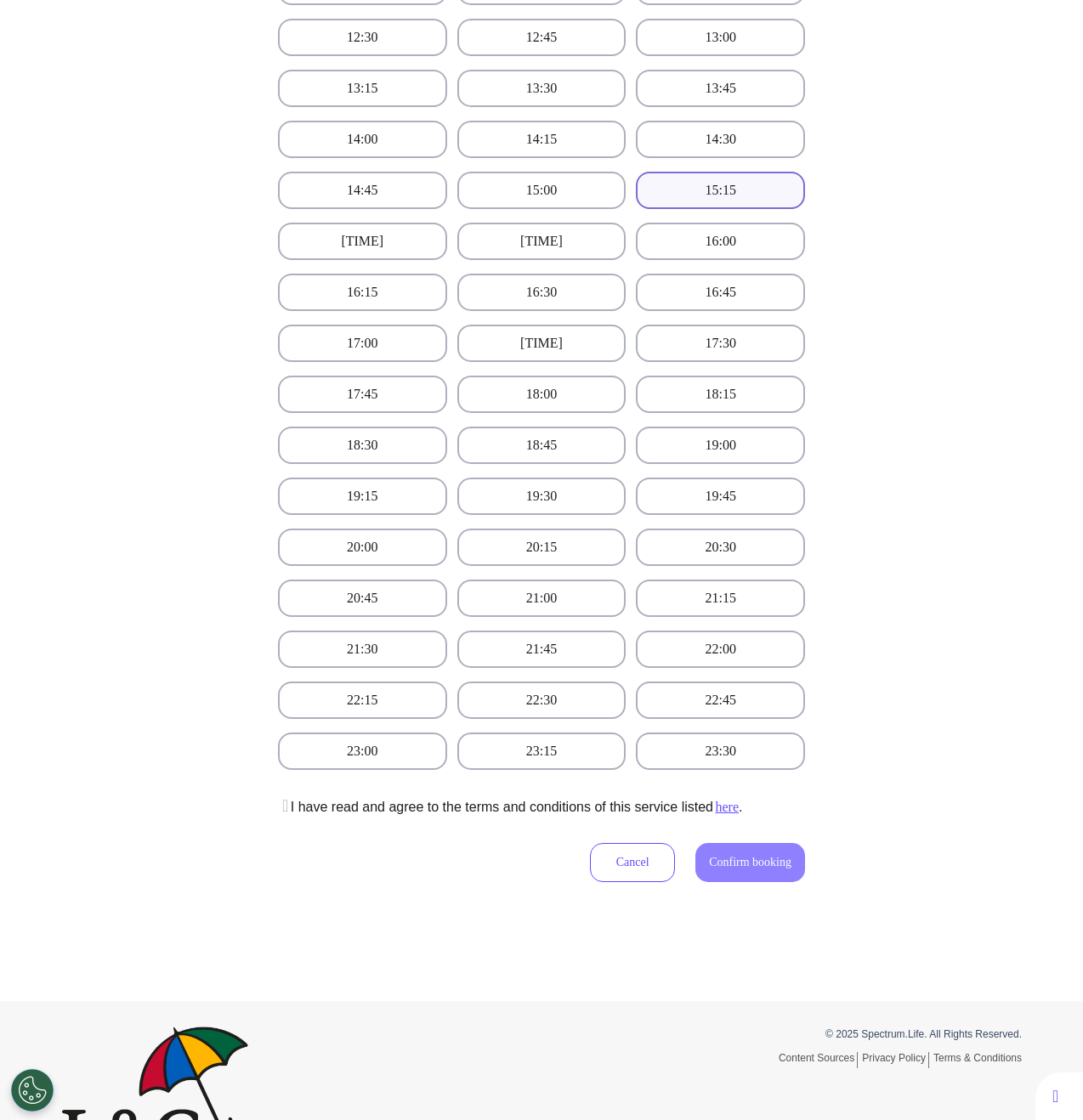 scroll, scrollTop: 653, scrollLeft: 0, axis: vertical 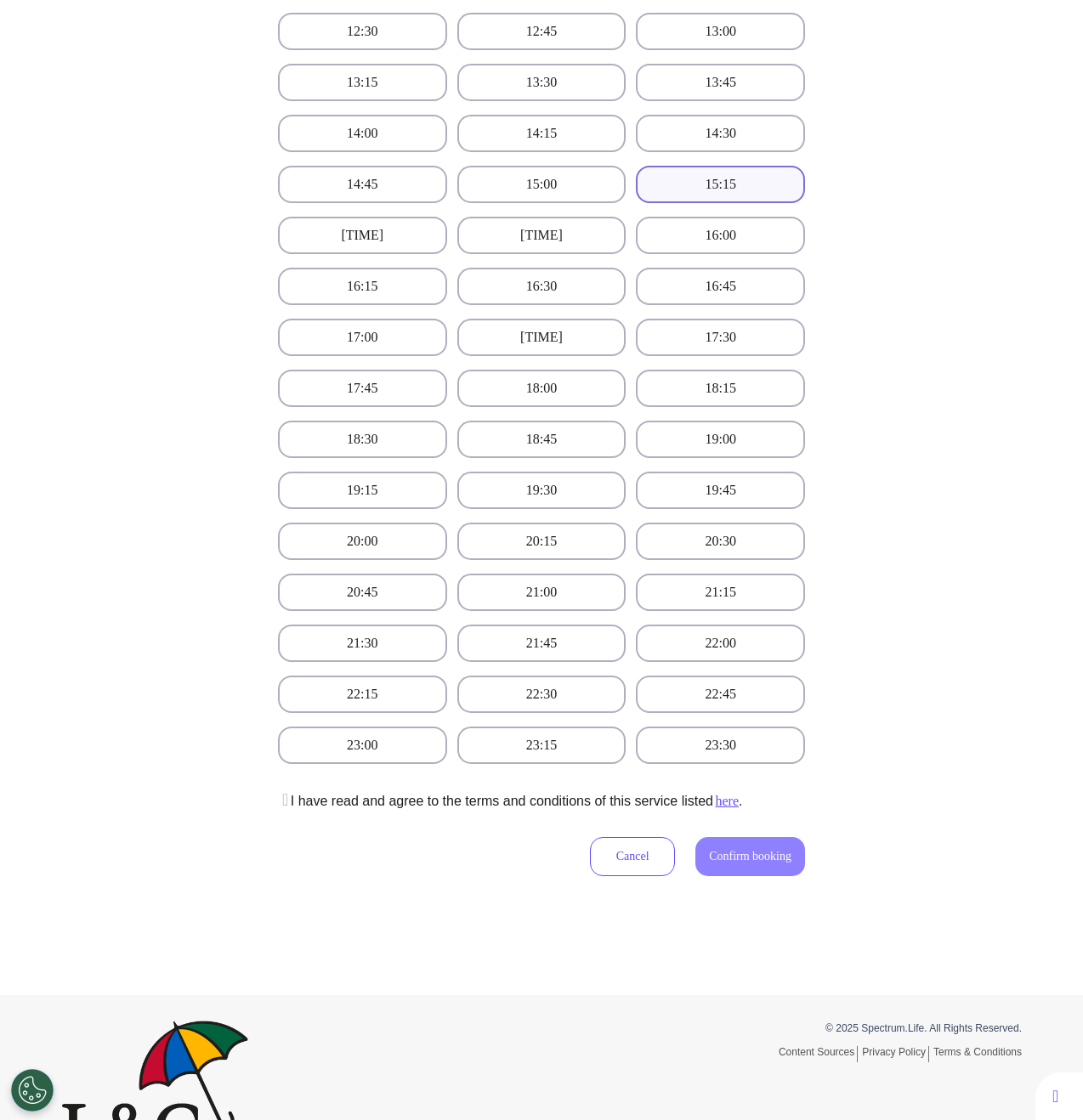 click on "I have read and agree to the terms and conditions of this service listed  here ." at bounding box center [510, 801] 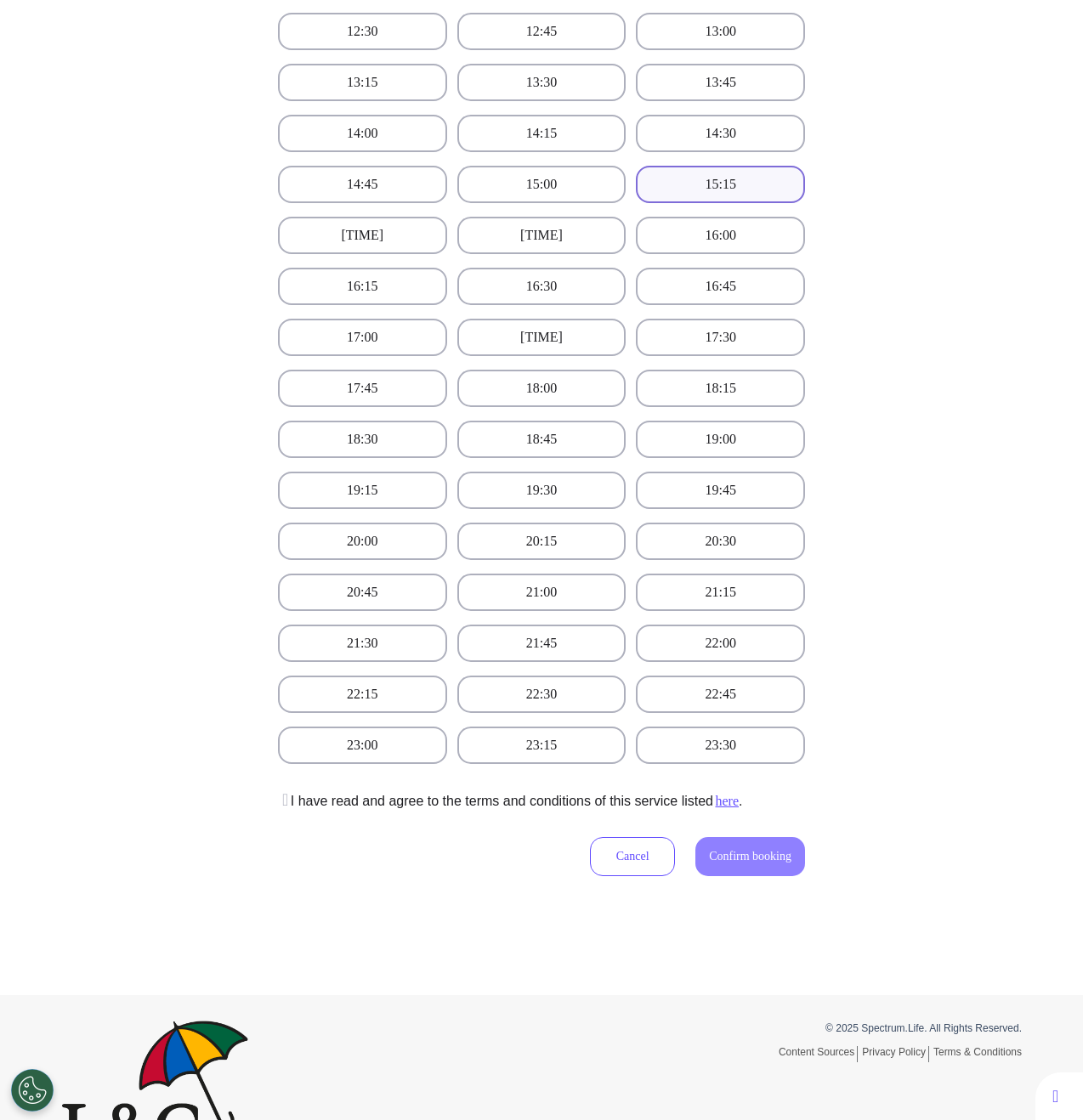 click at bounding box center [283, 800] 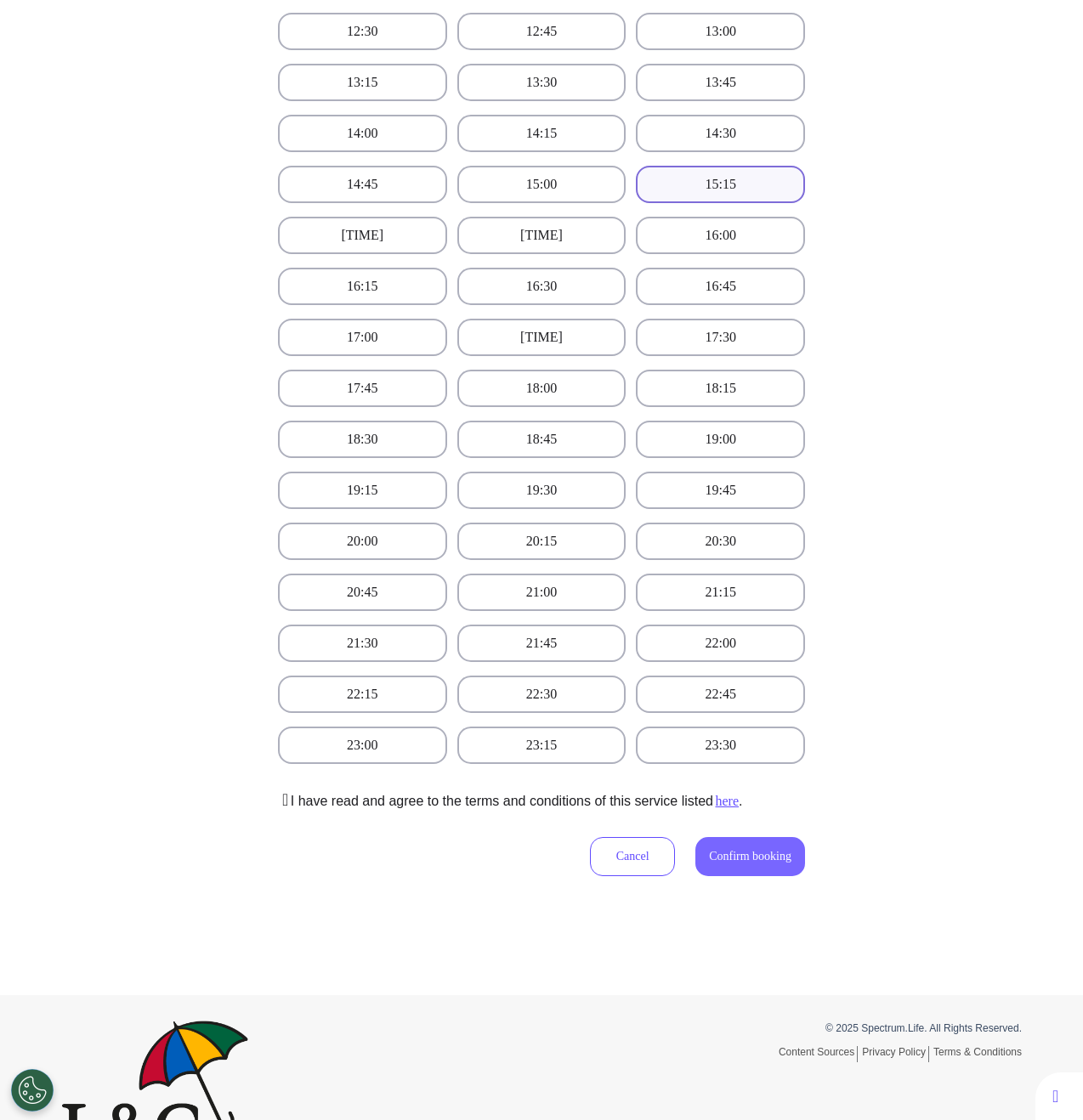 drag, startPoint x: 747, startPoint y: 843, endPoint x: 730, endPoint y: 861, distance: 25 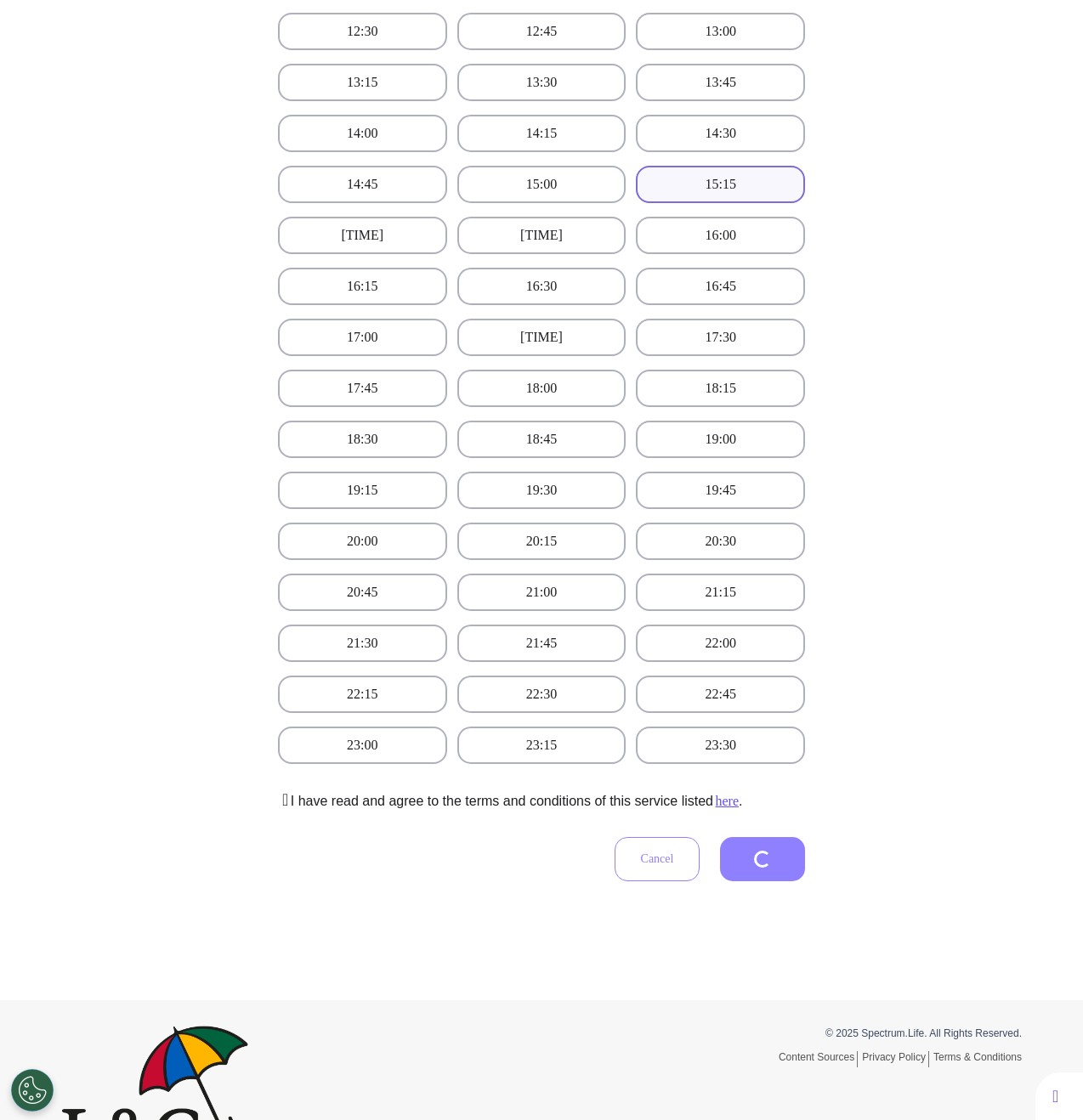 scroll, scrollTop: 79, scrollLeft: 0, axis: vertical 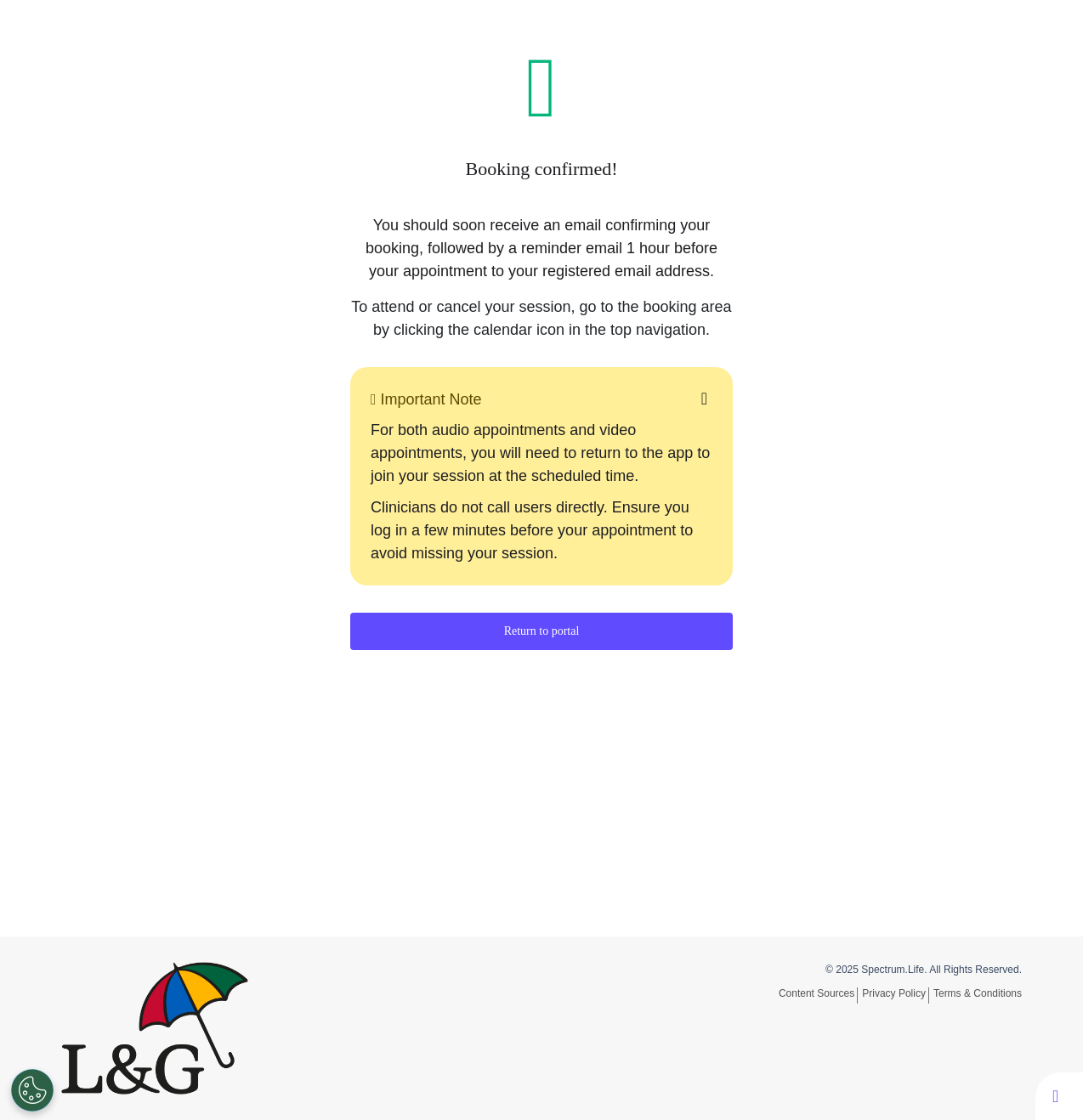 click on "Booking confirmed!   You should soon receive an email confirming your booking, followed by a reminder email 1 hour before your appointment to your registered email address.   To attend or cancel your session, go to the booking area by clicking the calendar icon in the top navigation.   Important Note   For both audio appointments and video appointments, you will need to return to the app to join your session at the scheduled time.   Clinicians do not call users directly. Ensure you log in a few minutes before your appointment to avoid missing your session.  Return to portal" at bounding box center [542, 373] 